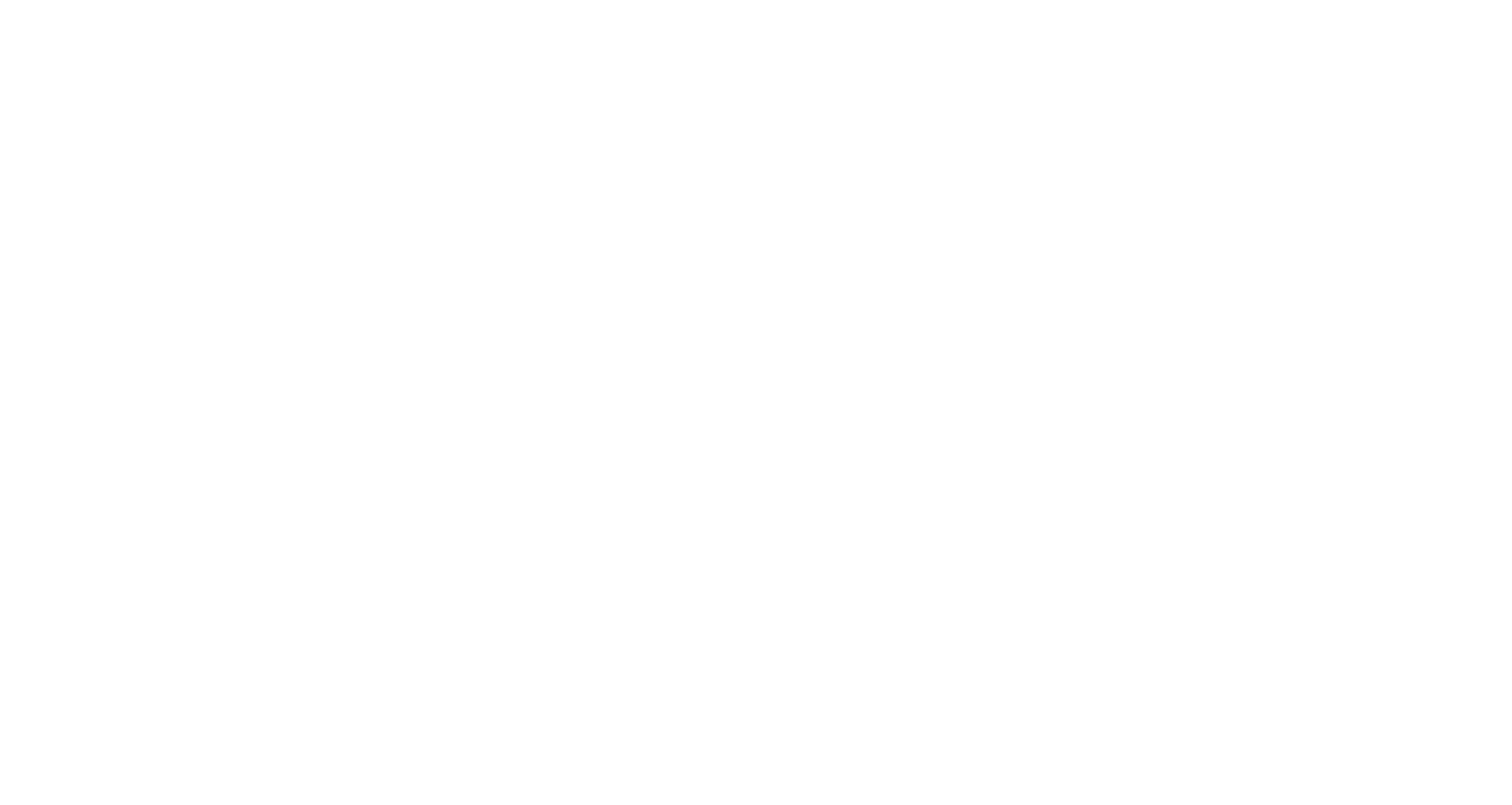 scroll, scrollTop: 0, scrollLeft: 0, axis: both 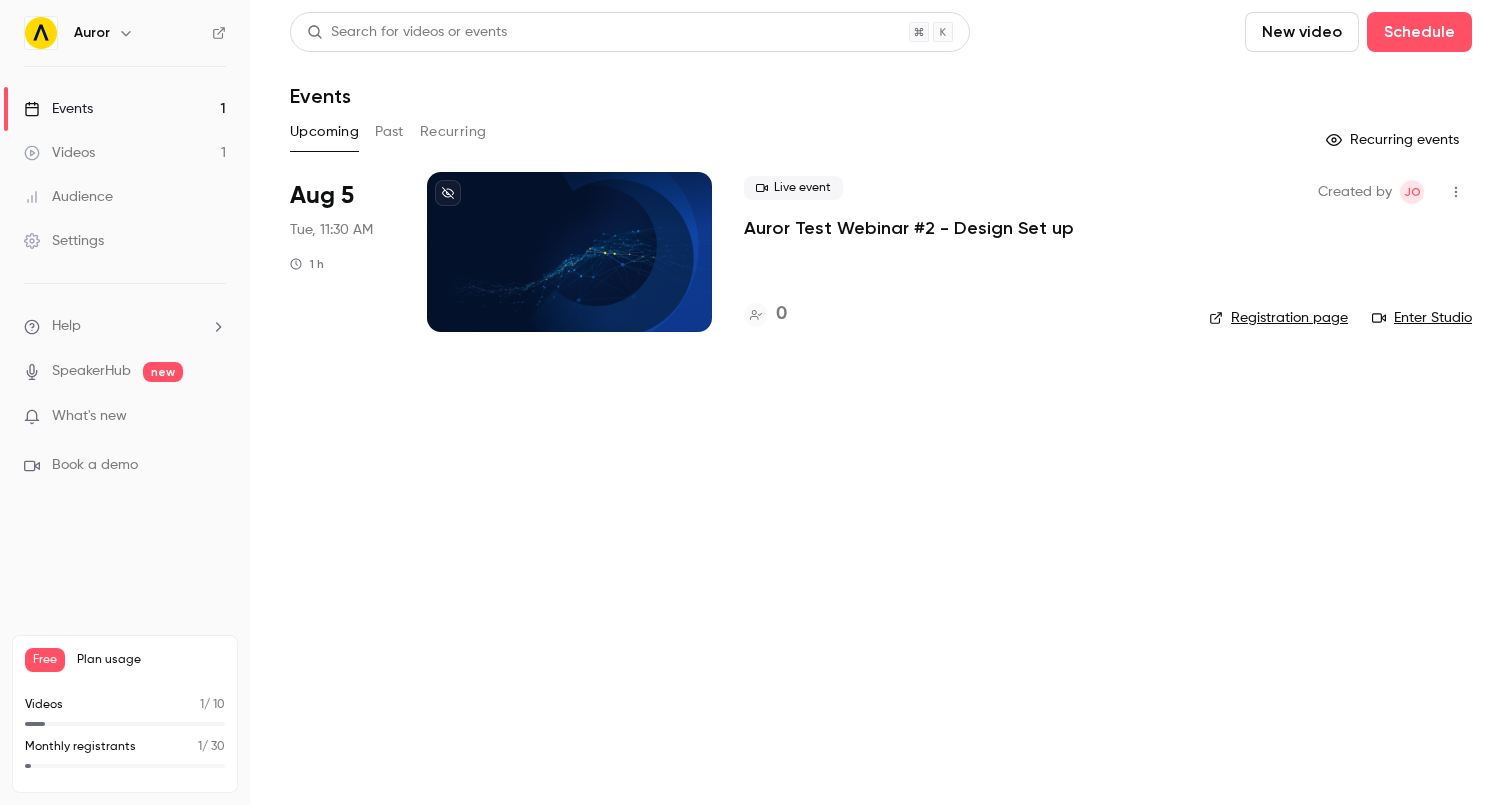 click on "SpeakerHub" at bounding box center [91, 371] 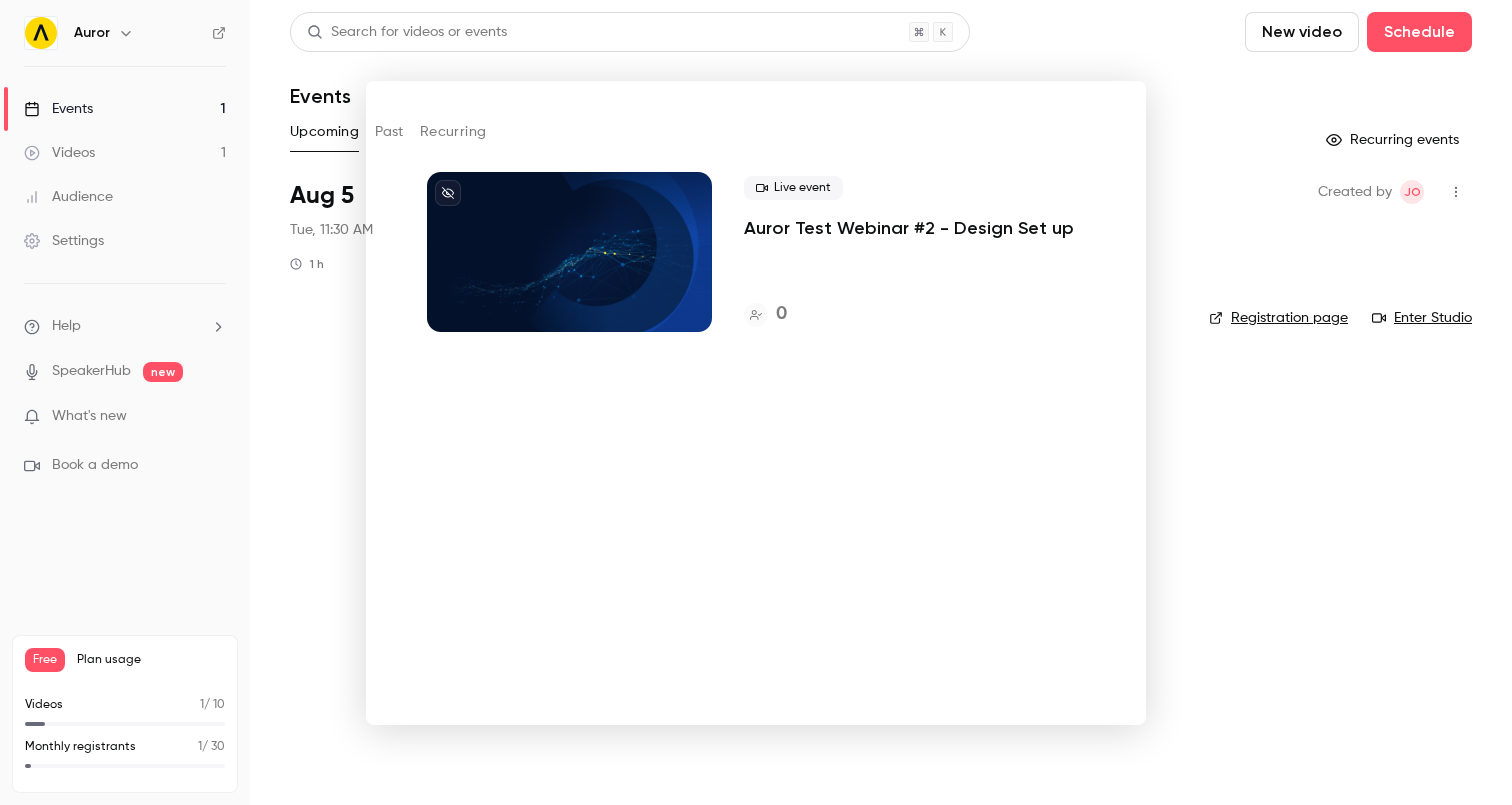 click at bounding box center [756, 402] 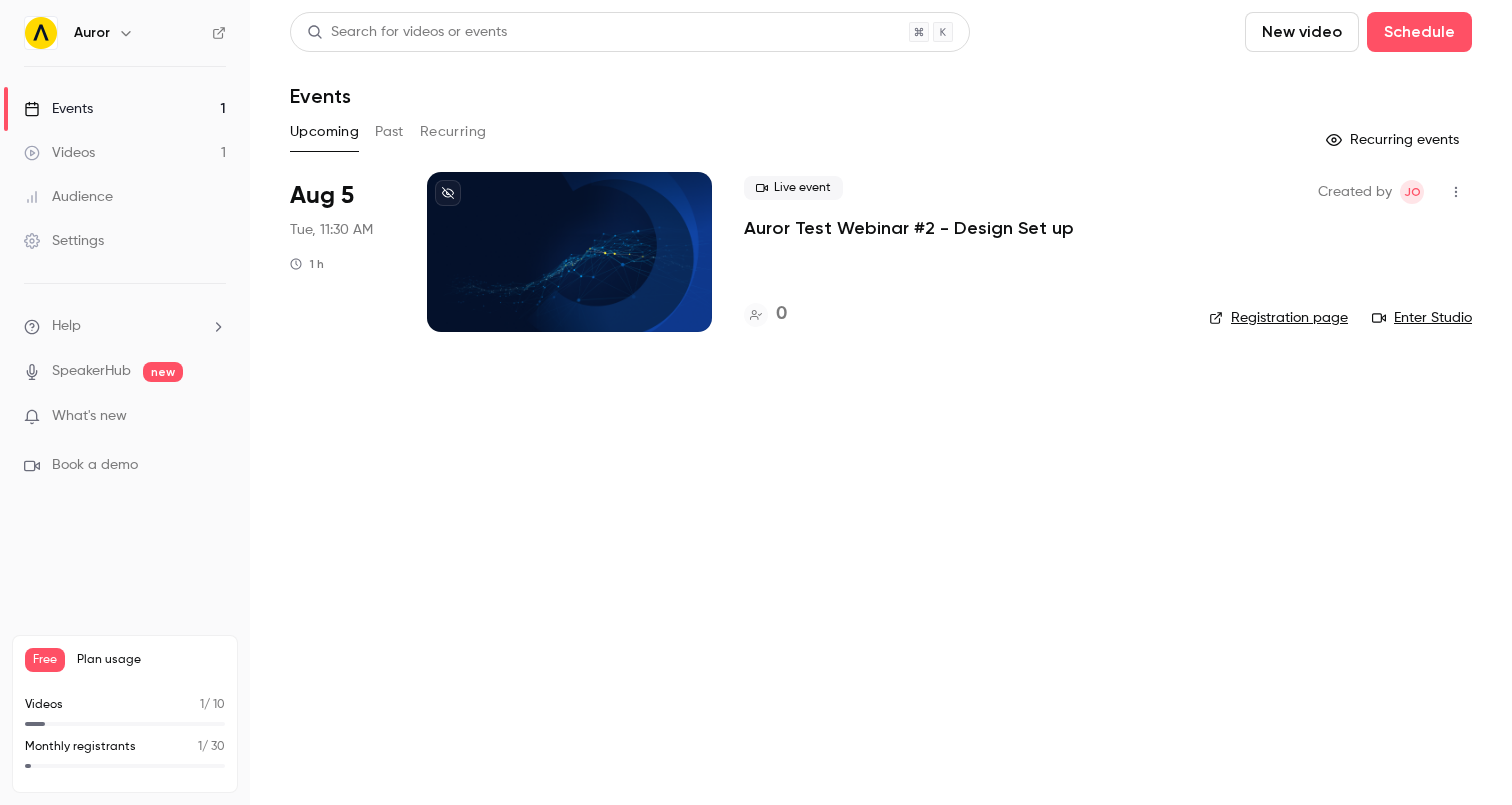 click on "Videos 1" at bounding box center [125, 153] 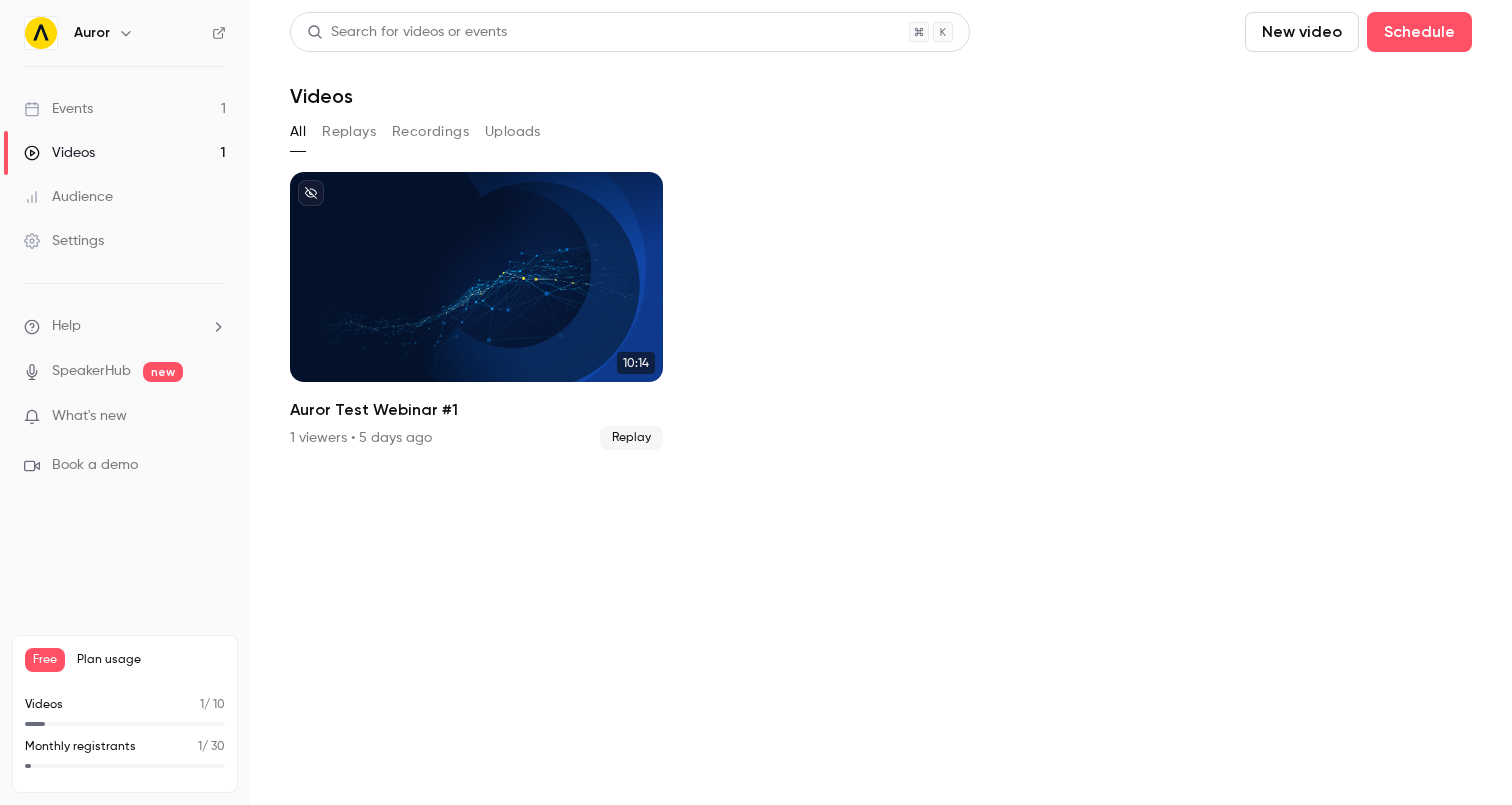 click on "Replays" at bounding box center [349, 132] 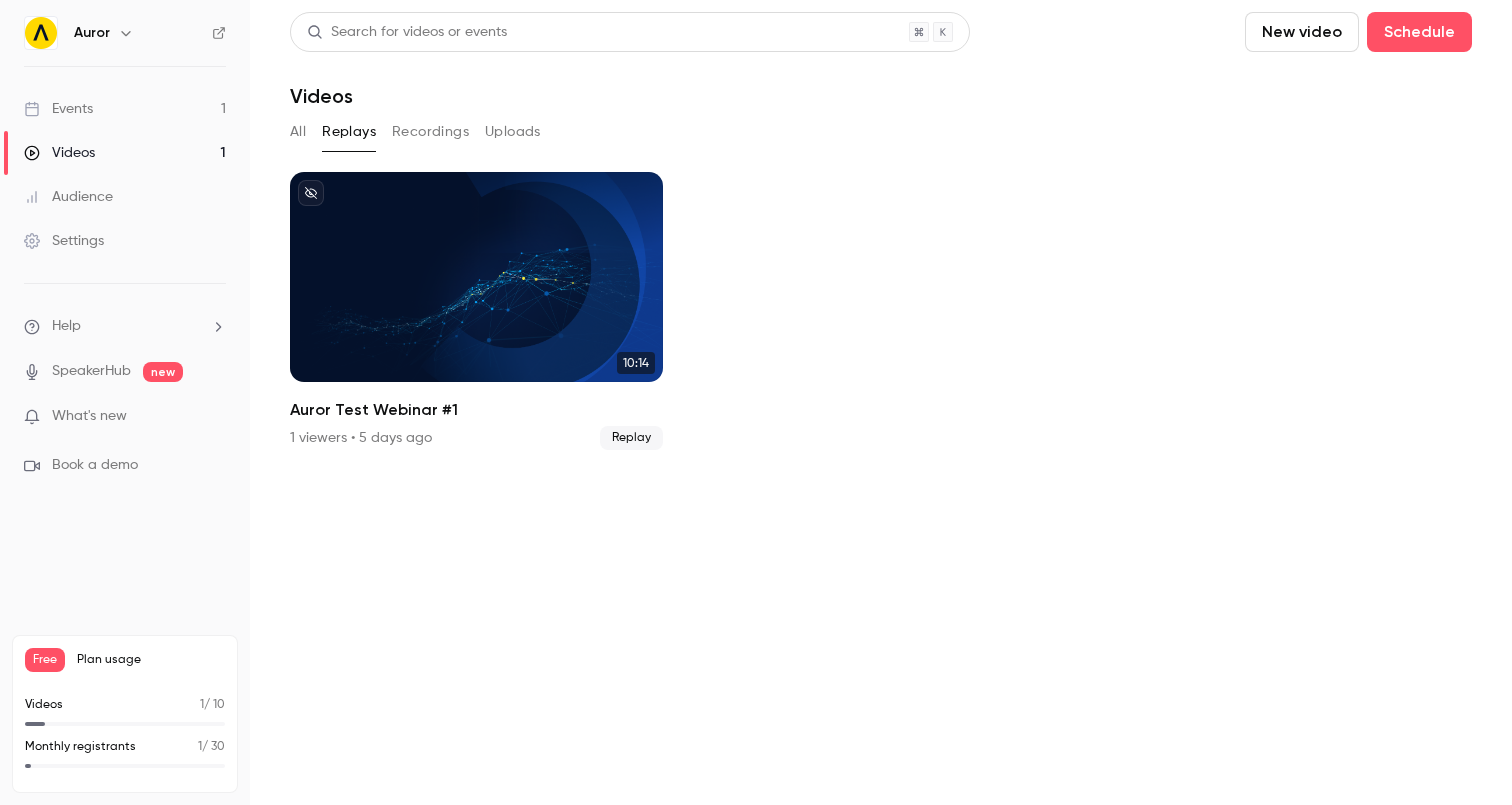 click on "Recordings" at bounding box center [430, 132] 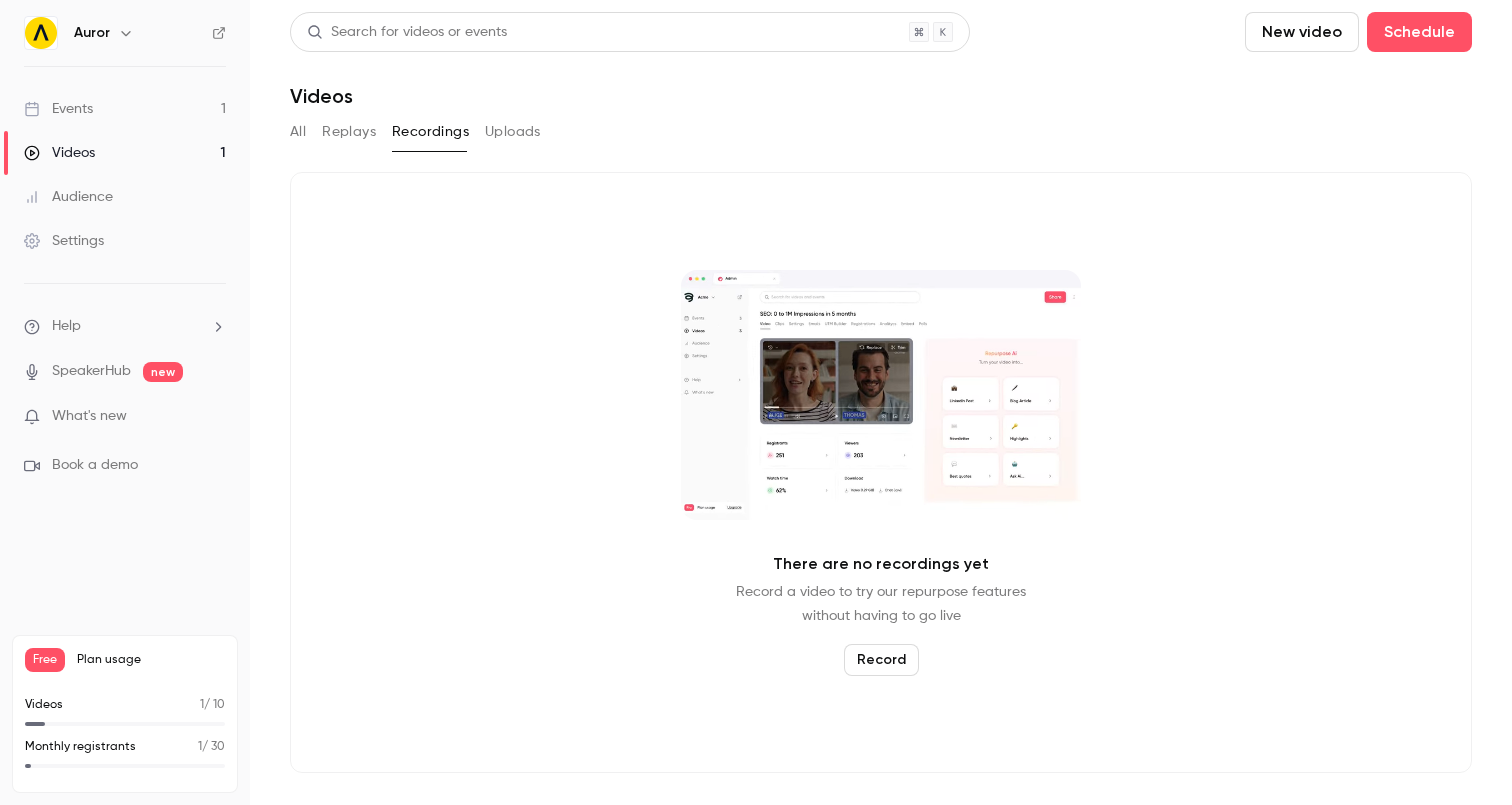click on "Uploads" at bounding box center [513, 132] 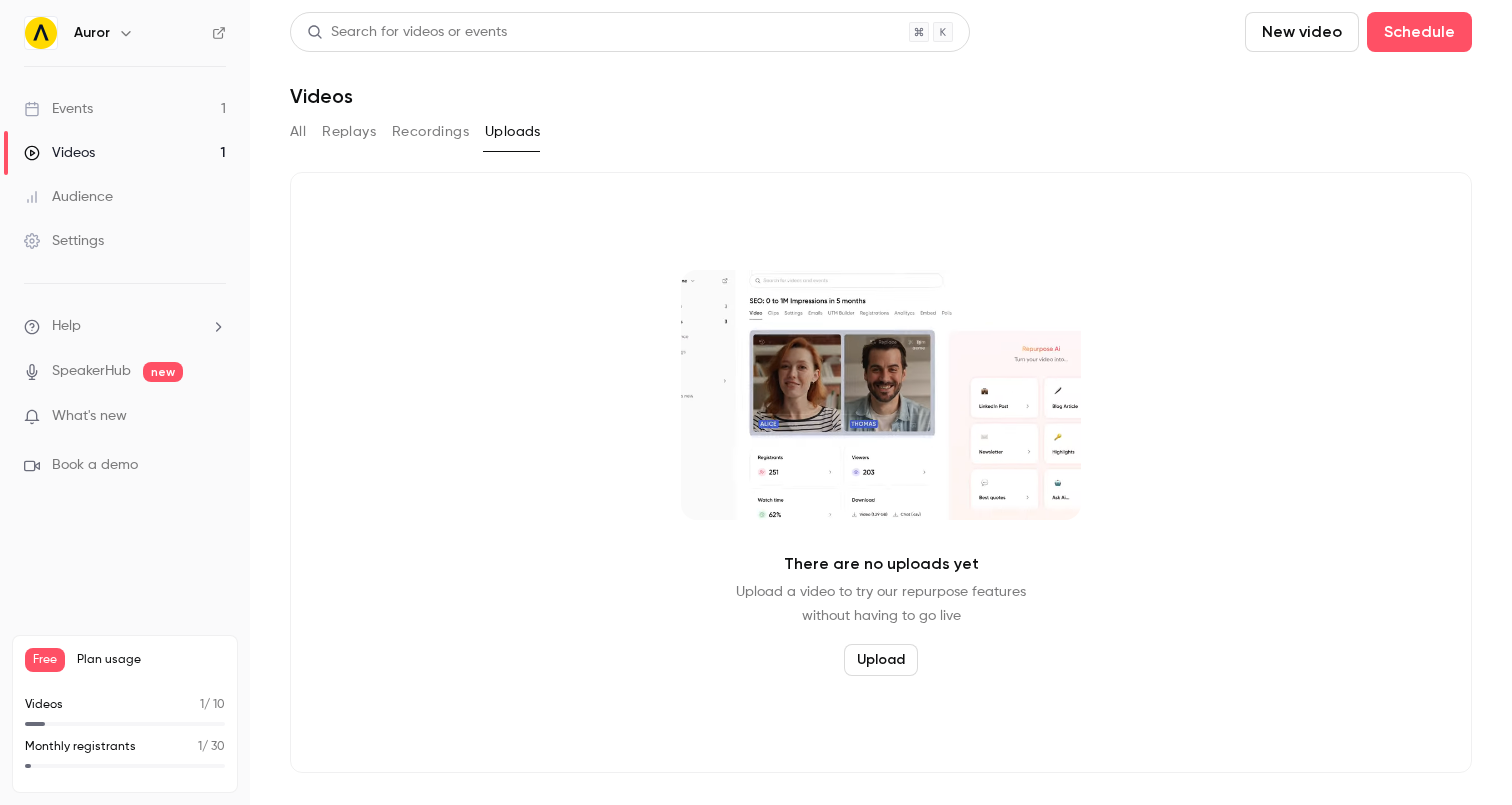 click on "Settings" at bounding box center [125, 241] 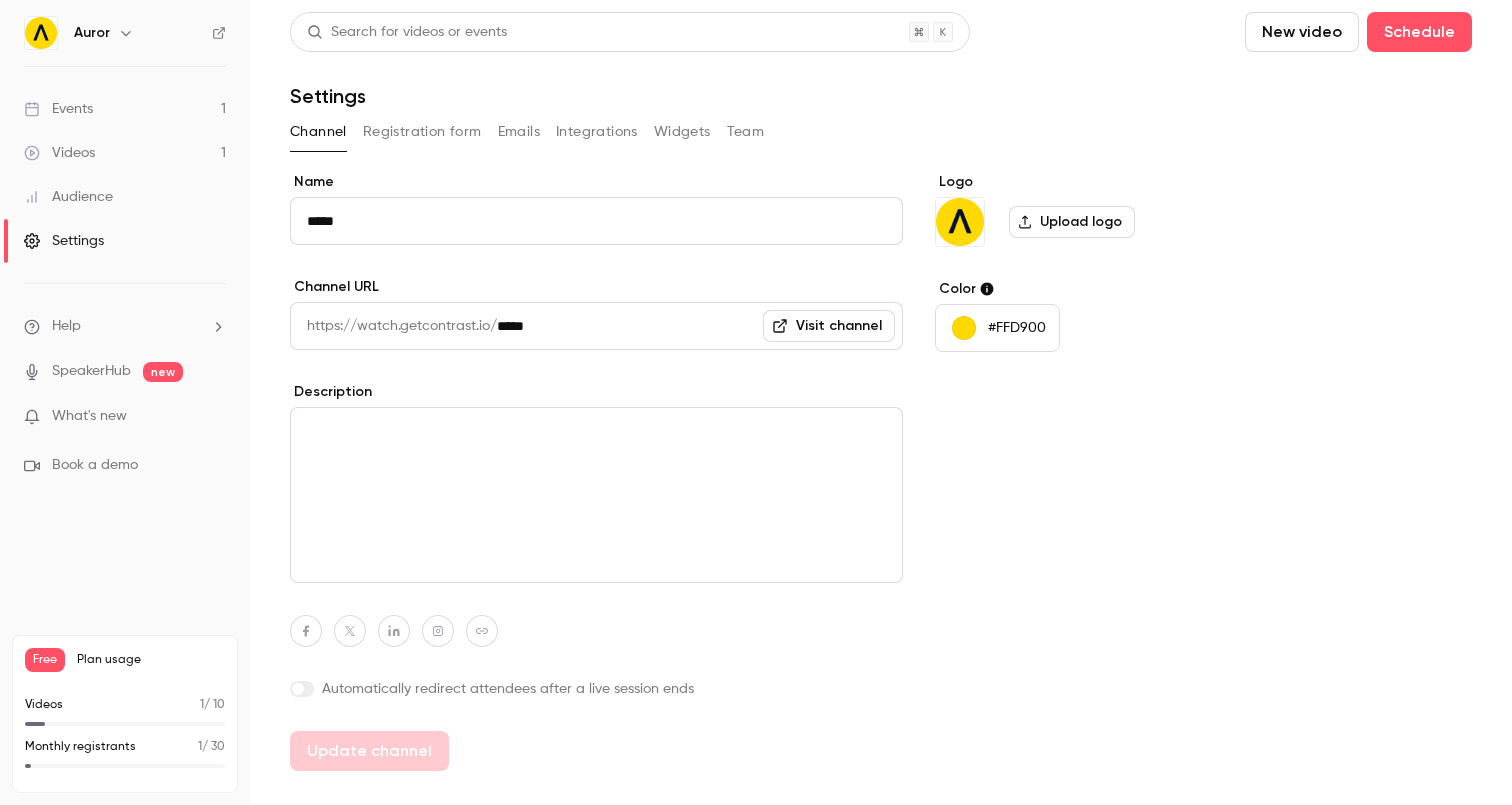 click on "Registration form" at bounding box center (422, 132) 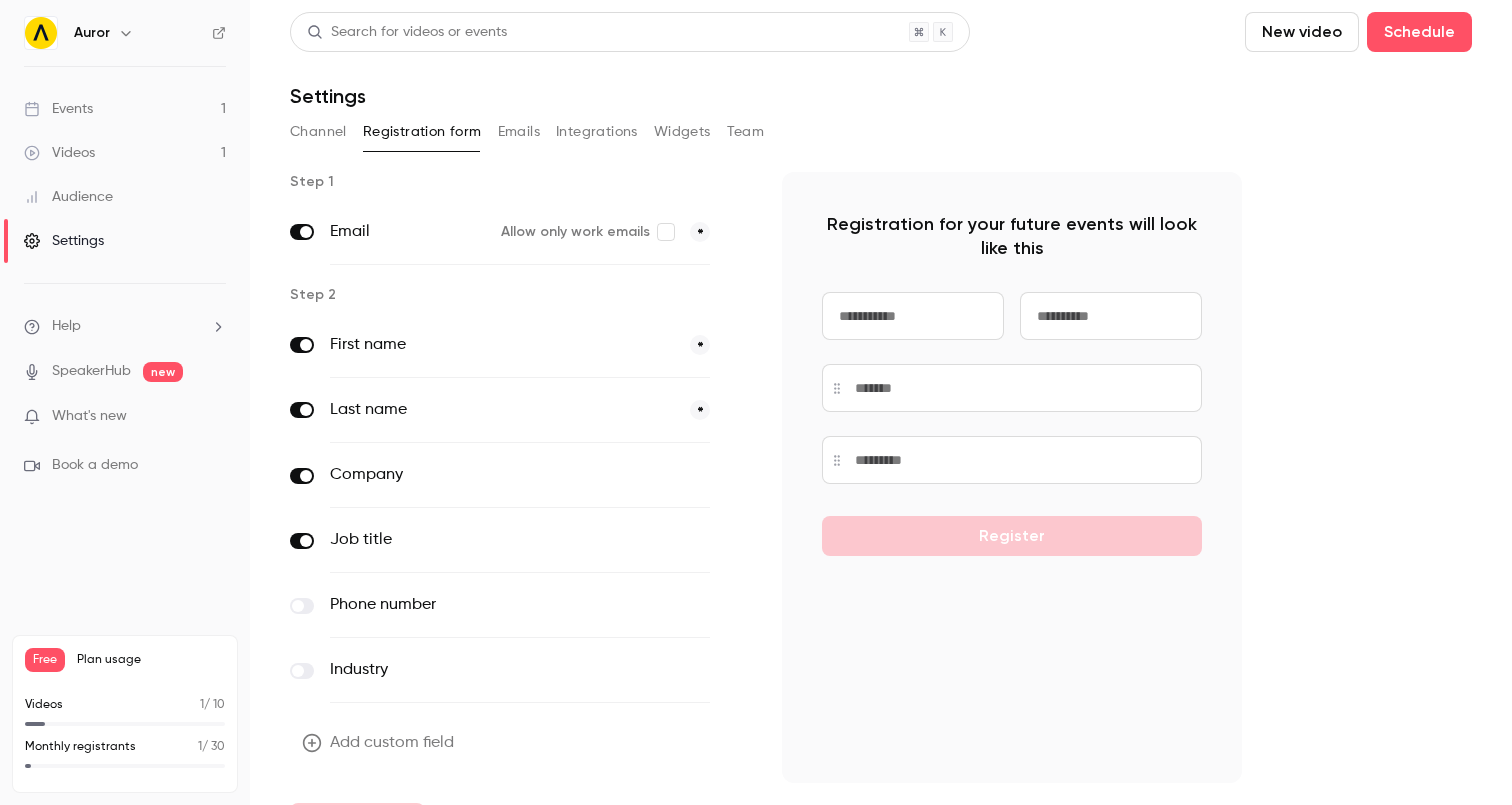 click on "Emails" at bounding box center [519, 132] 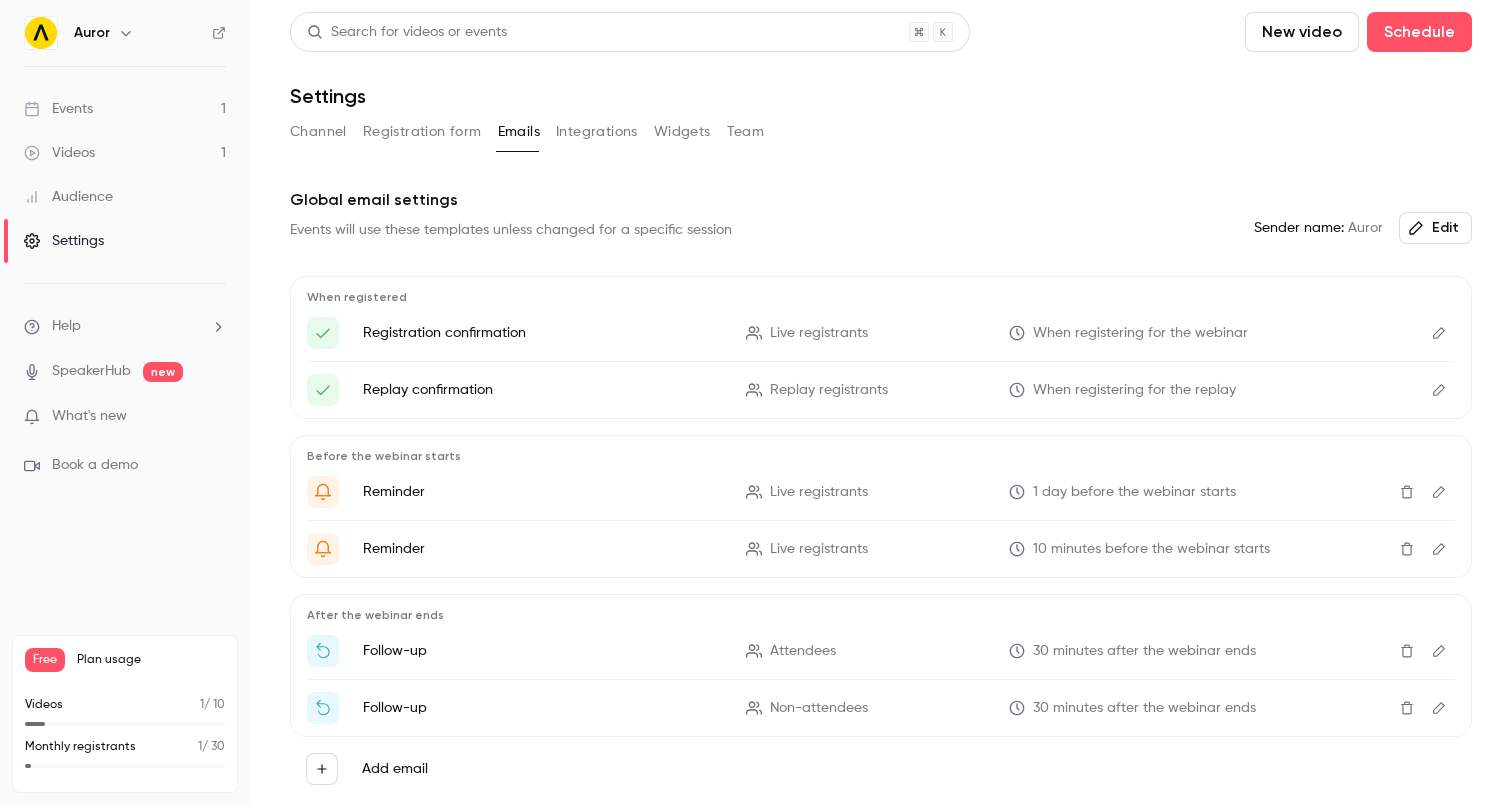 click on "Registration form" at bounding box center (422, 132) 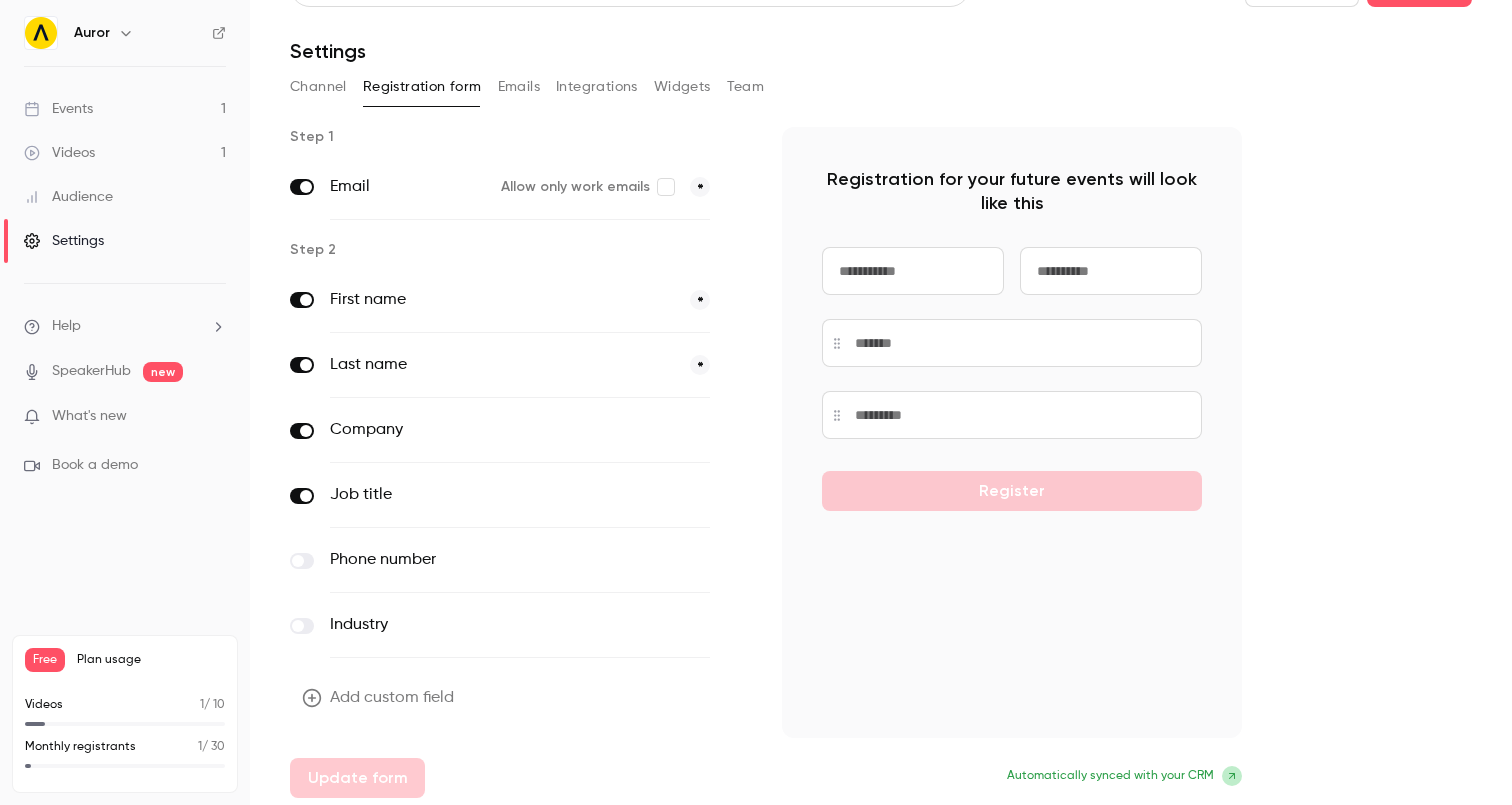scroll, scrollTop: 50, scrollLeft: 0, axis: vertical 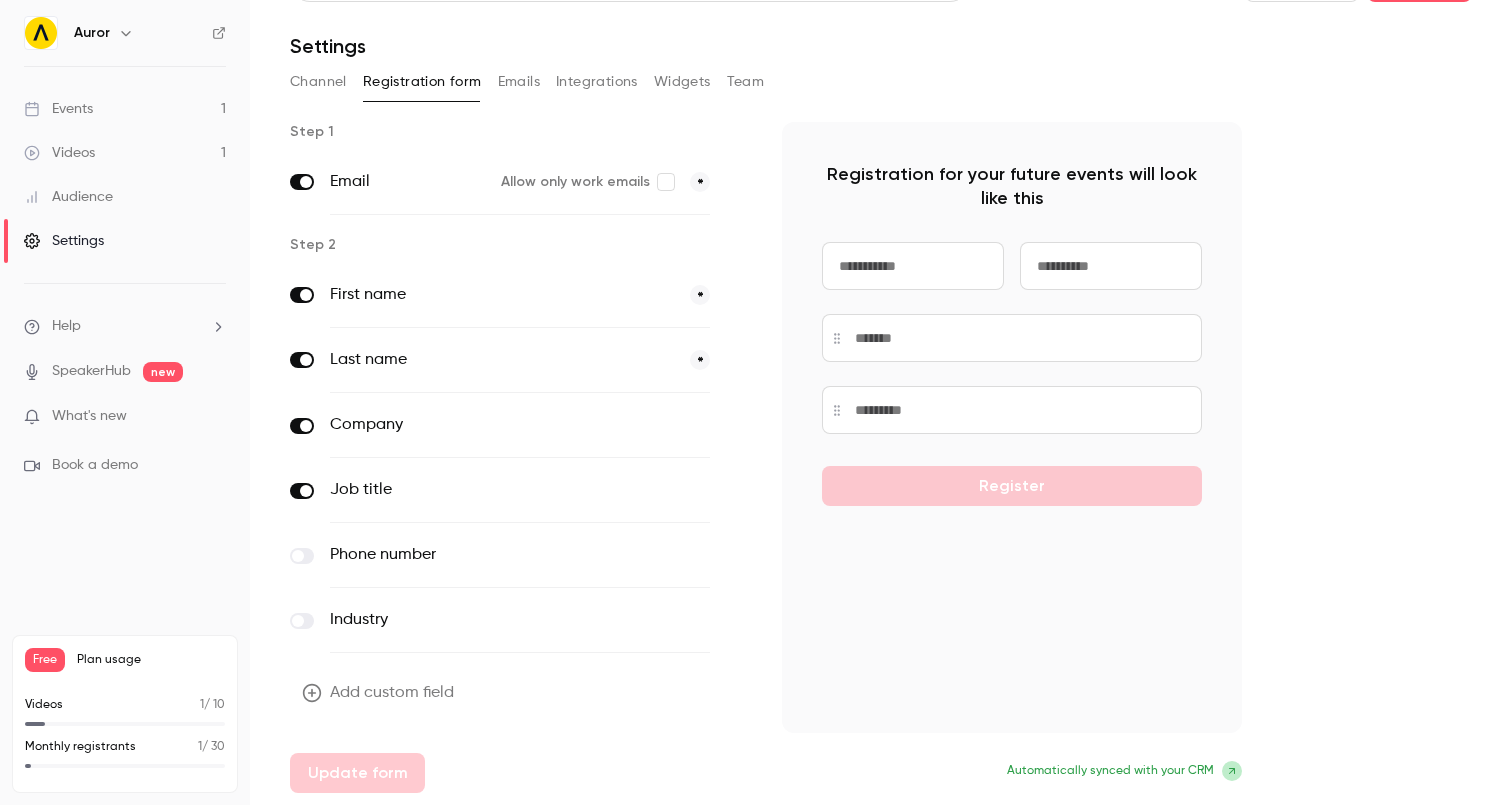 click on "Team" at bounding box center (746, 82) 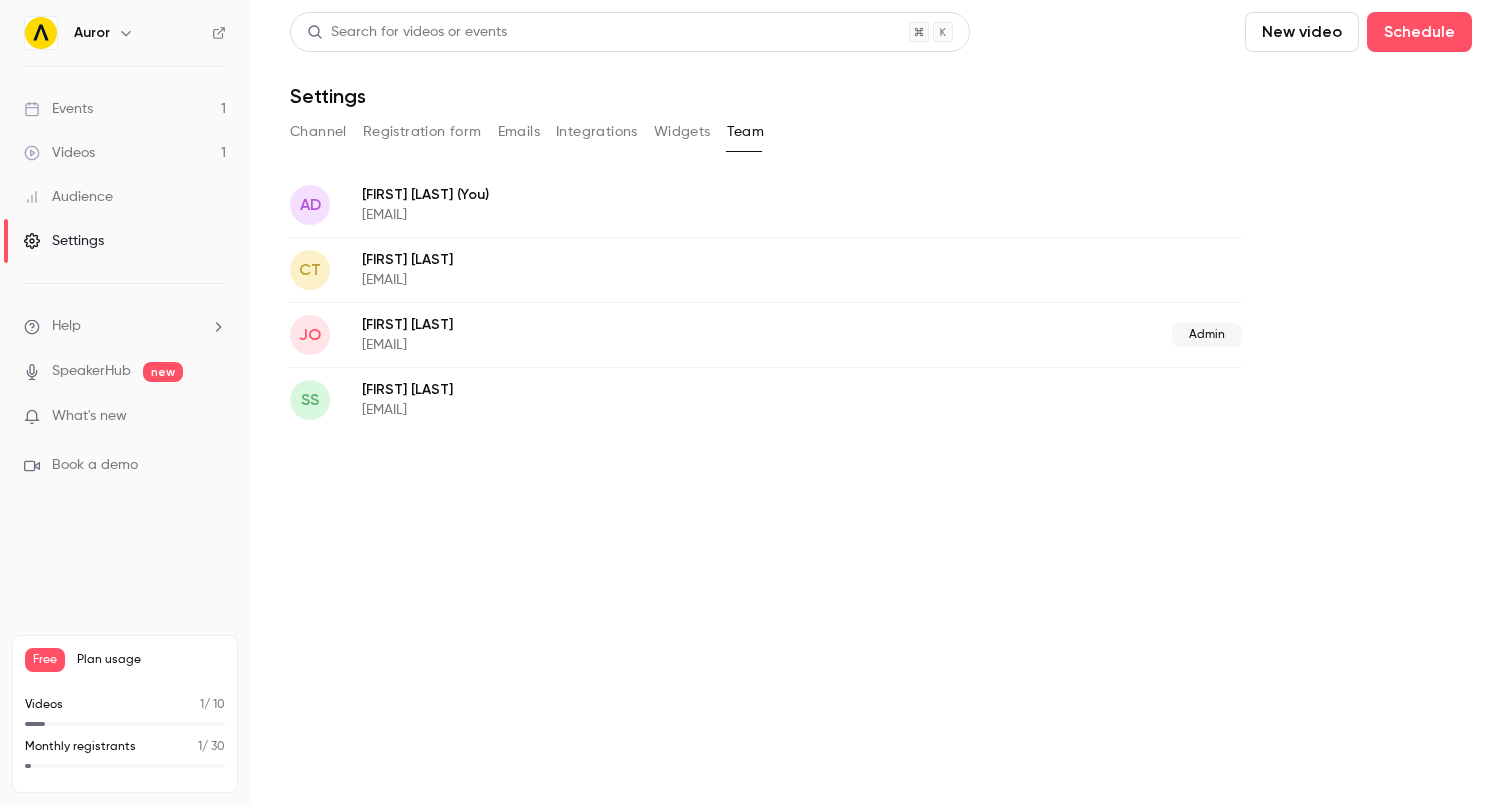 click on "Widgets" at bounding box center (682, 132) 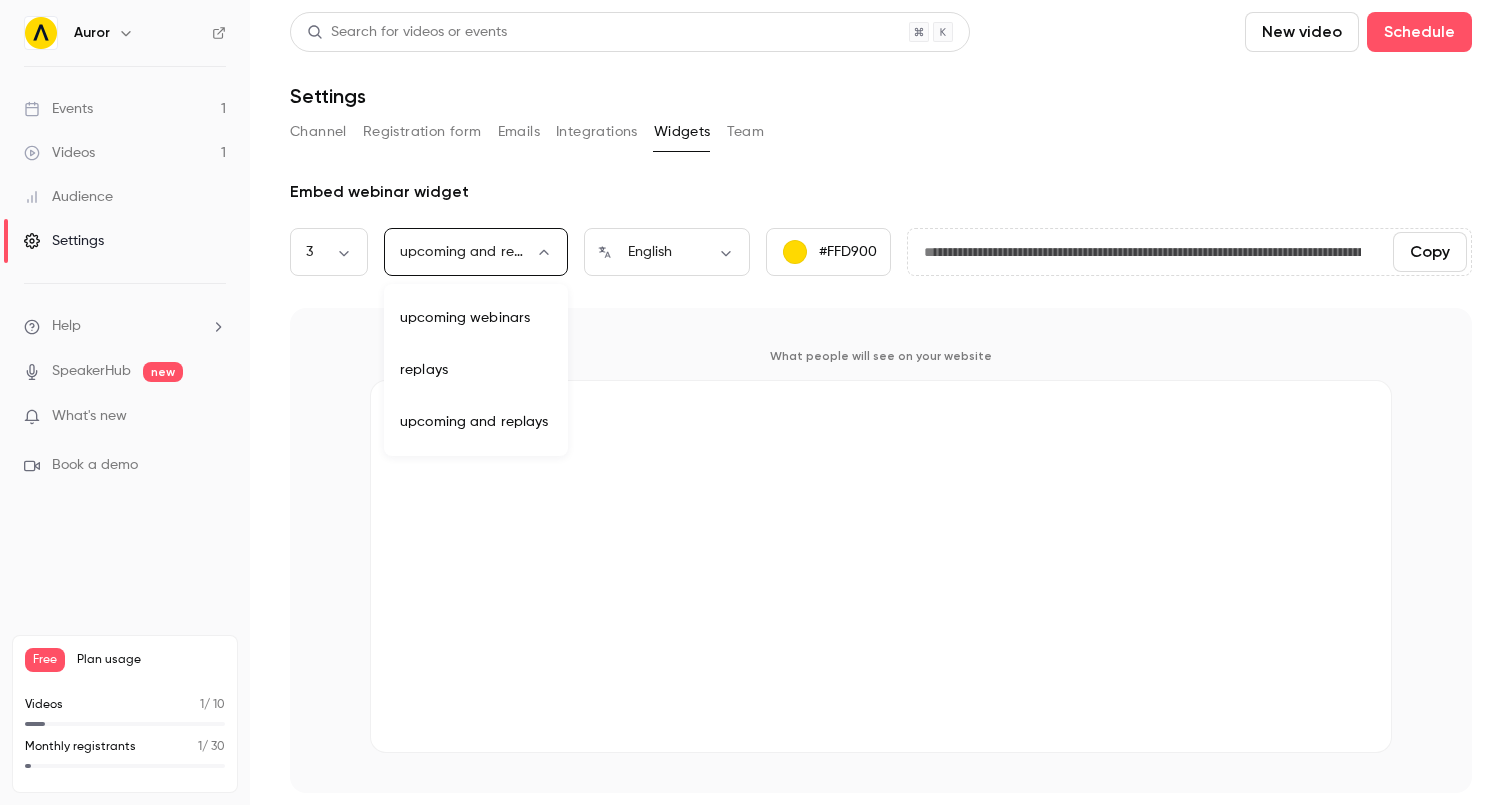 click on "**********" at bounding box center (756, 402) 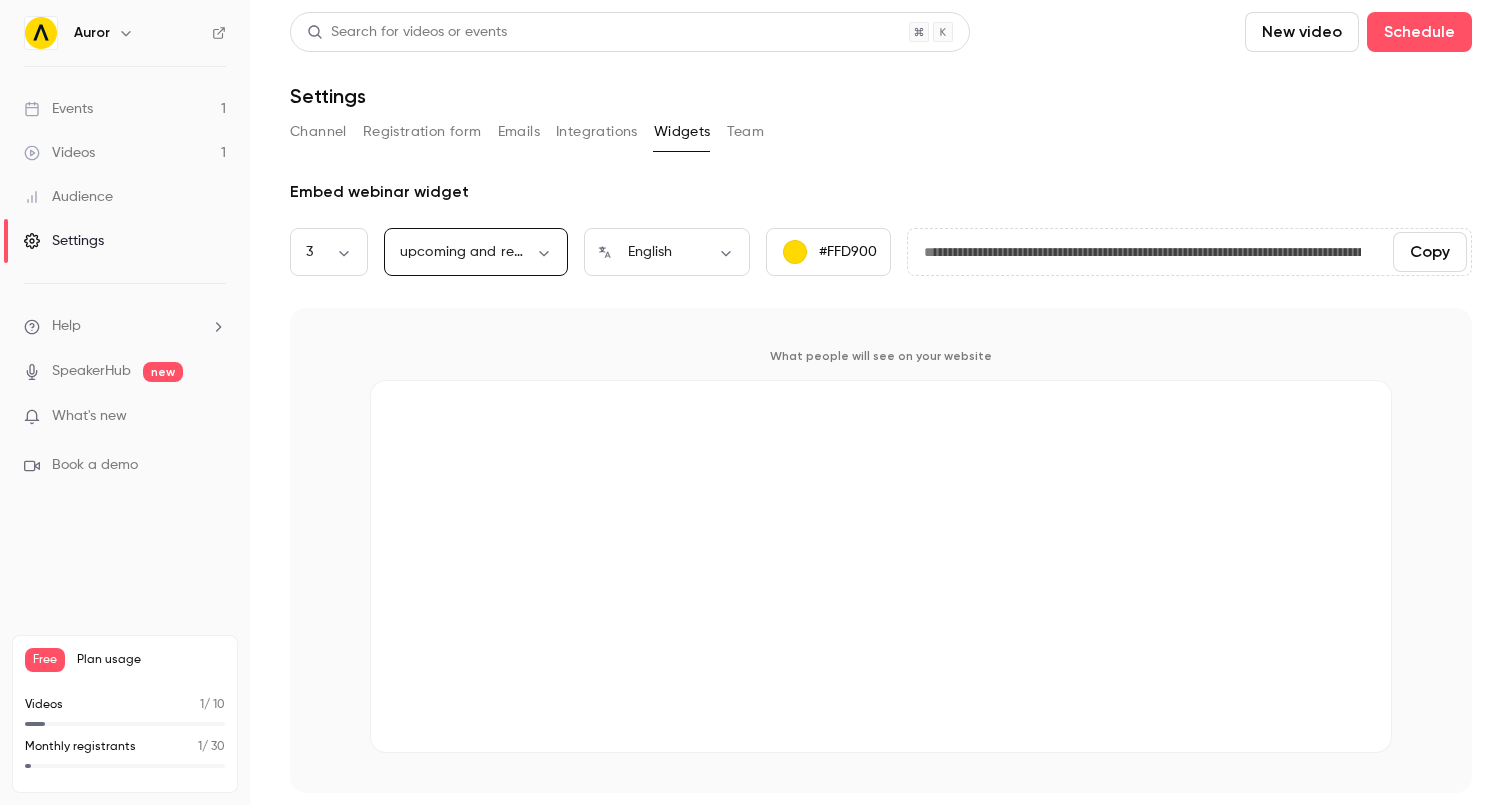 click on "Integrations" at bounding box center (597, 132) 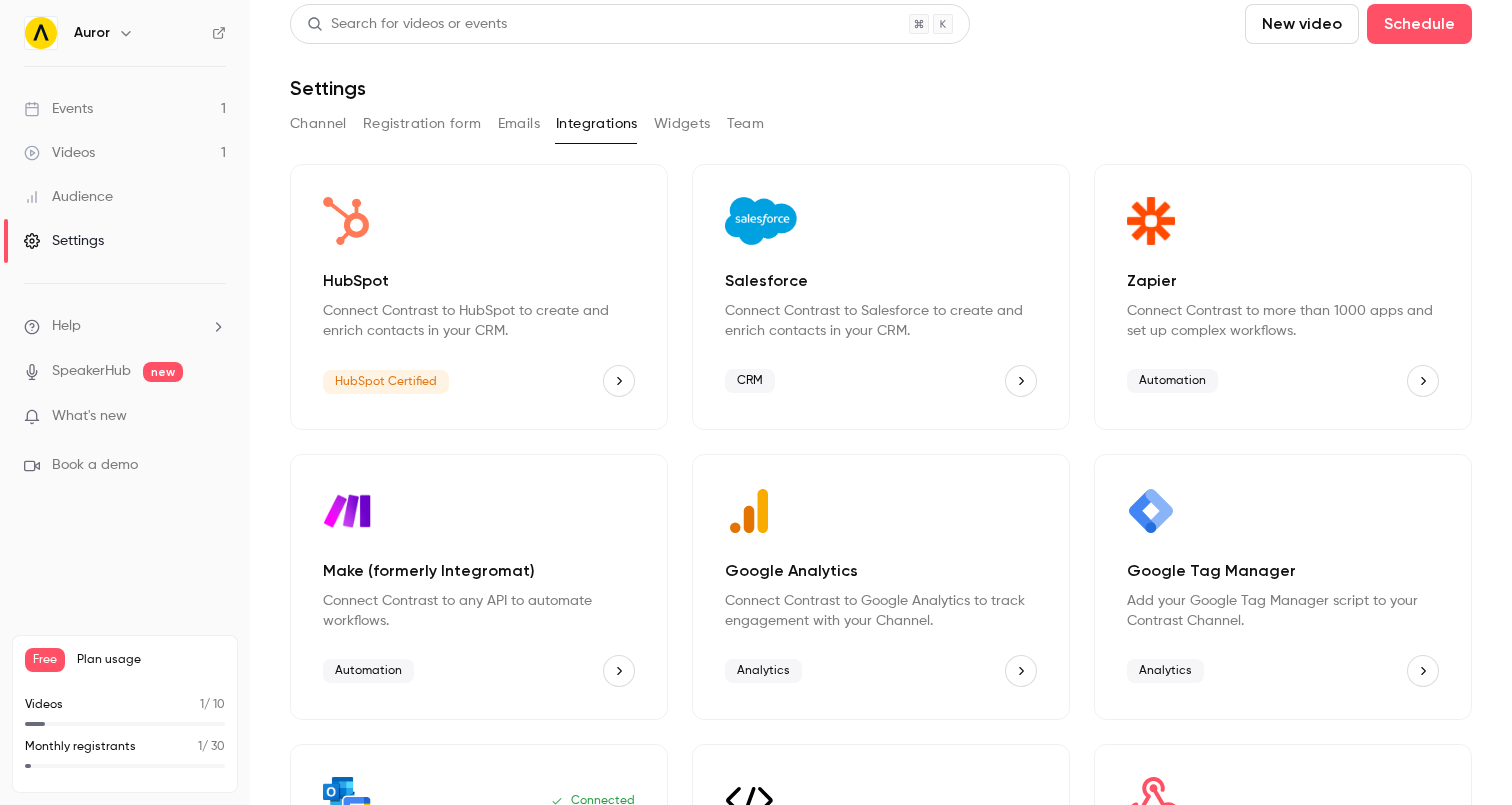 scroll, scrollTop: 0, scrollLeft: 0, axis: both 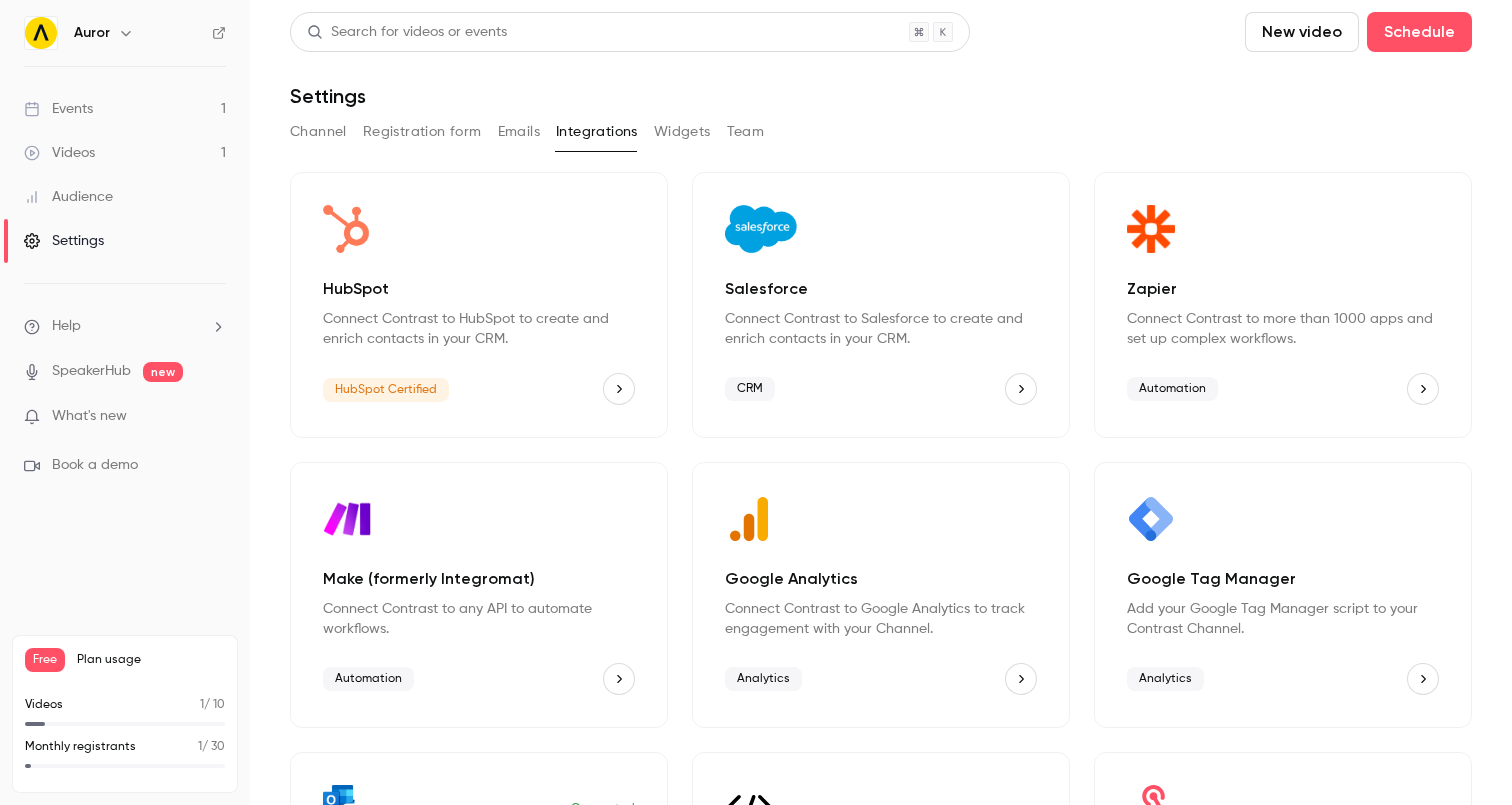 click on "Registration form" at bounding box center [422, 132] 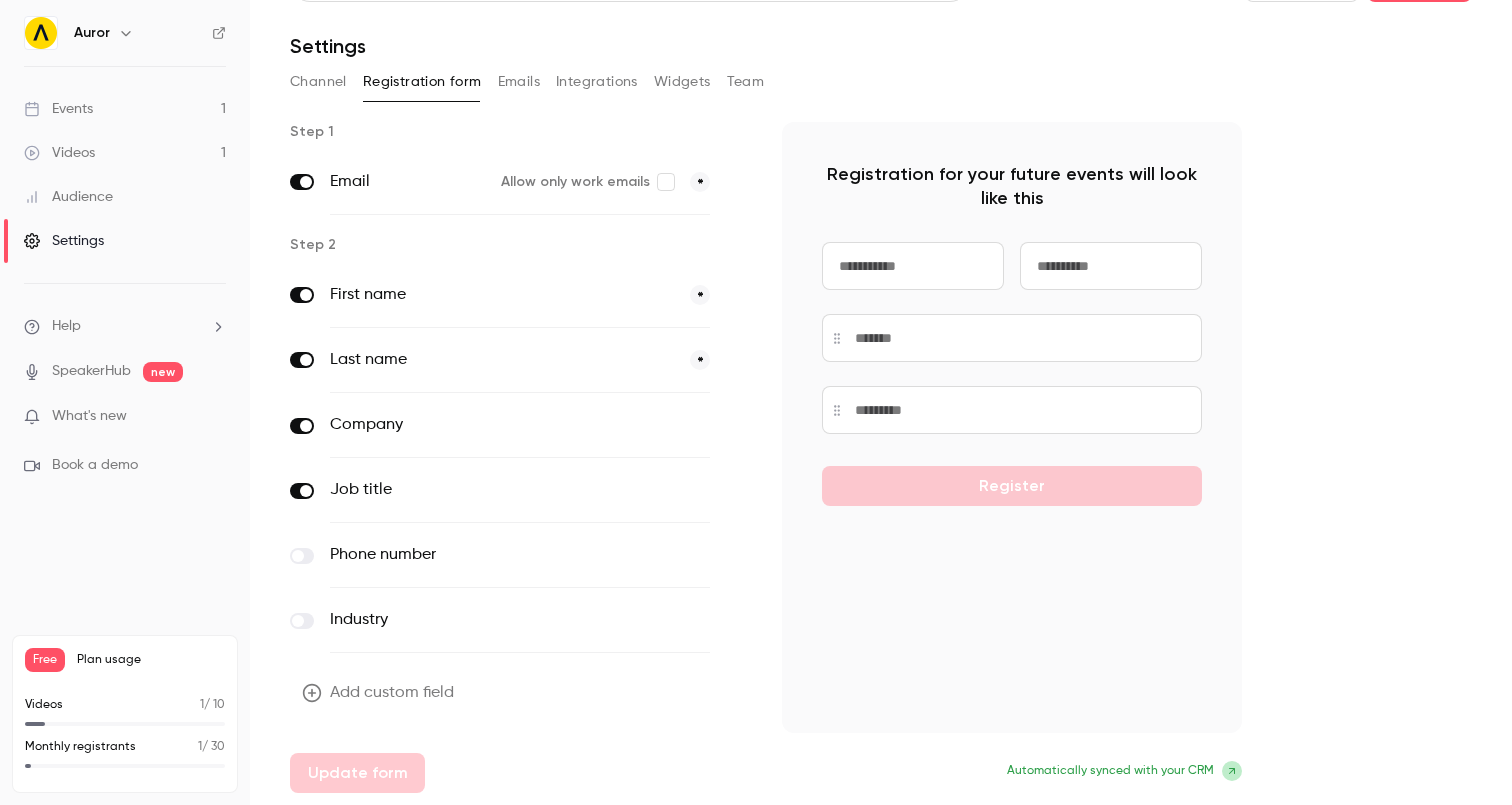 scroll, scrollTop: 0, scrollLeft: 0, axis: both 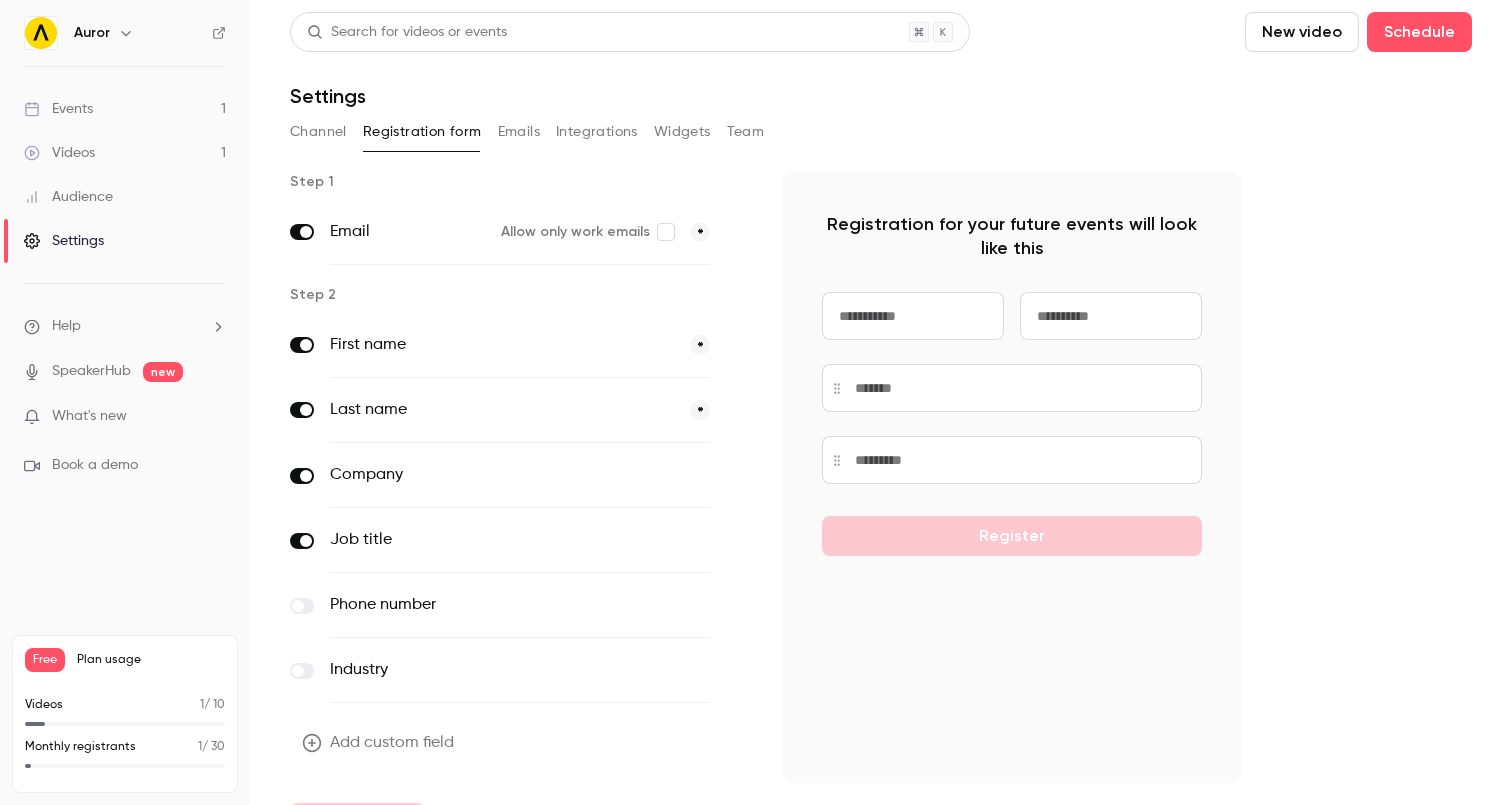 click on "Plan usage" at bounding box center [151, 660] 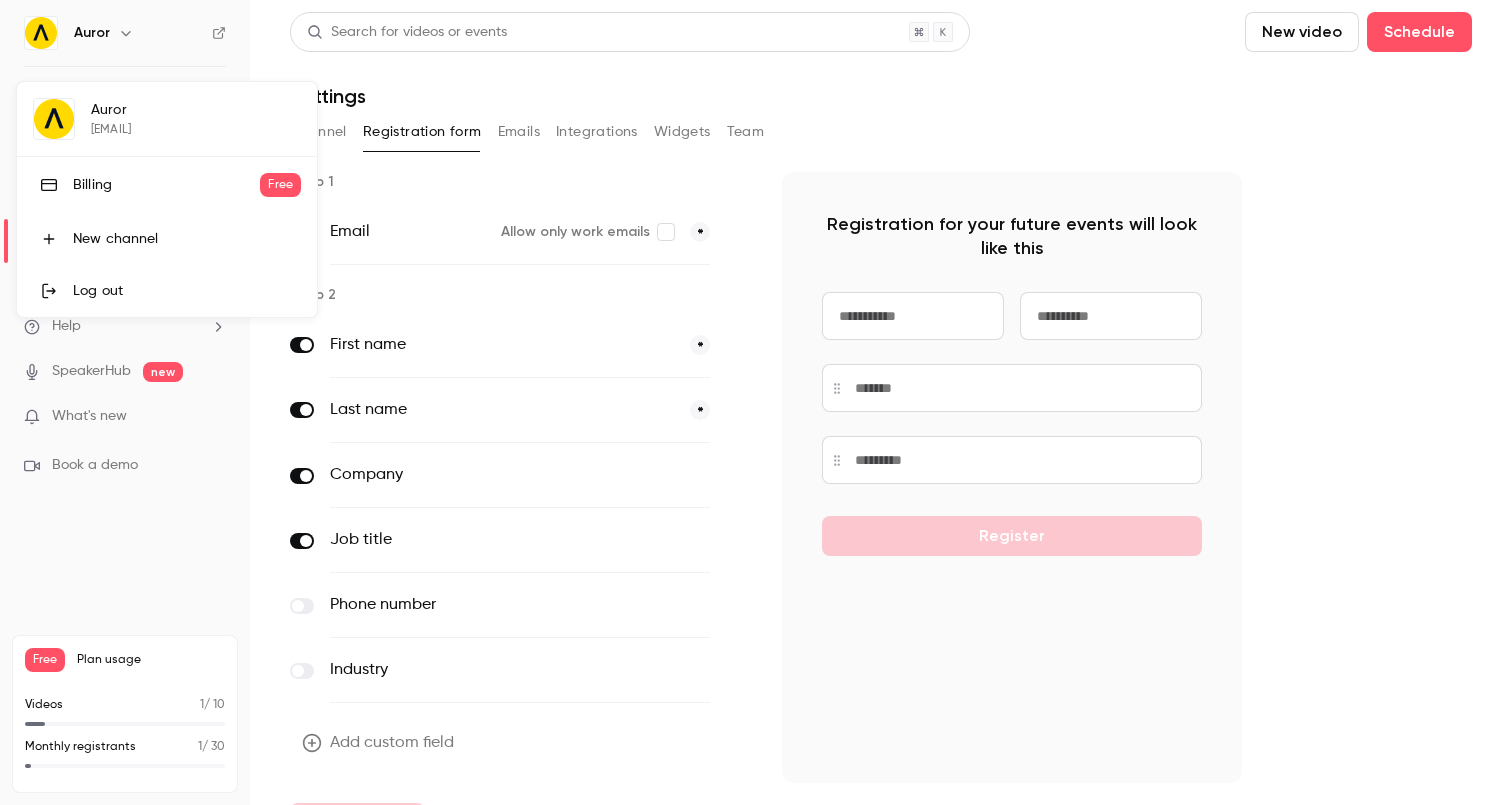 click at bounding box center (756, 402) 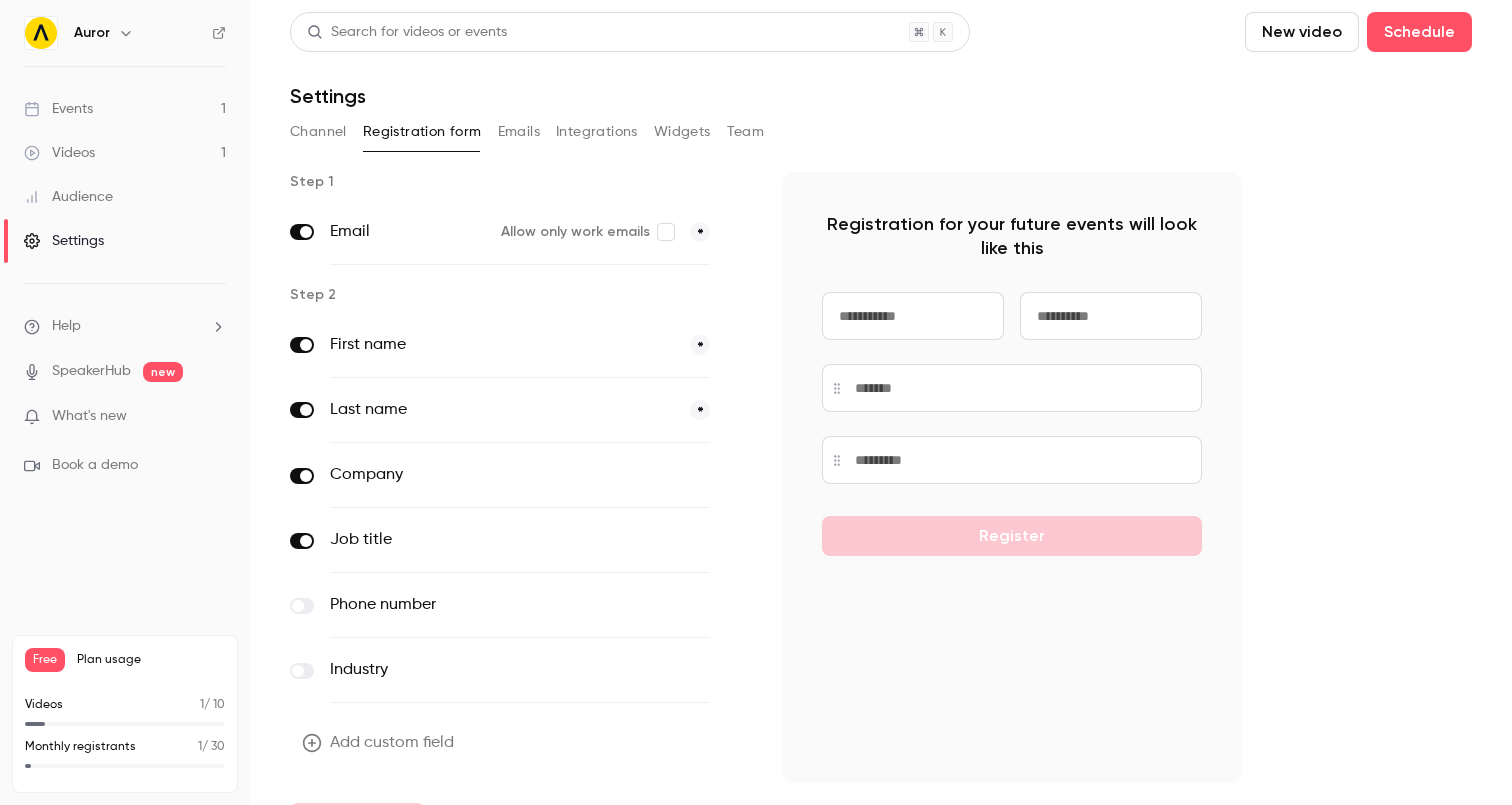click 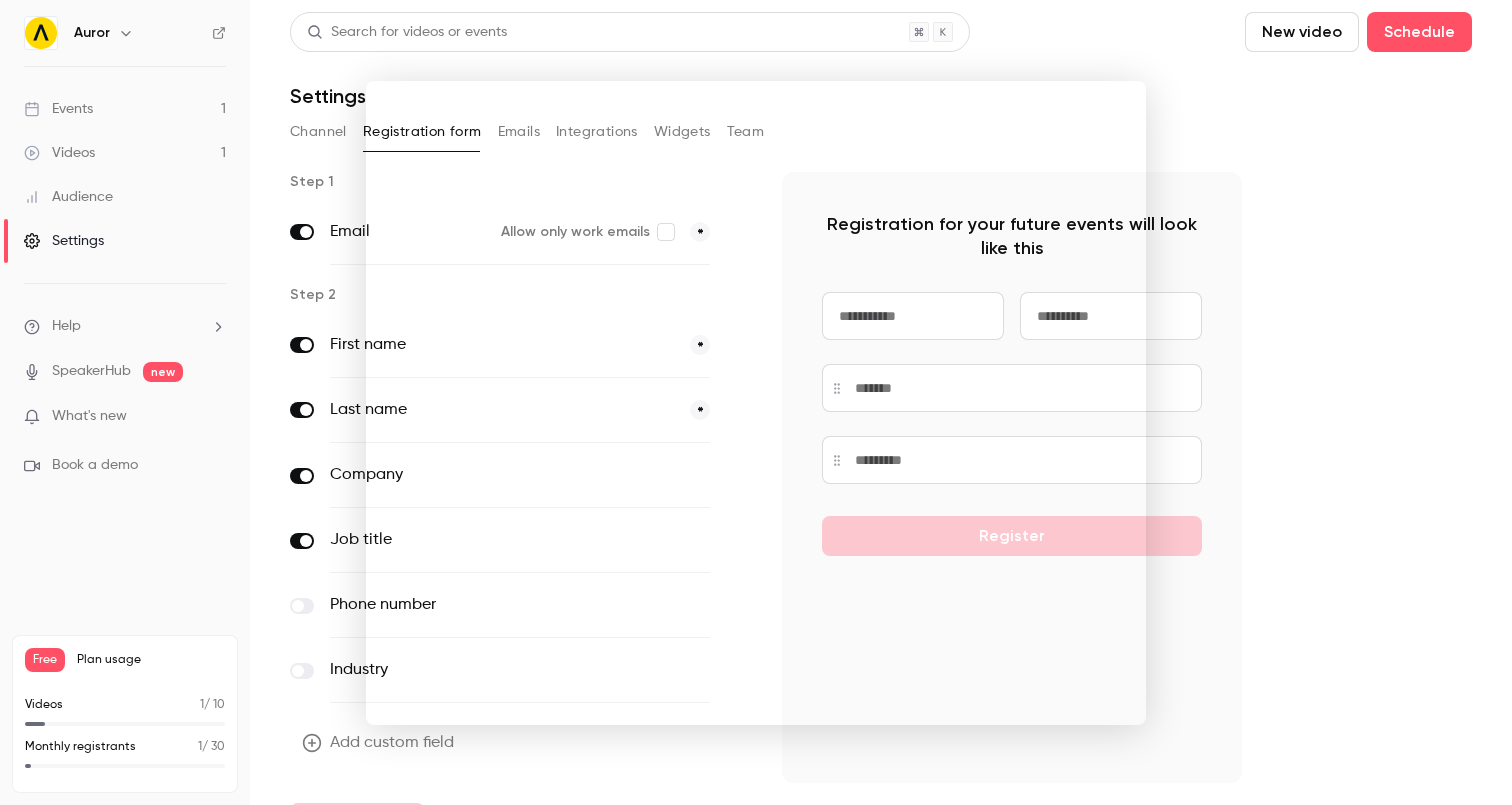 click at bounding box center (756, 402) 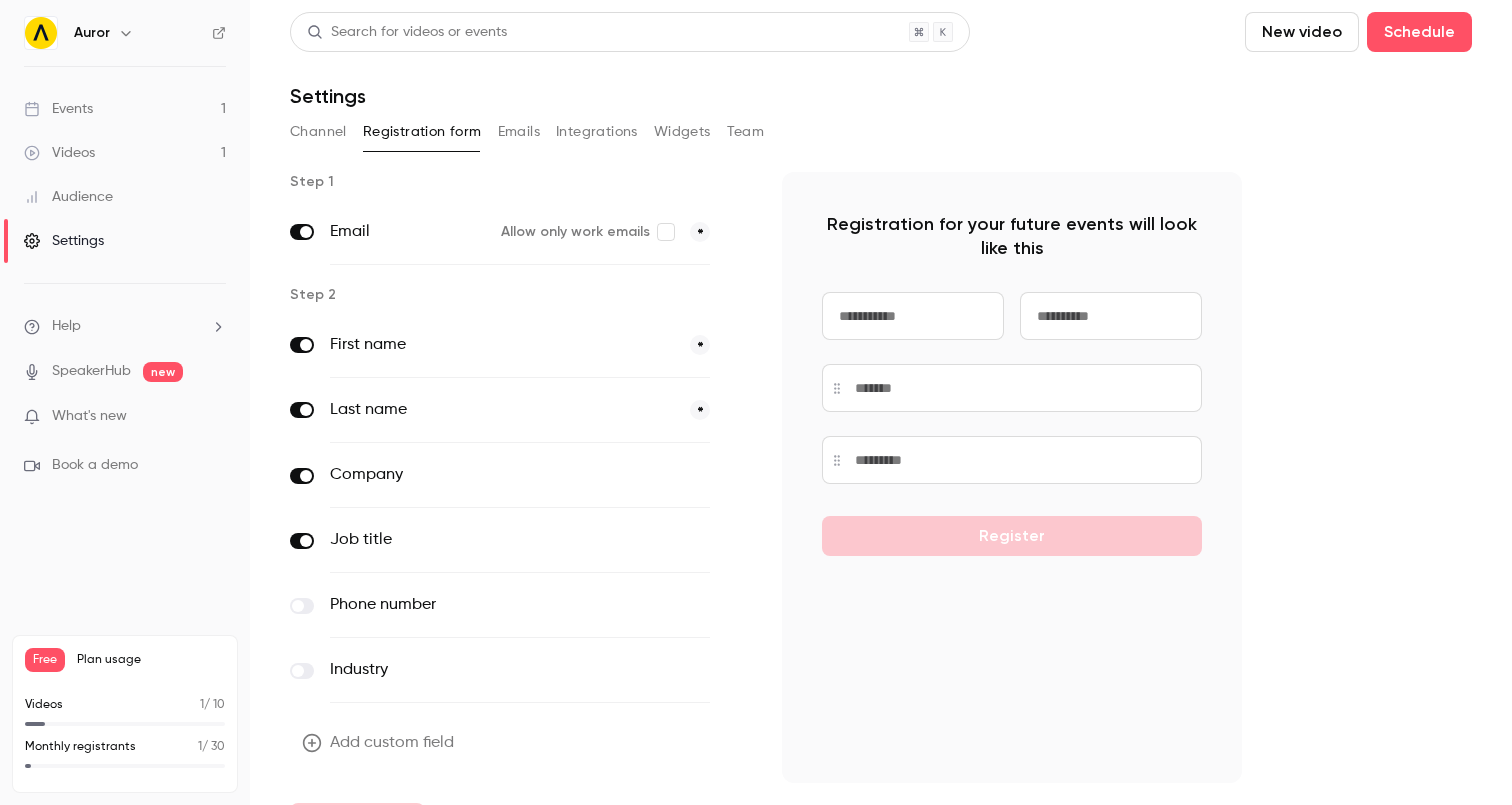 click on "Help SpeakerHub new What's new Book a demo" at bounding box center (125, 396) 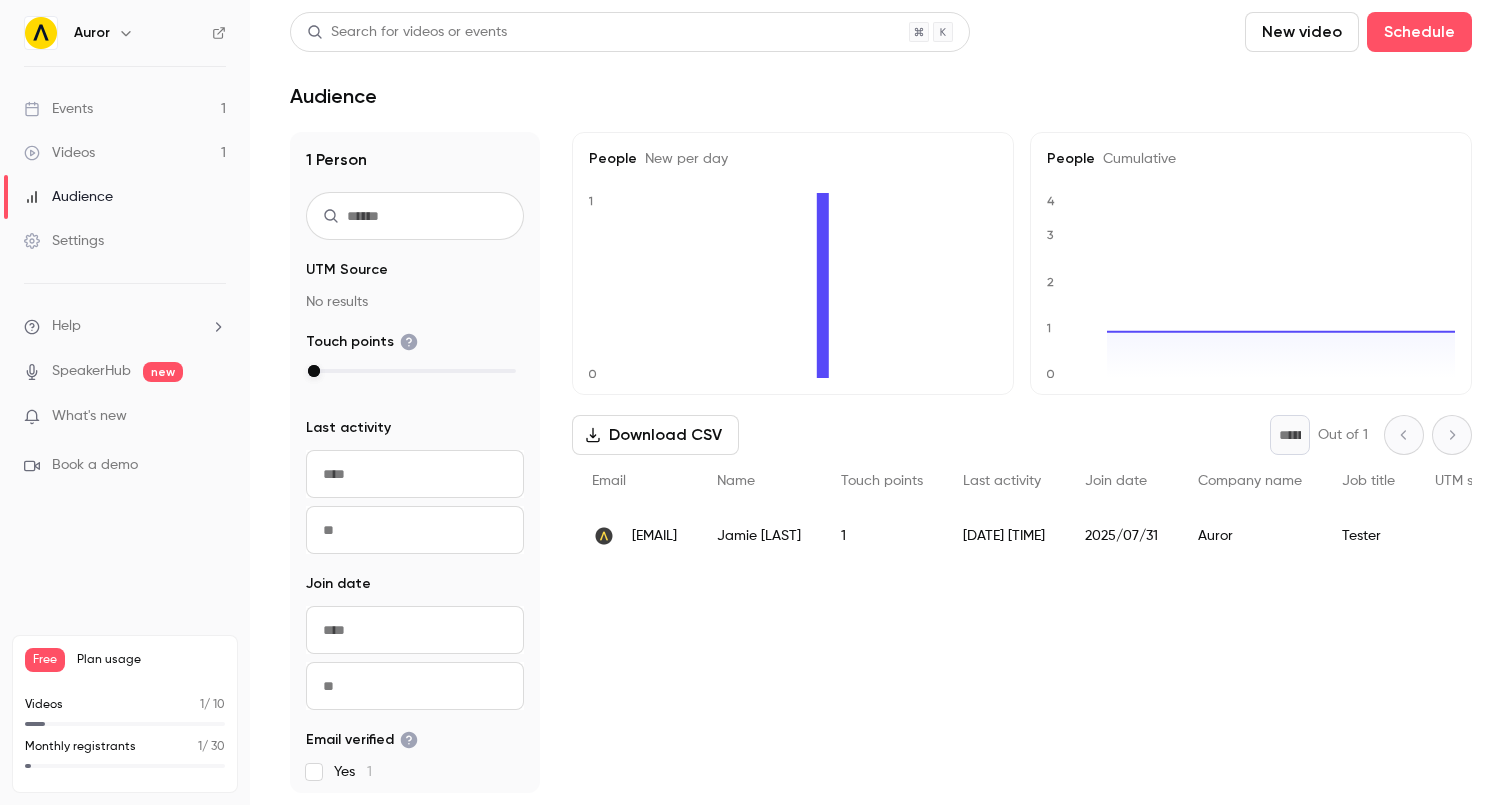 click on "Videos 1" at bounding box center [125, 153] 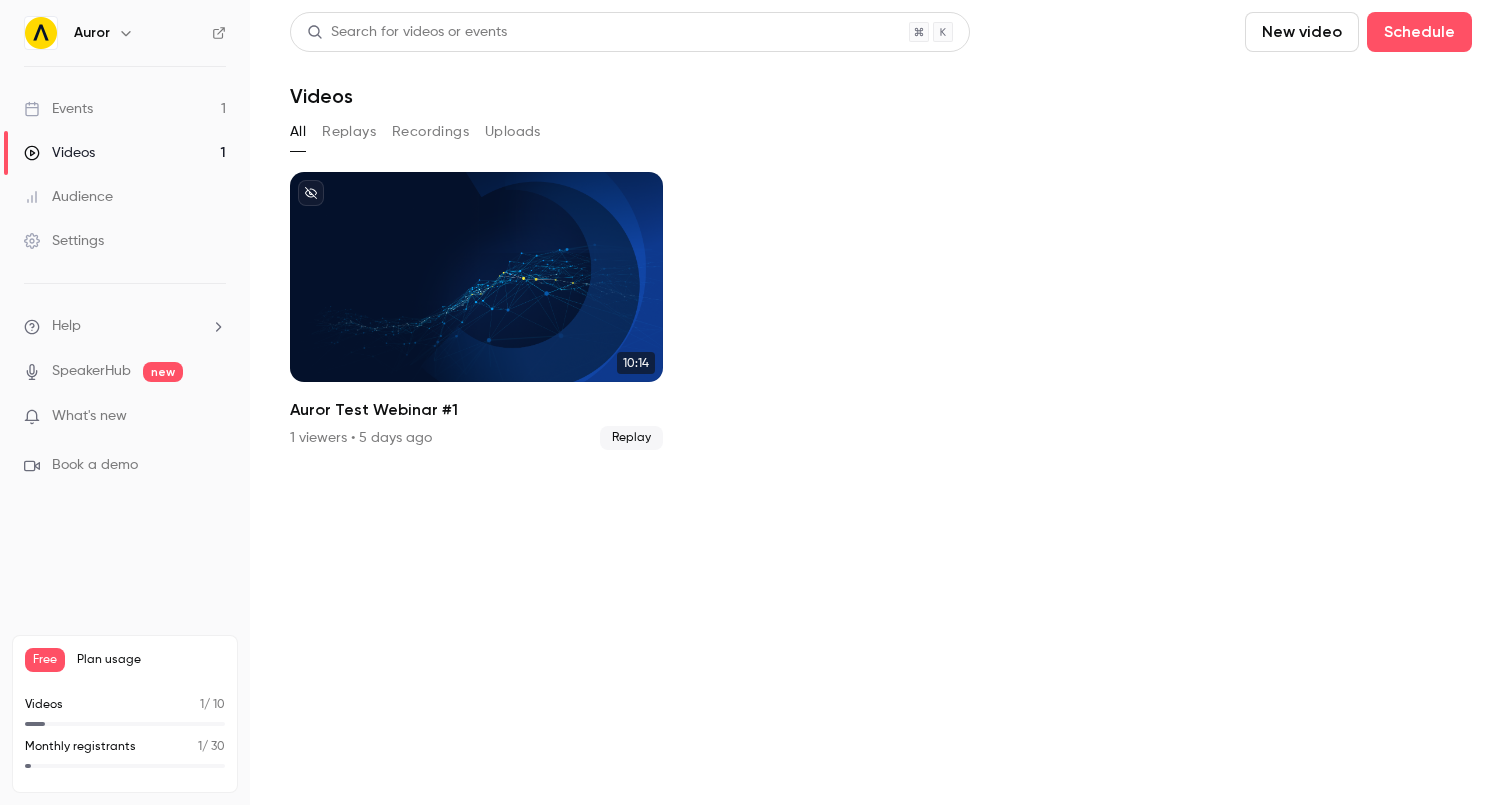 click on "Events" at bounding box center (58, 109) 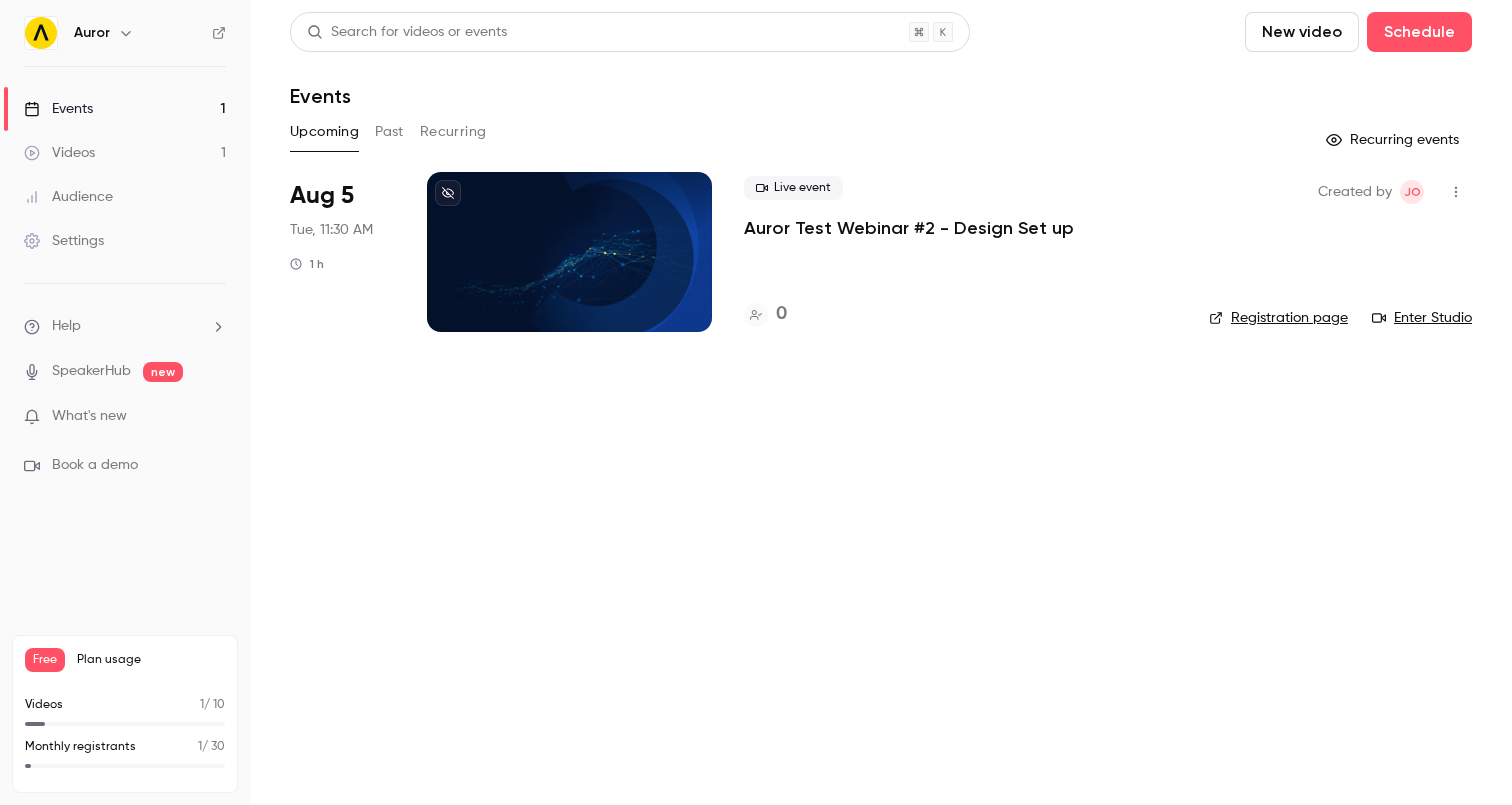 click on "Past" at bounding box center [389, 132] 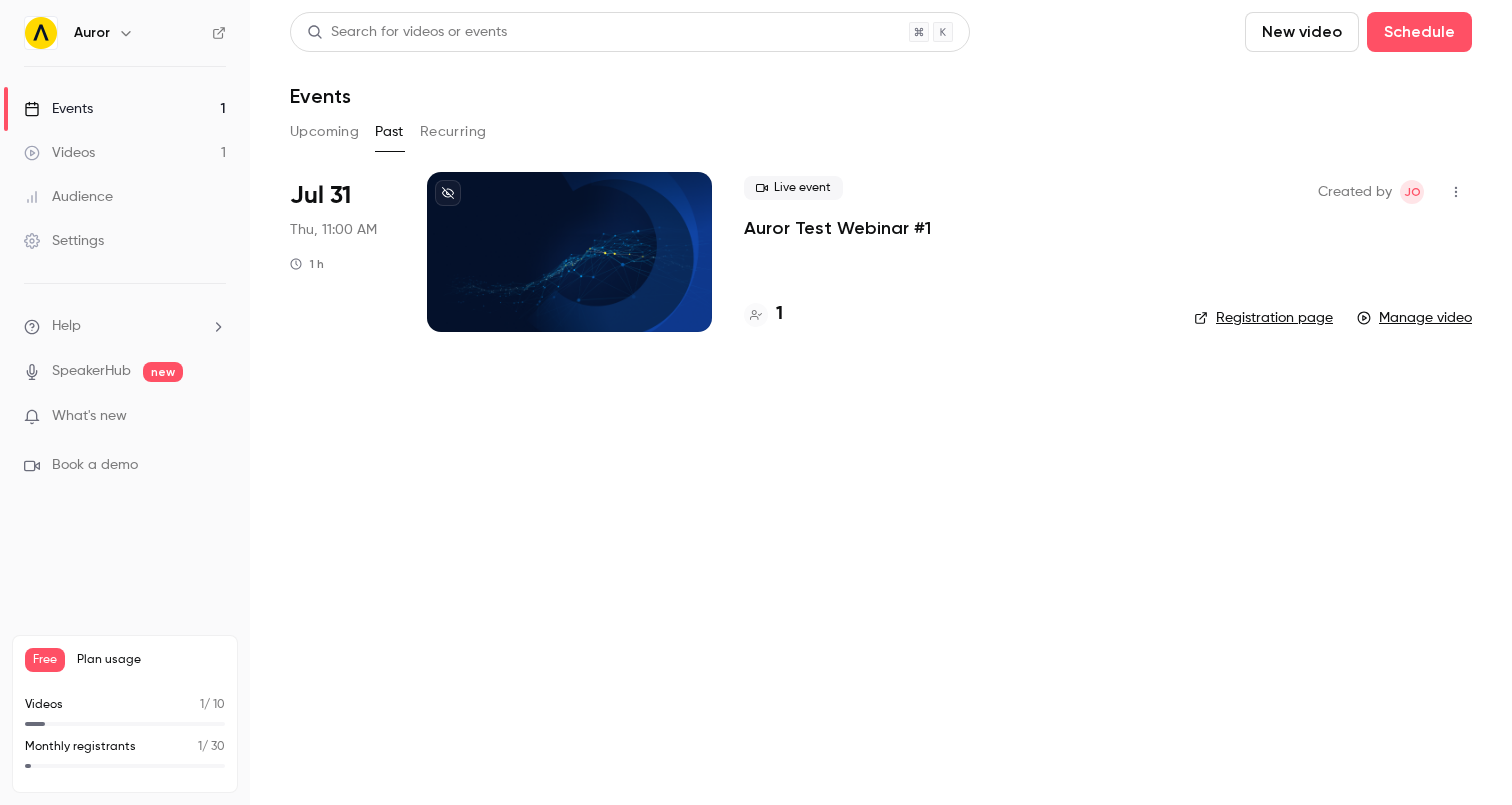 click on "Recurring" at bounding box center [453, 132] 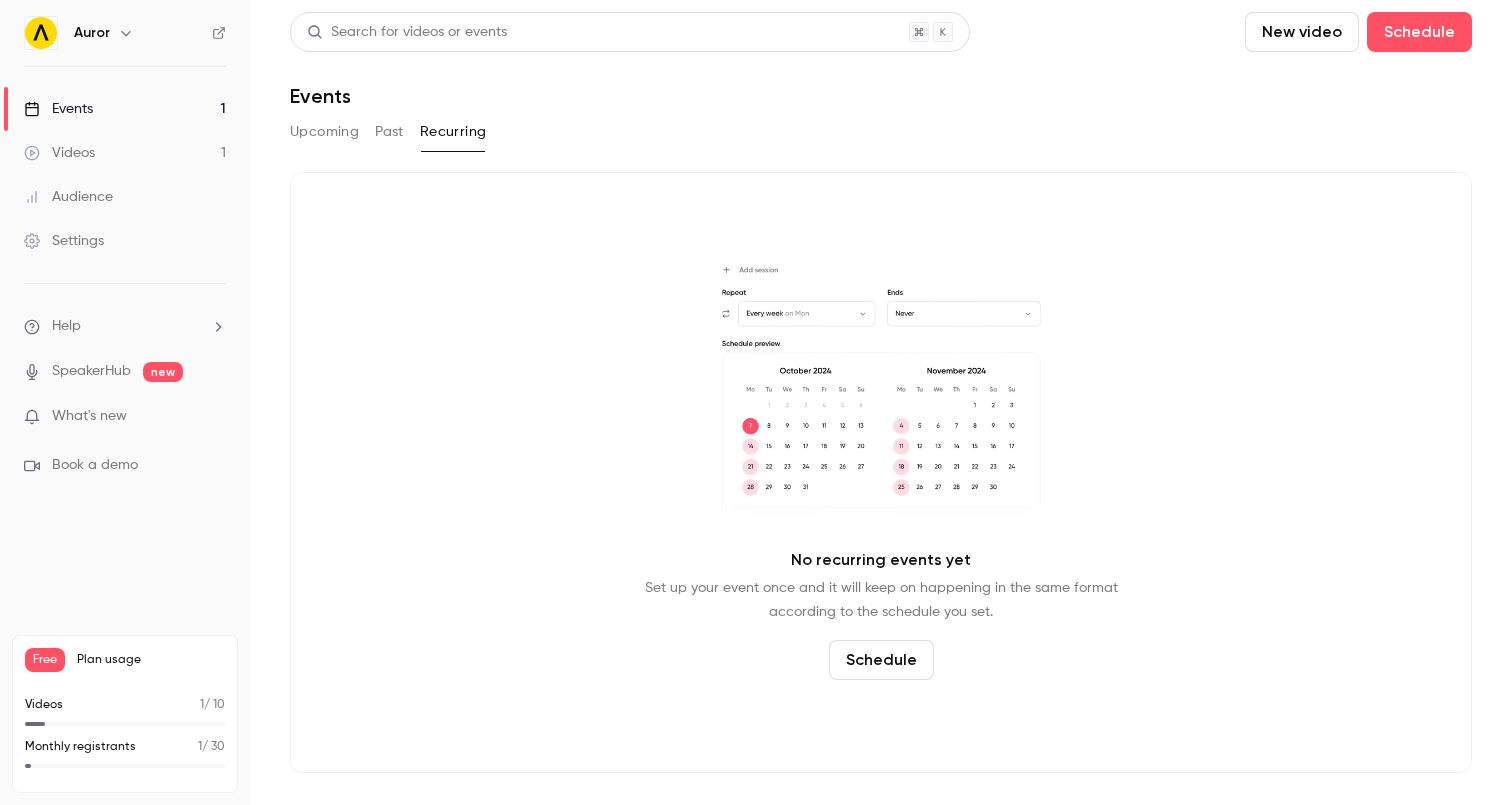 click on "Past" at bounding box center (389, 132) 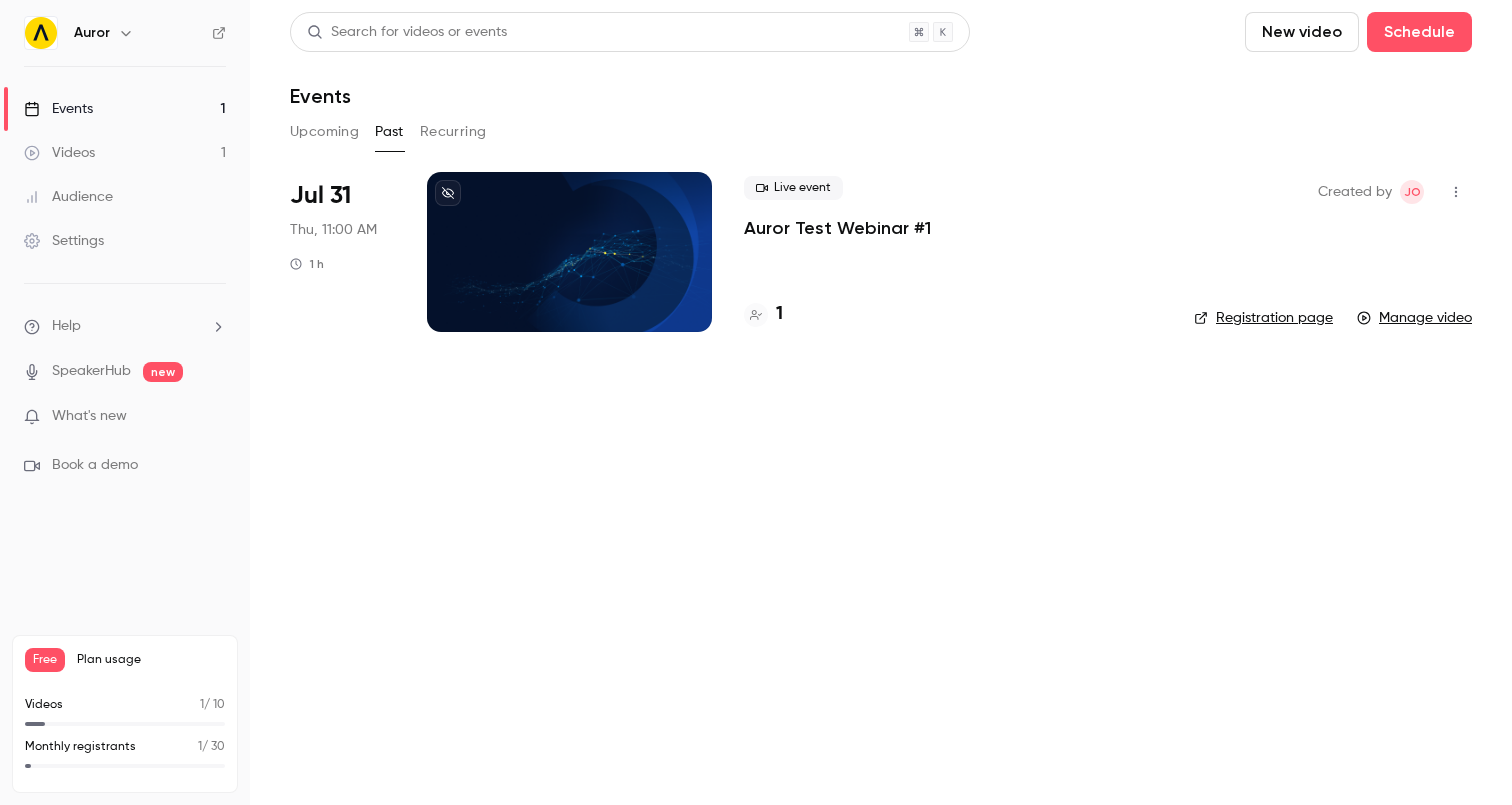 click on "Upcoming" at bounding box center [324, 132] 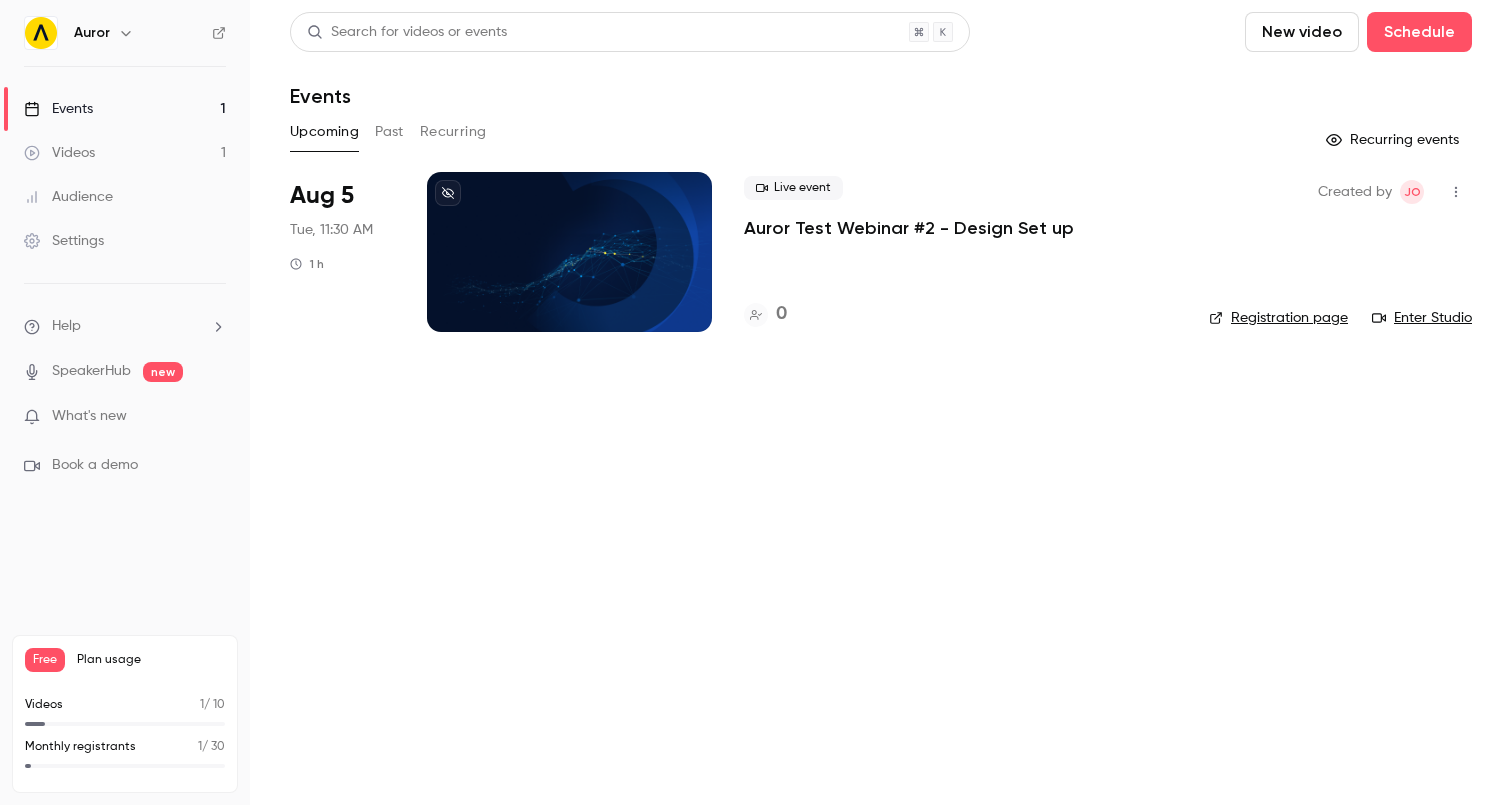 click on "Videos" at bounding box center [59, 153] 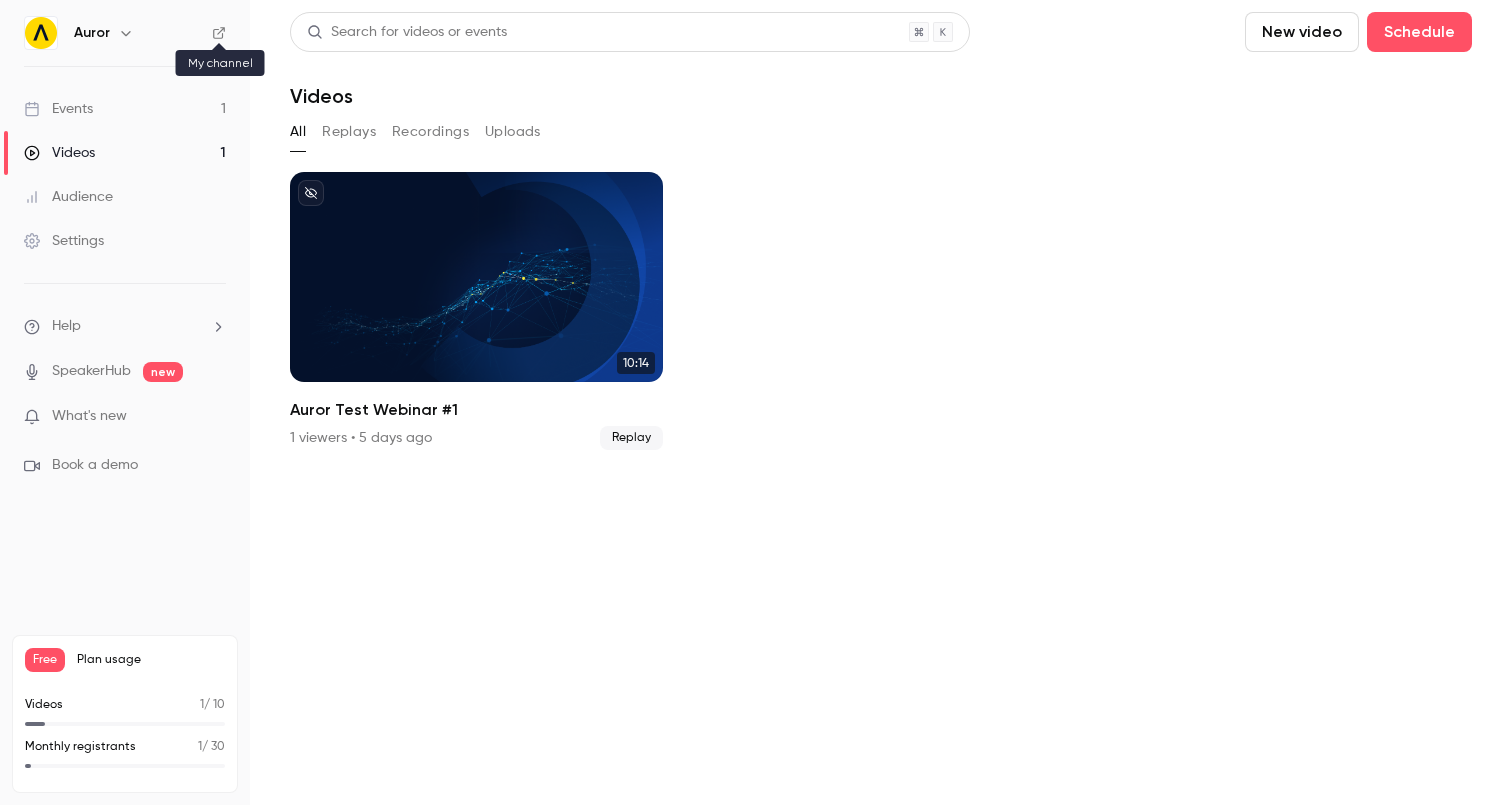 click 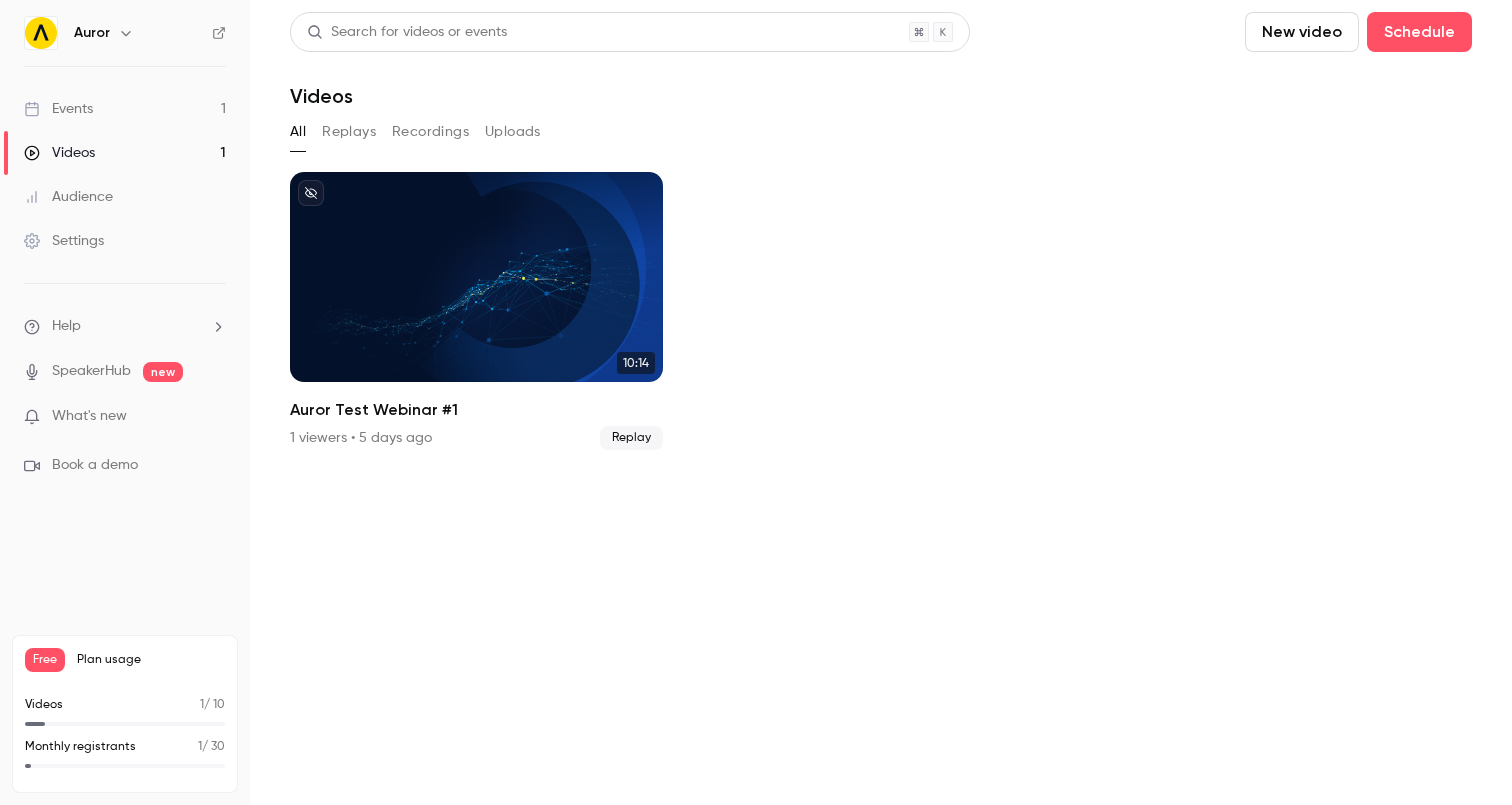 click on "Events 1" at bounding box center (125, 109) 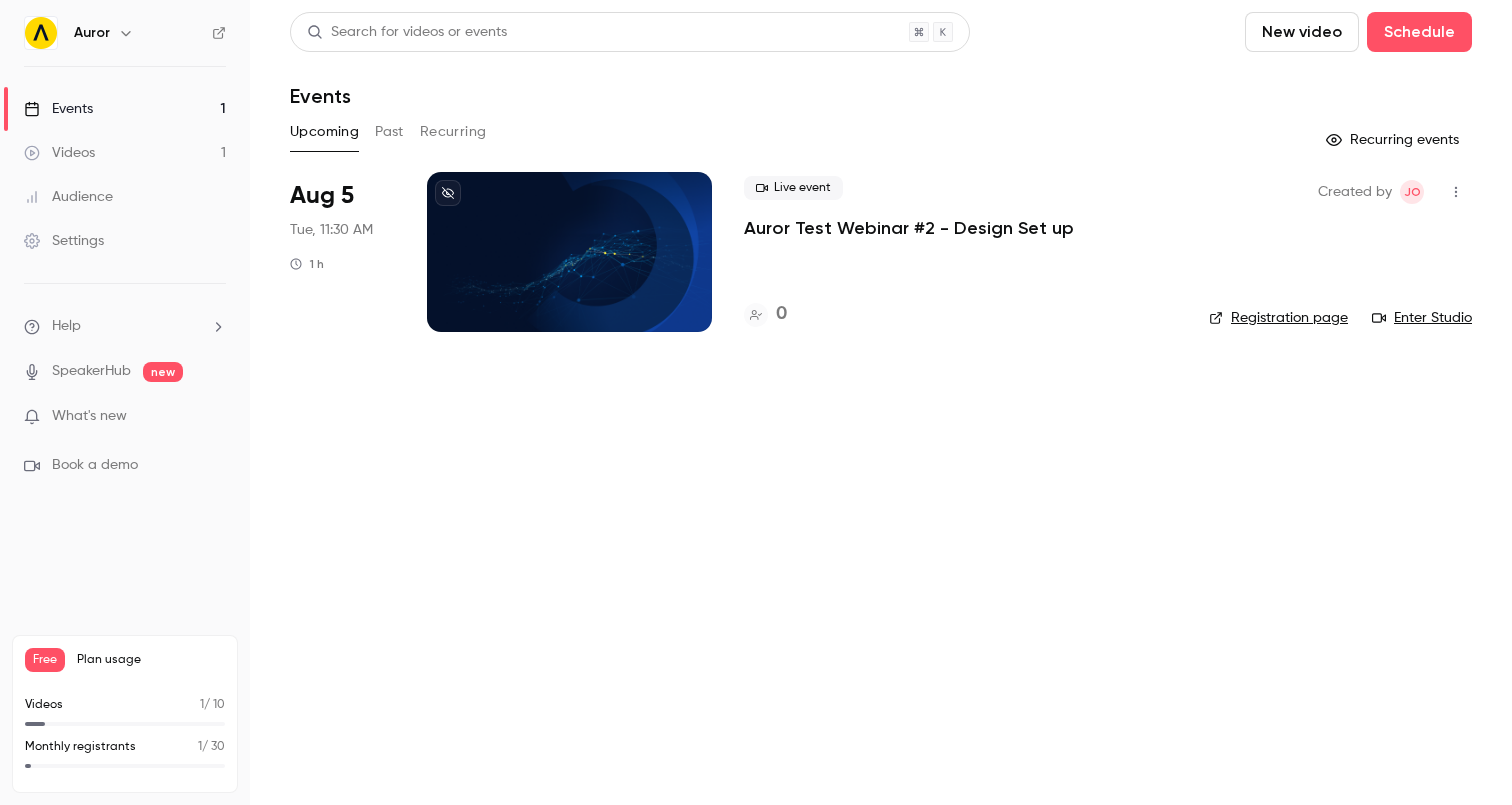 click at bounding box center (1456, 192) 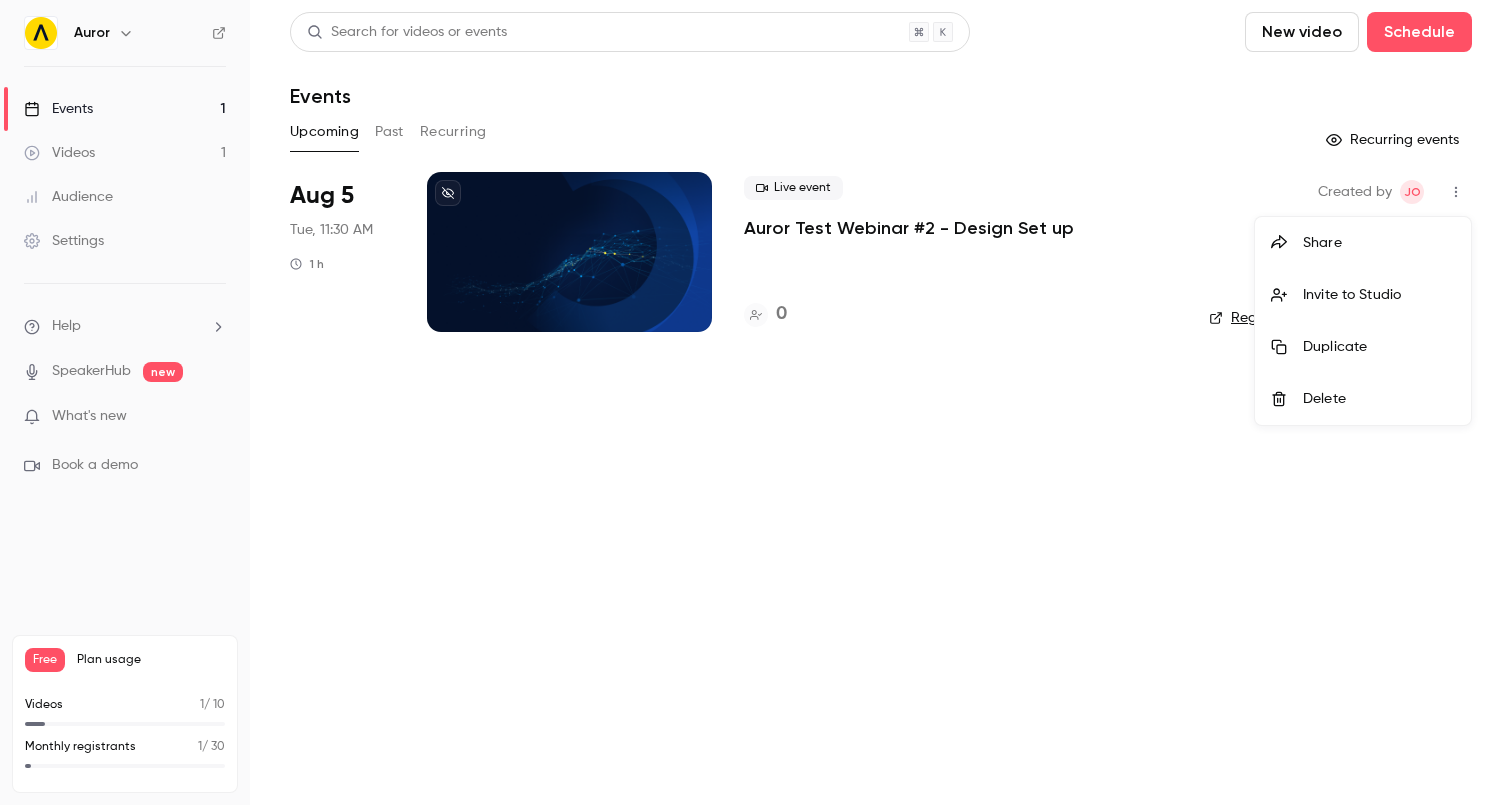 click at bounding box center (756, 402) 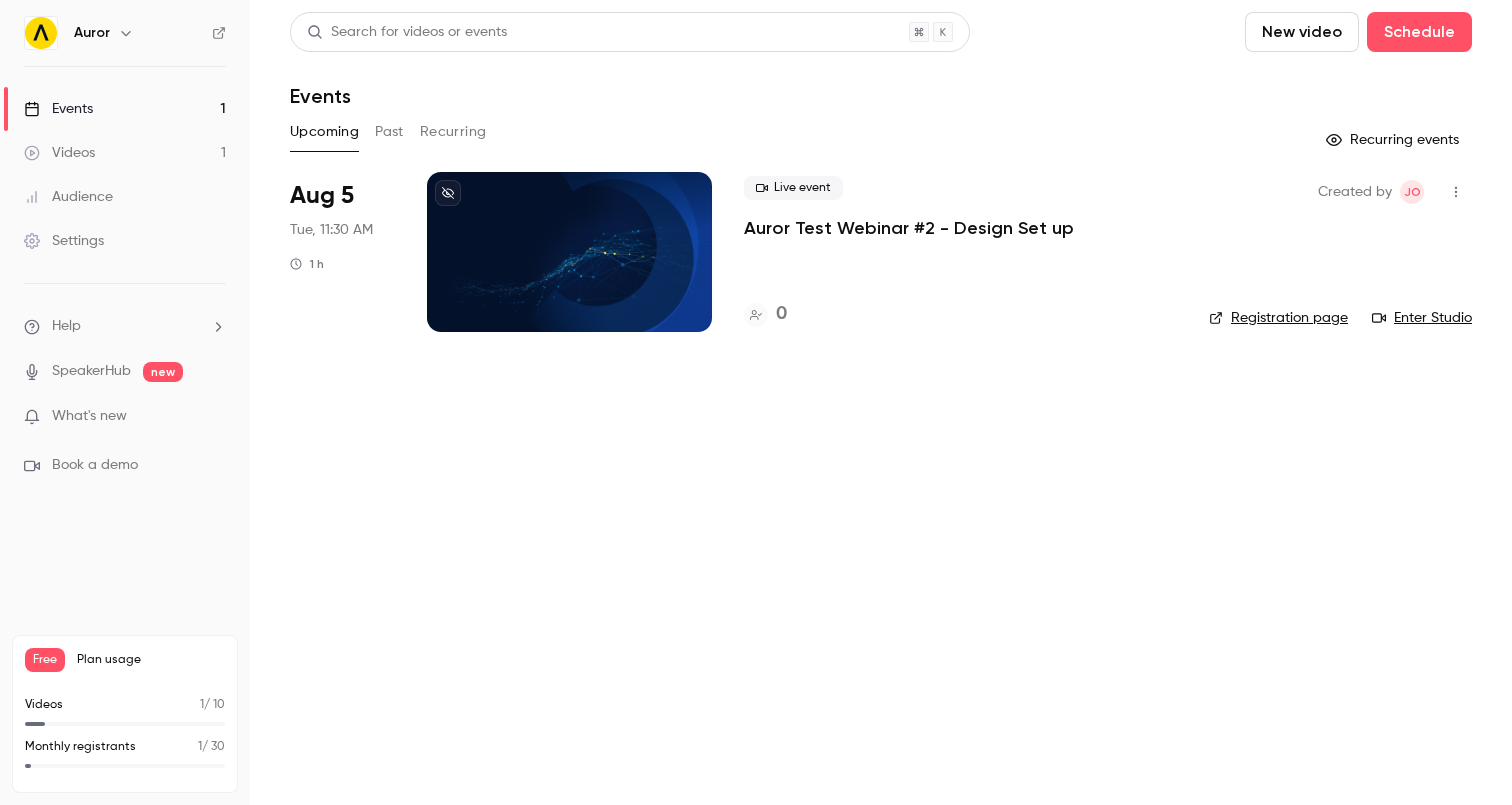 click on "Past" at bounding box center (389, 132) 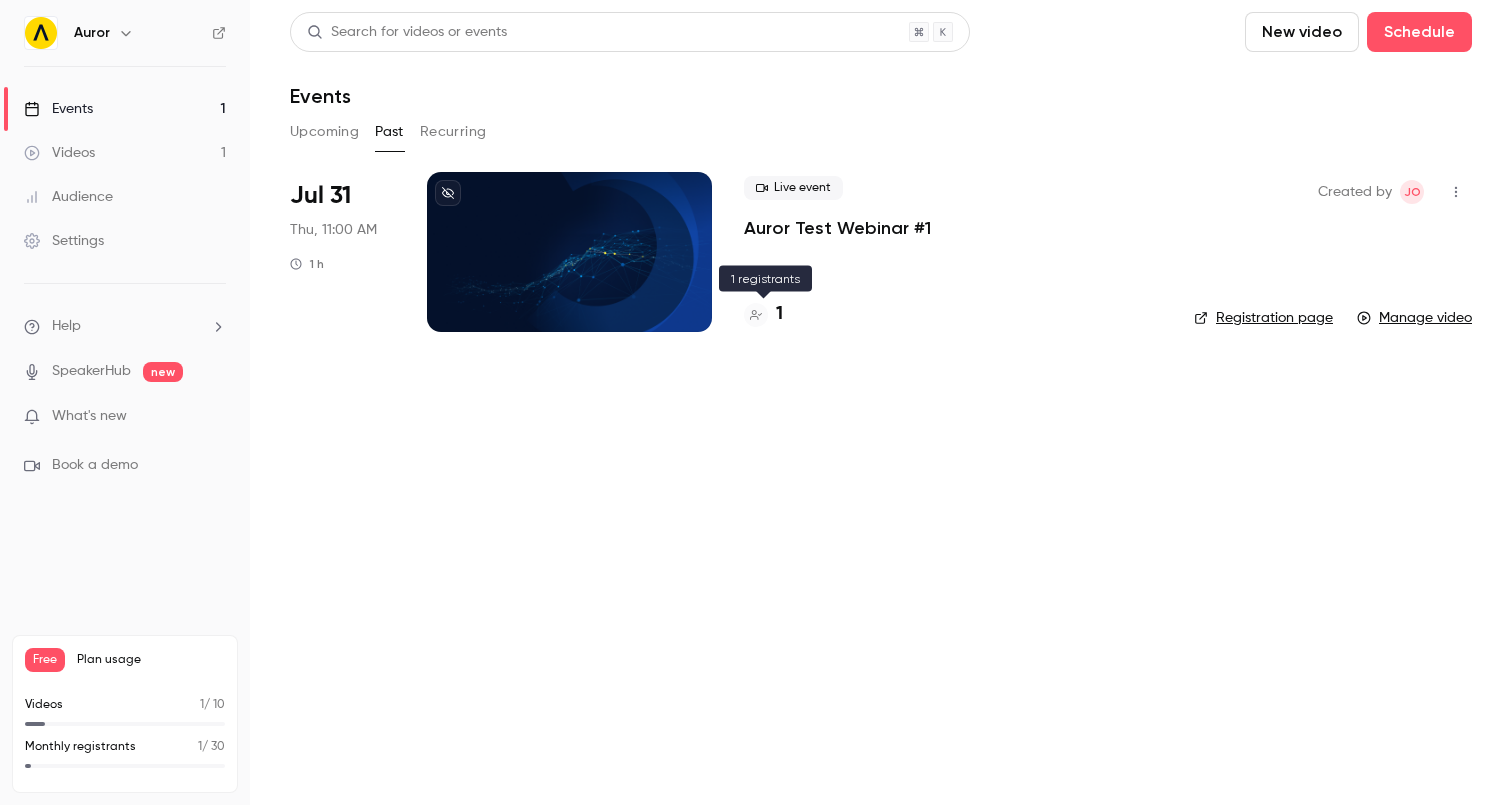 click 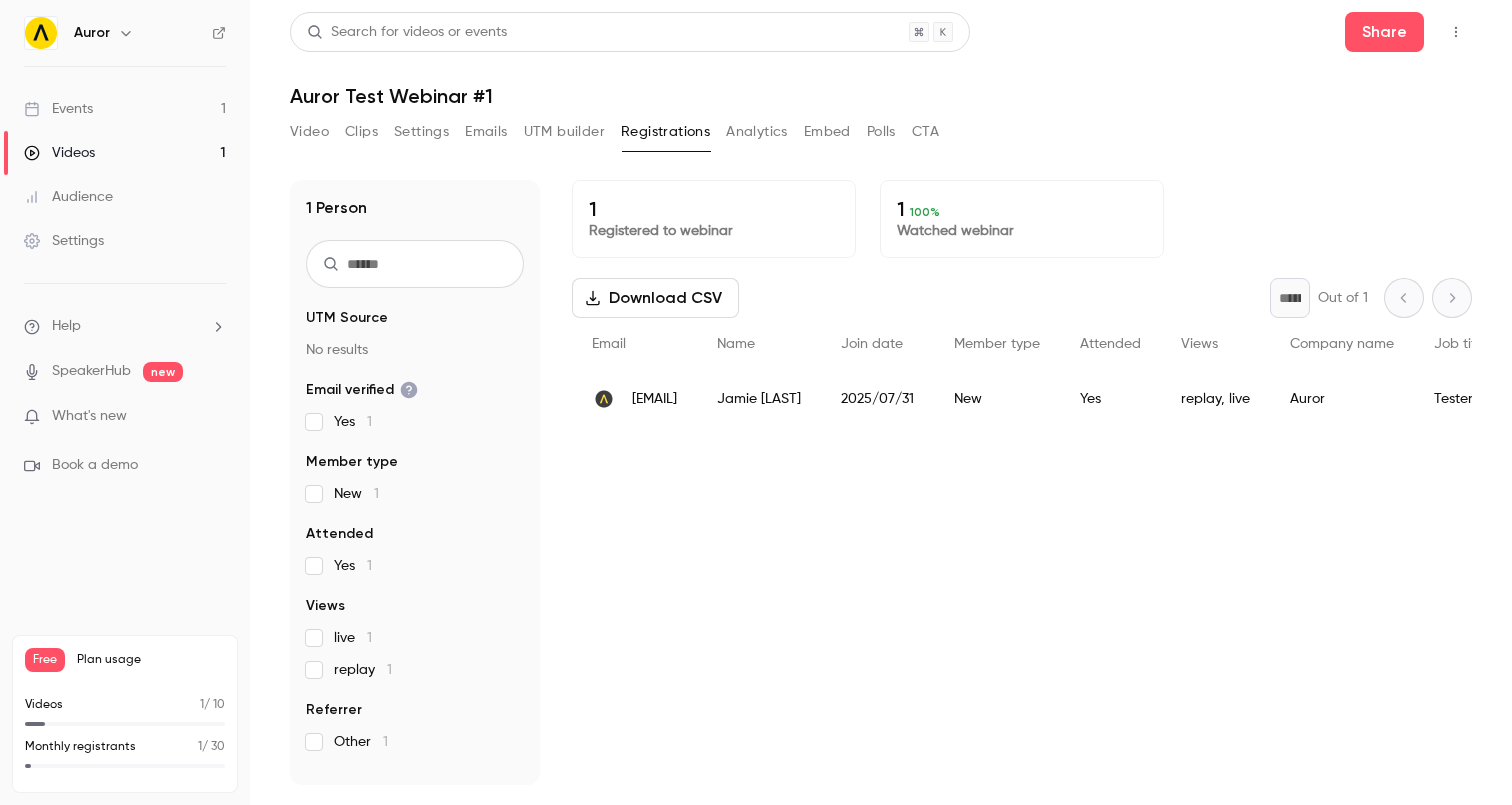 click on "UTM Source" at bounding box center (347, 318) 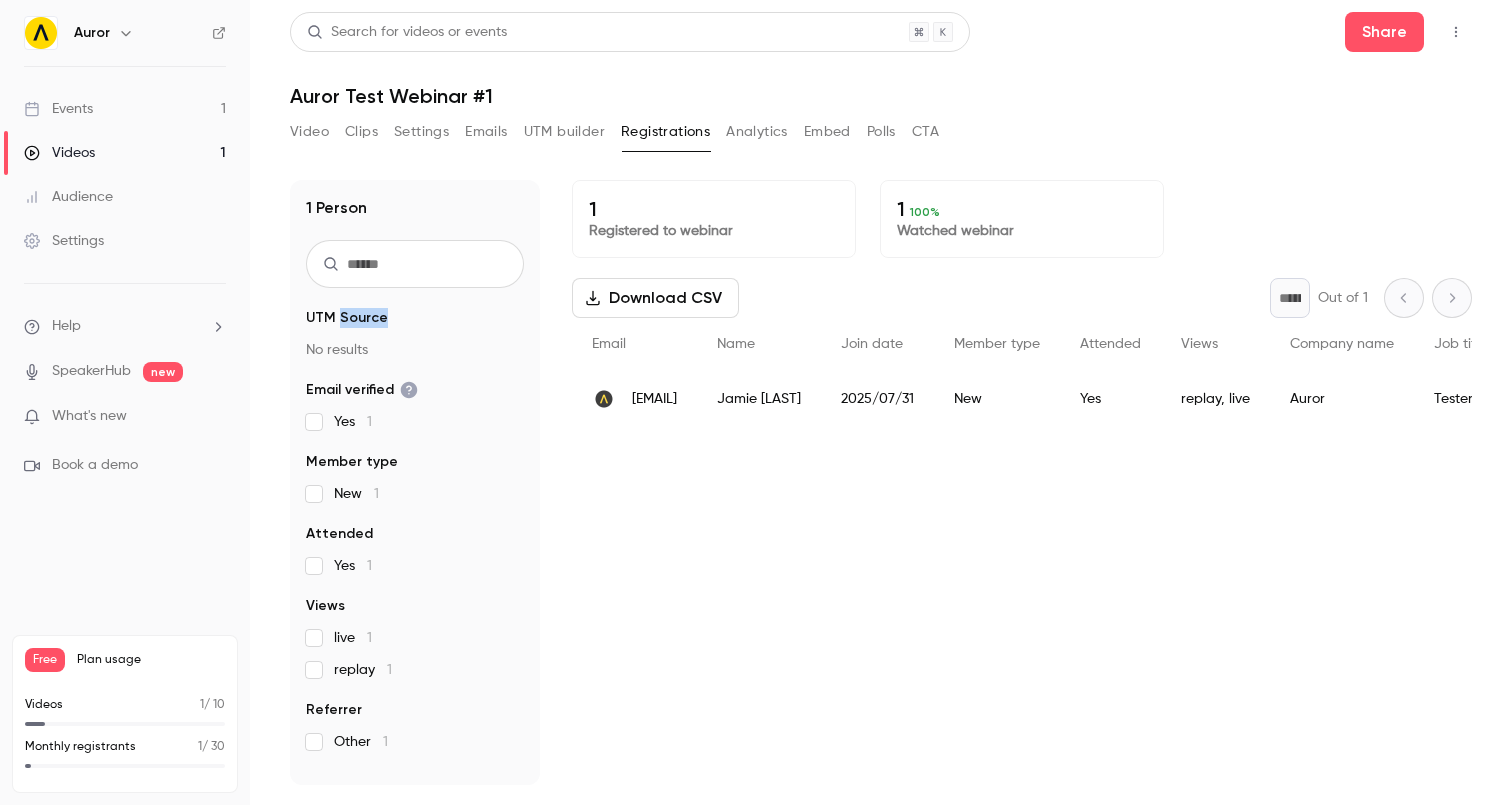 click on "UTM Source" at bounding box center [347, 318] 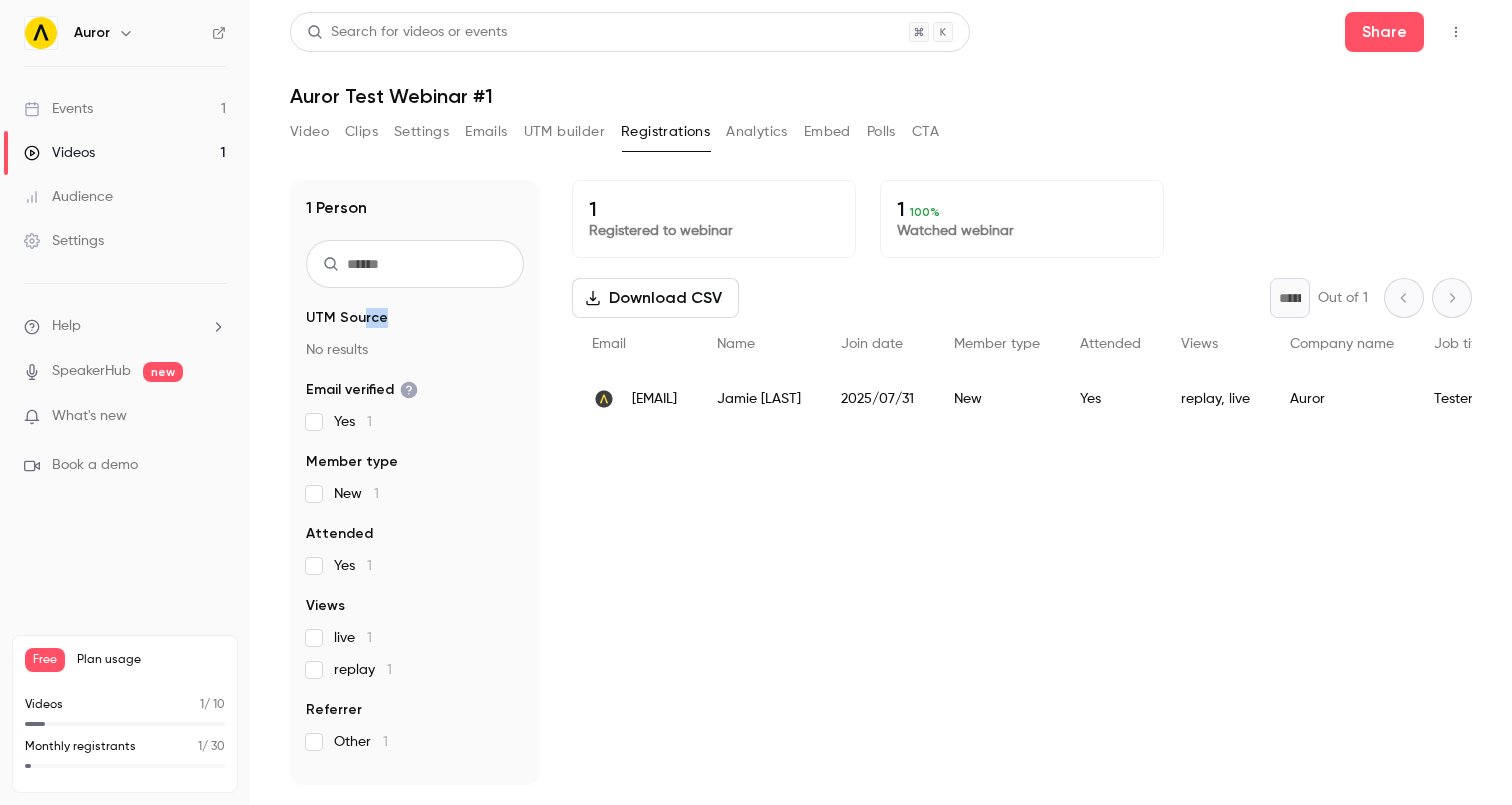 click on "UTM Source" at bounding box center [347, 318] 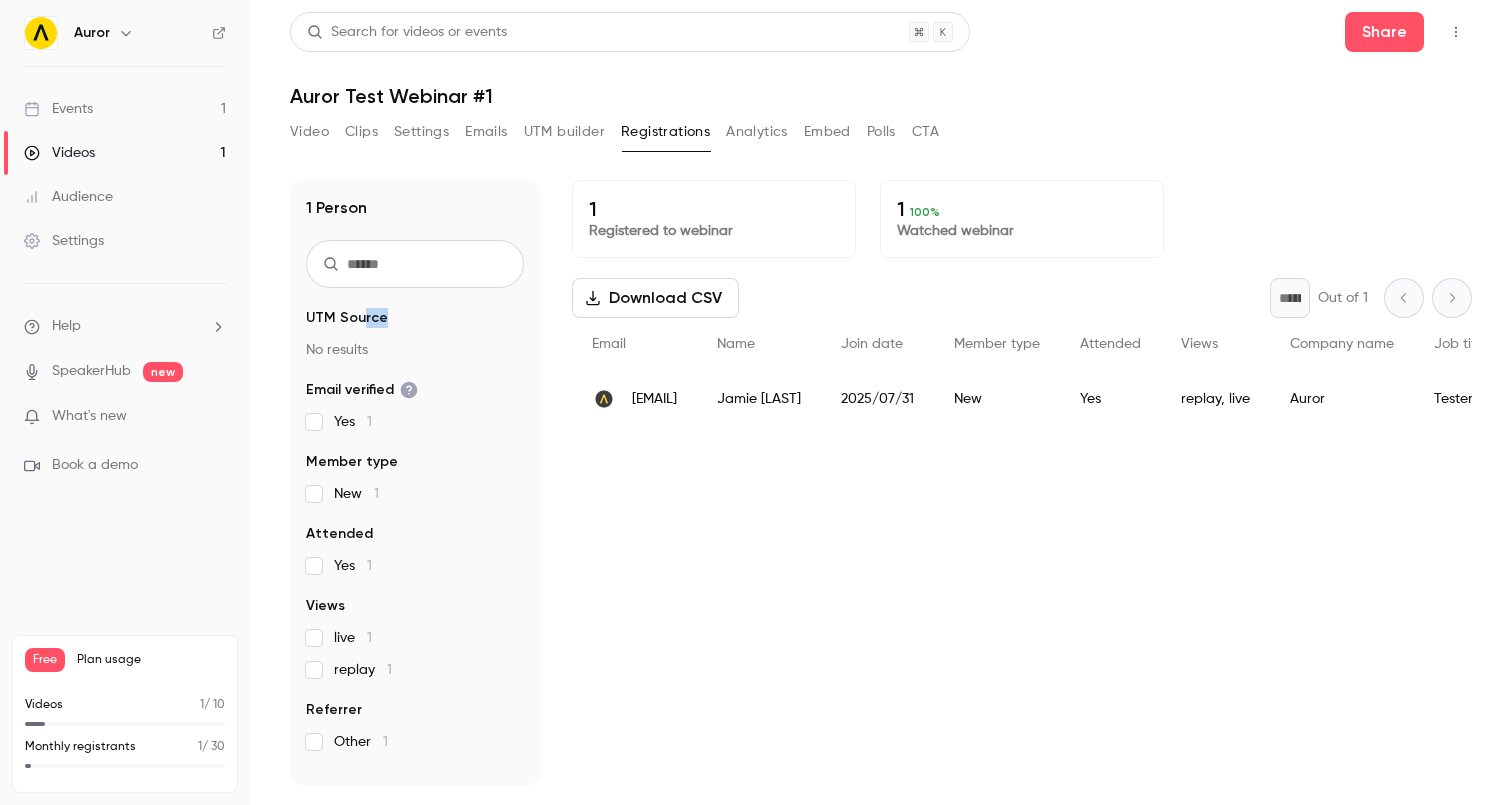 click on "Video" at bounding box center [309, 132] 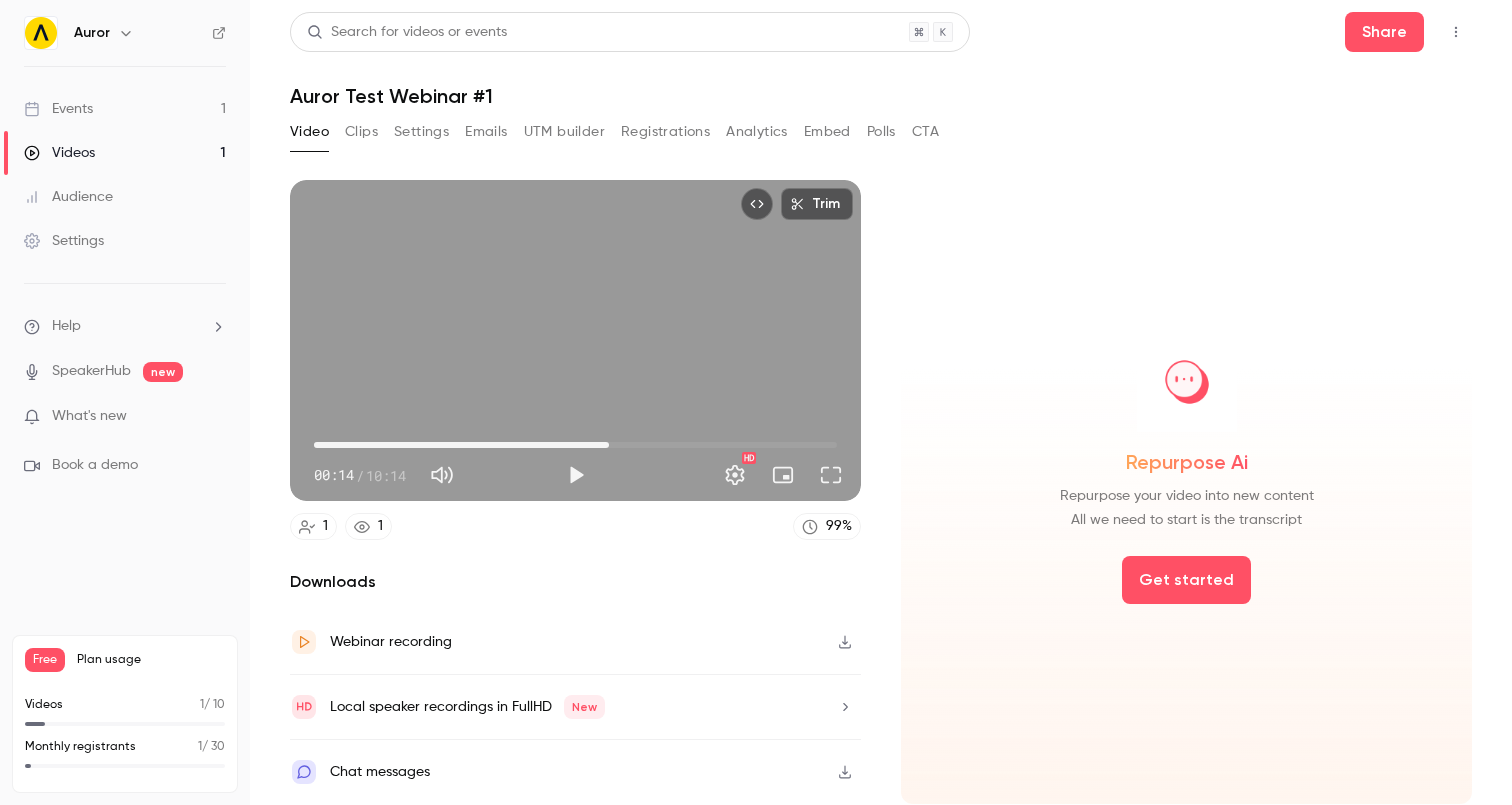 drag, startPoint x: 324, startPoint y: 452, endPoint x: 608, endPoint y: 452, distance: 284 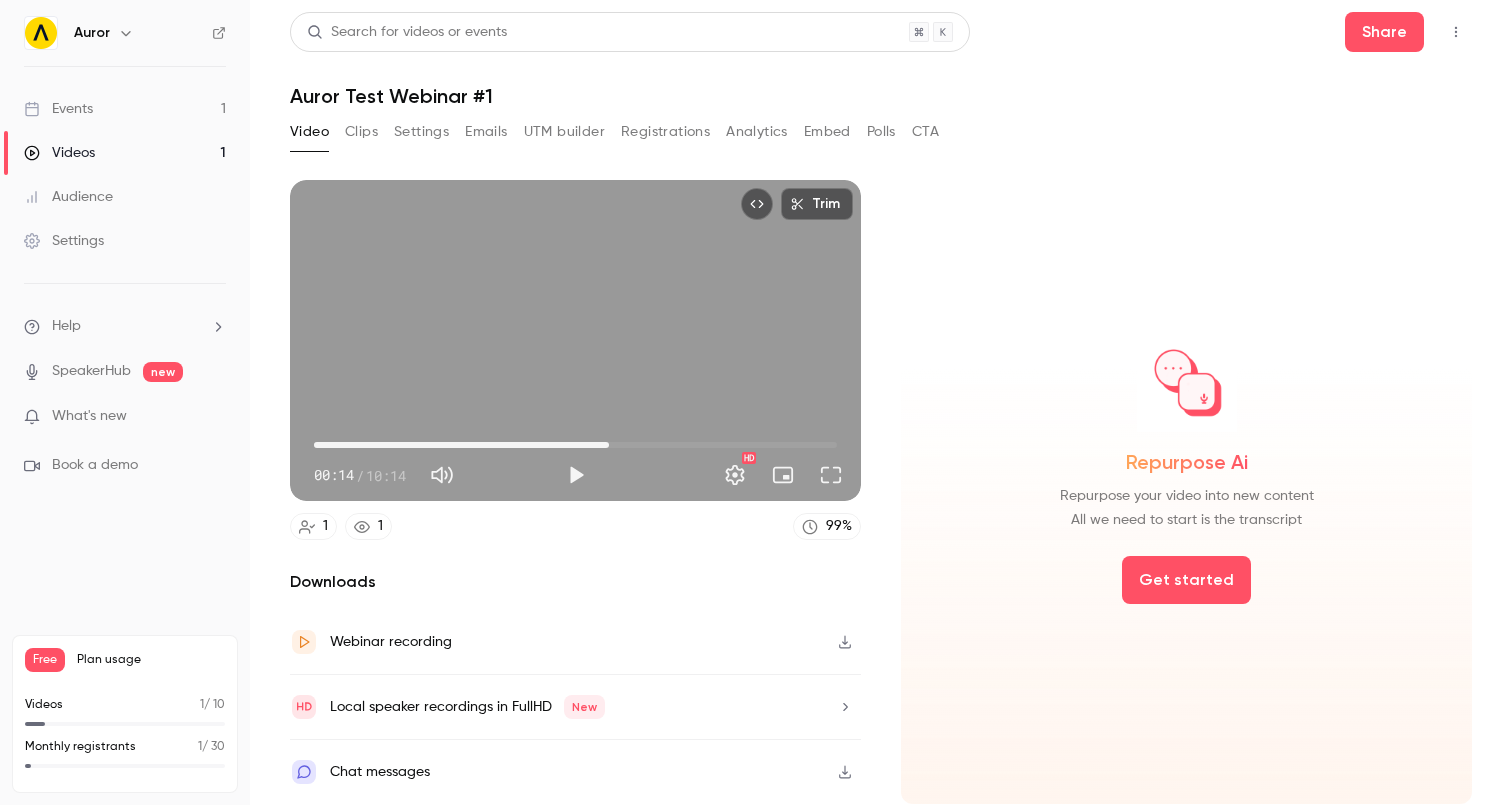 click on "05:46" at bounding box center [575, 445] 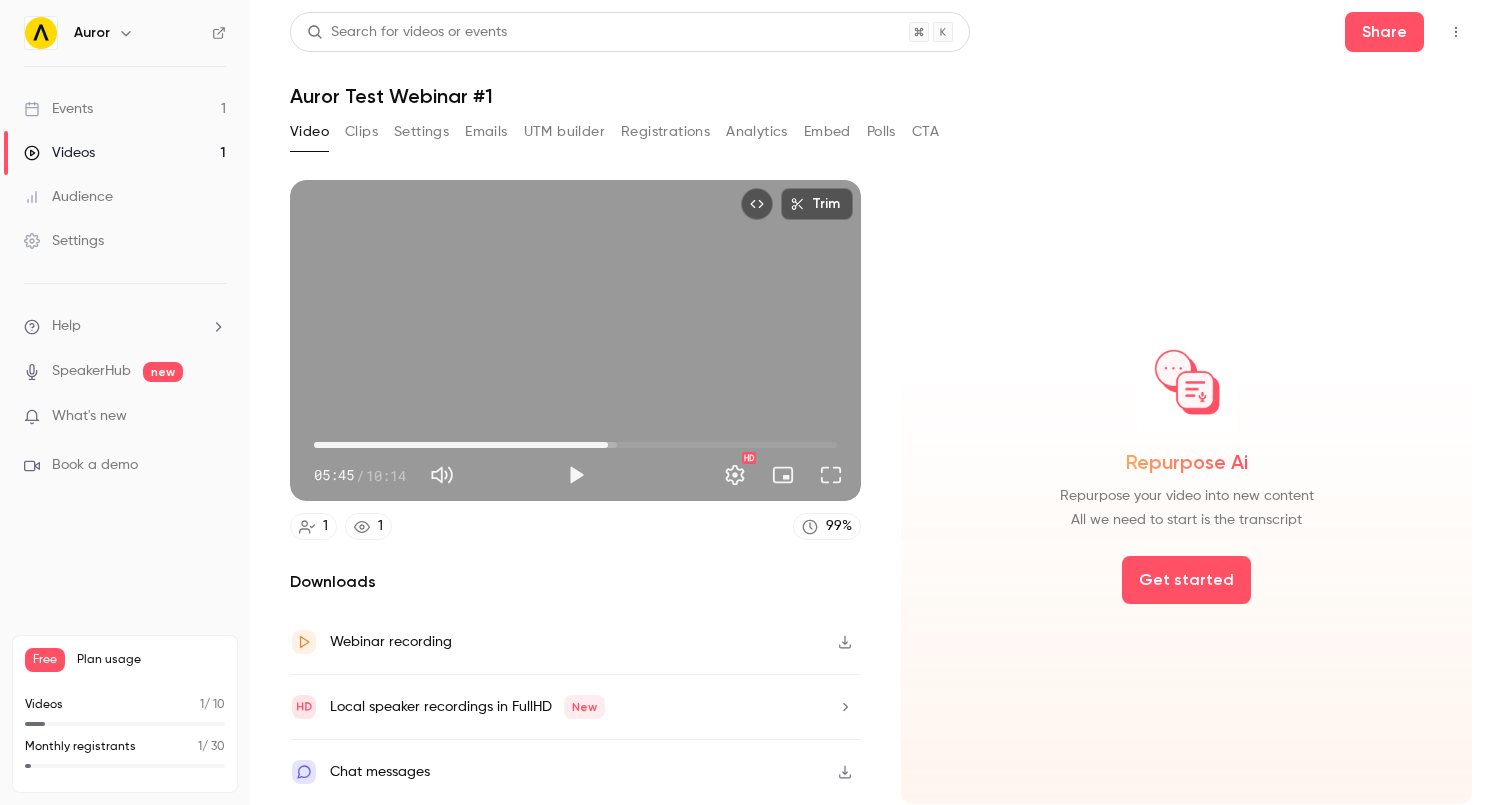 click on "05:45" at bounding box center [575, 445] 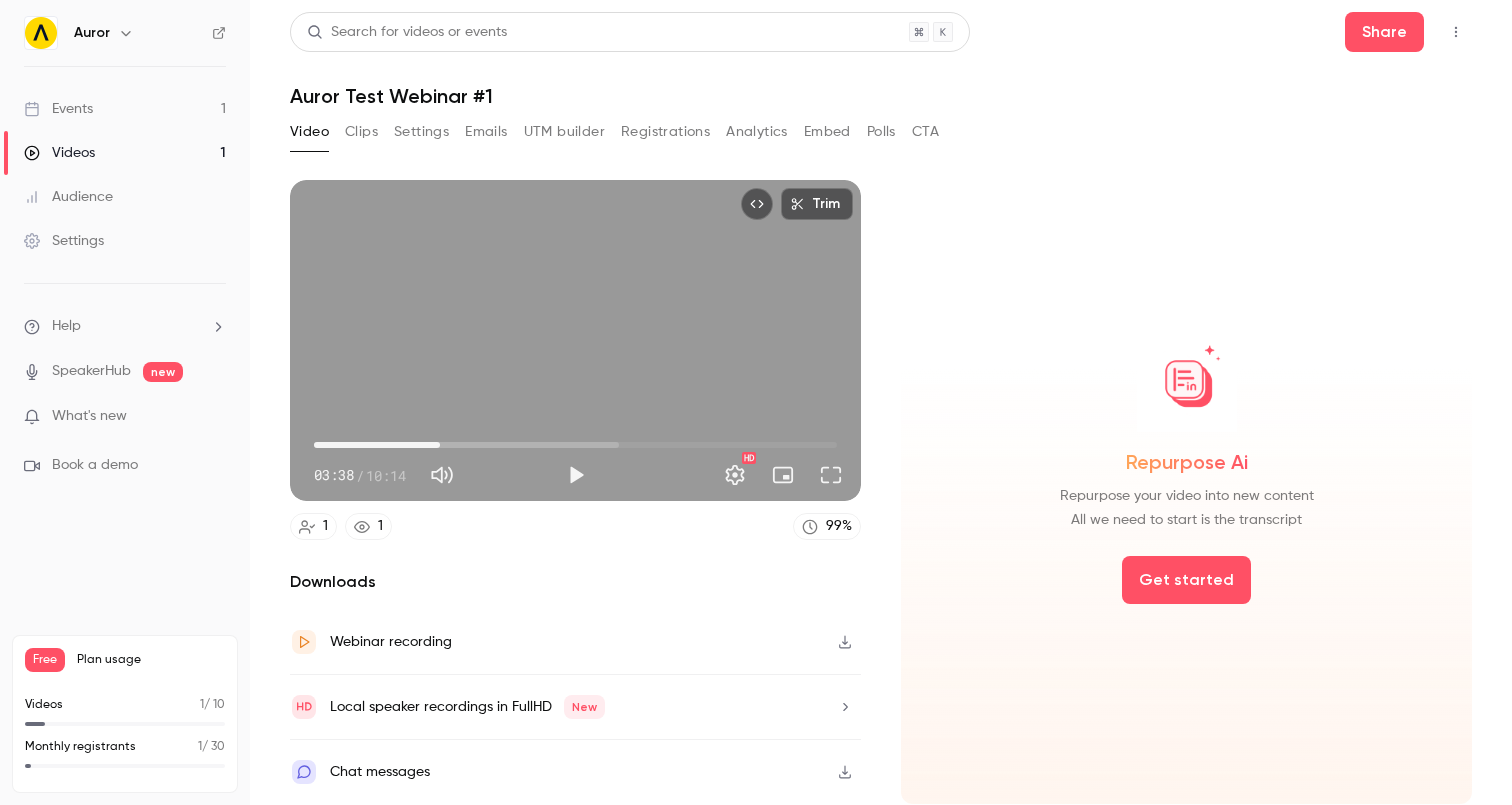 click on "02:28" at bounding box center [575, 445] 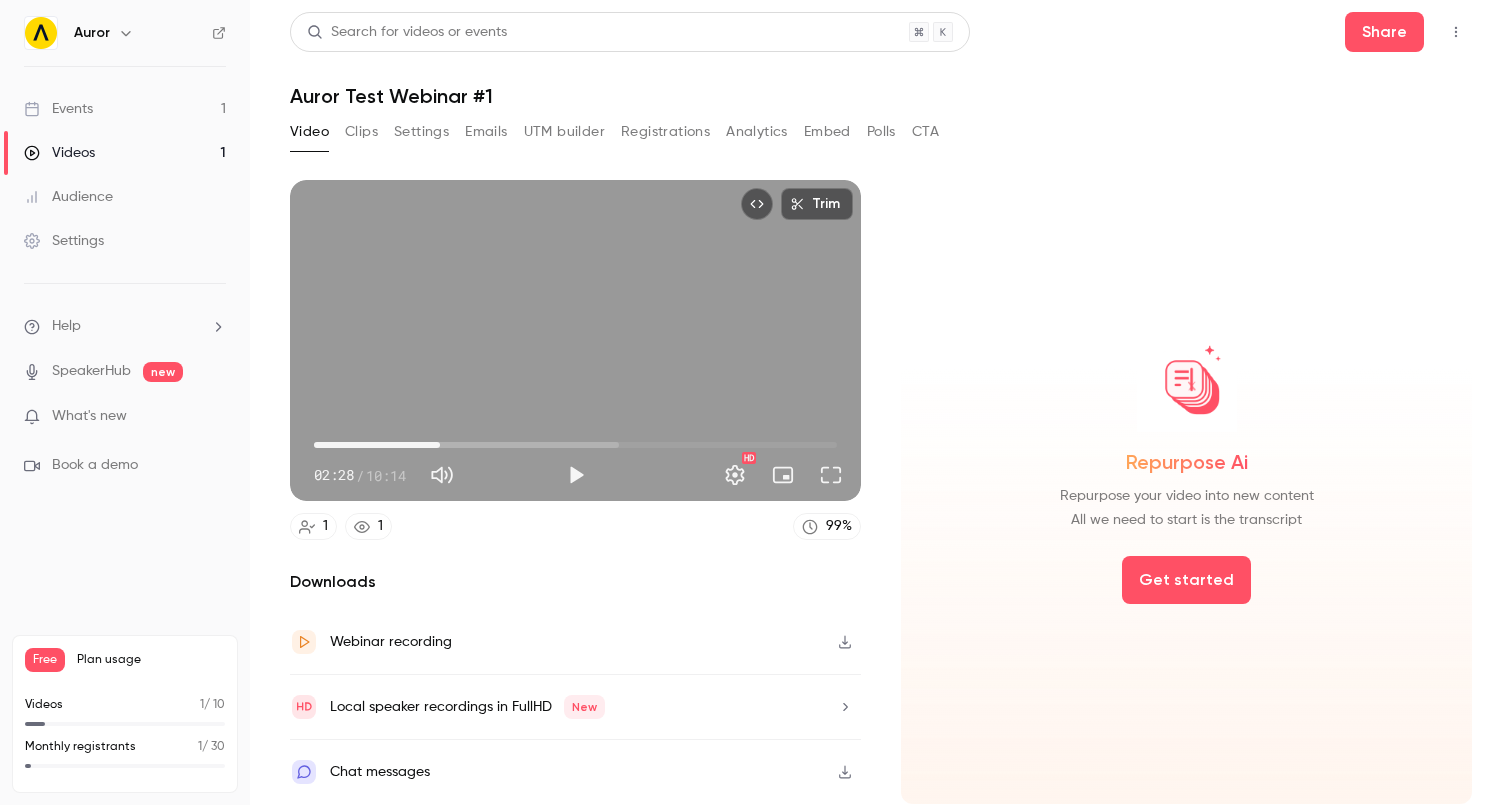 click on "02:28" at bounding box center (575, 445) 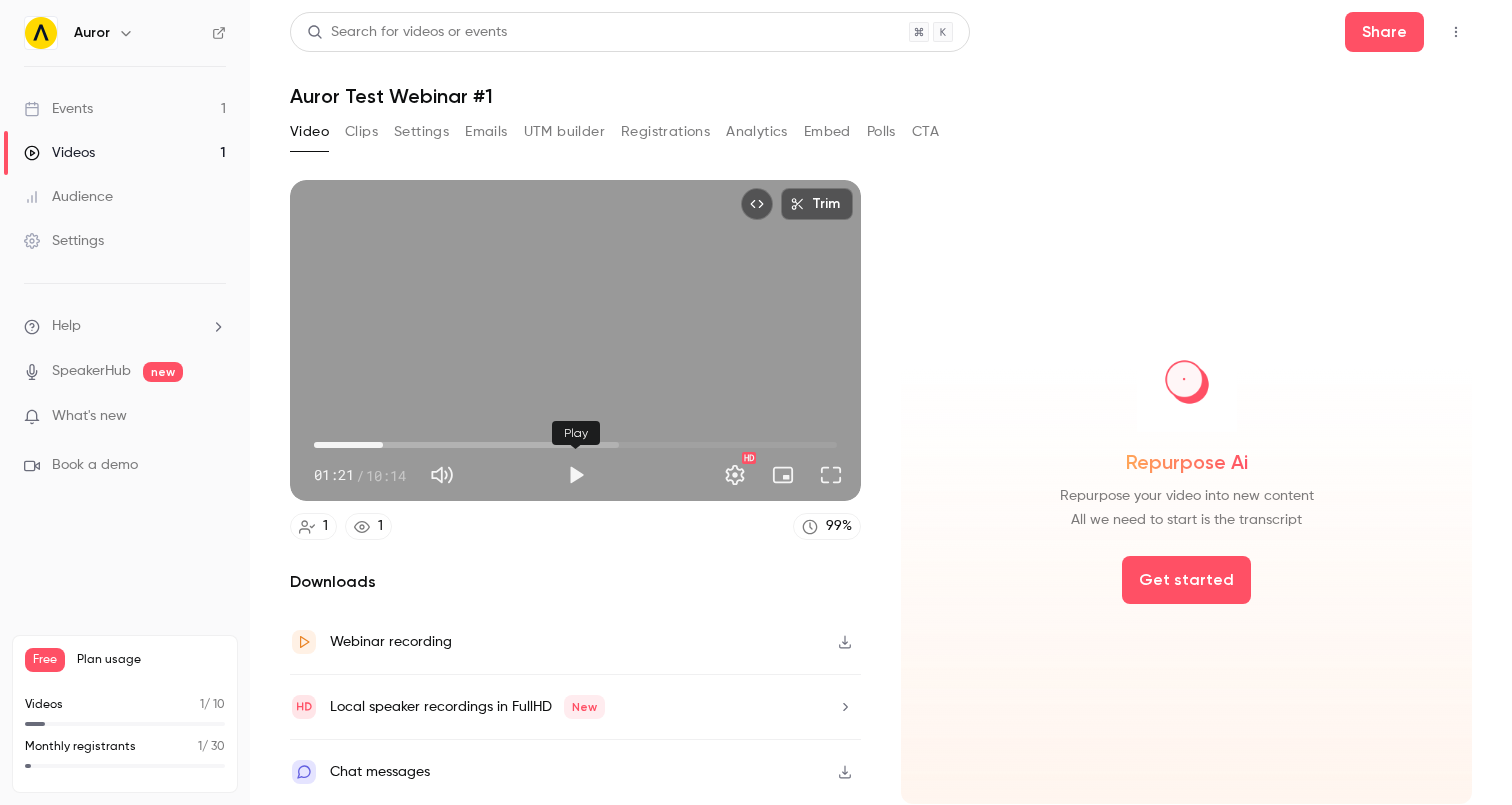 click at bounding box center (576, 475) 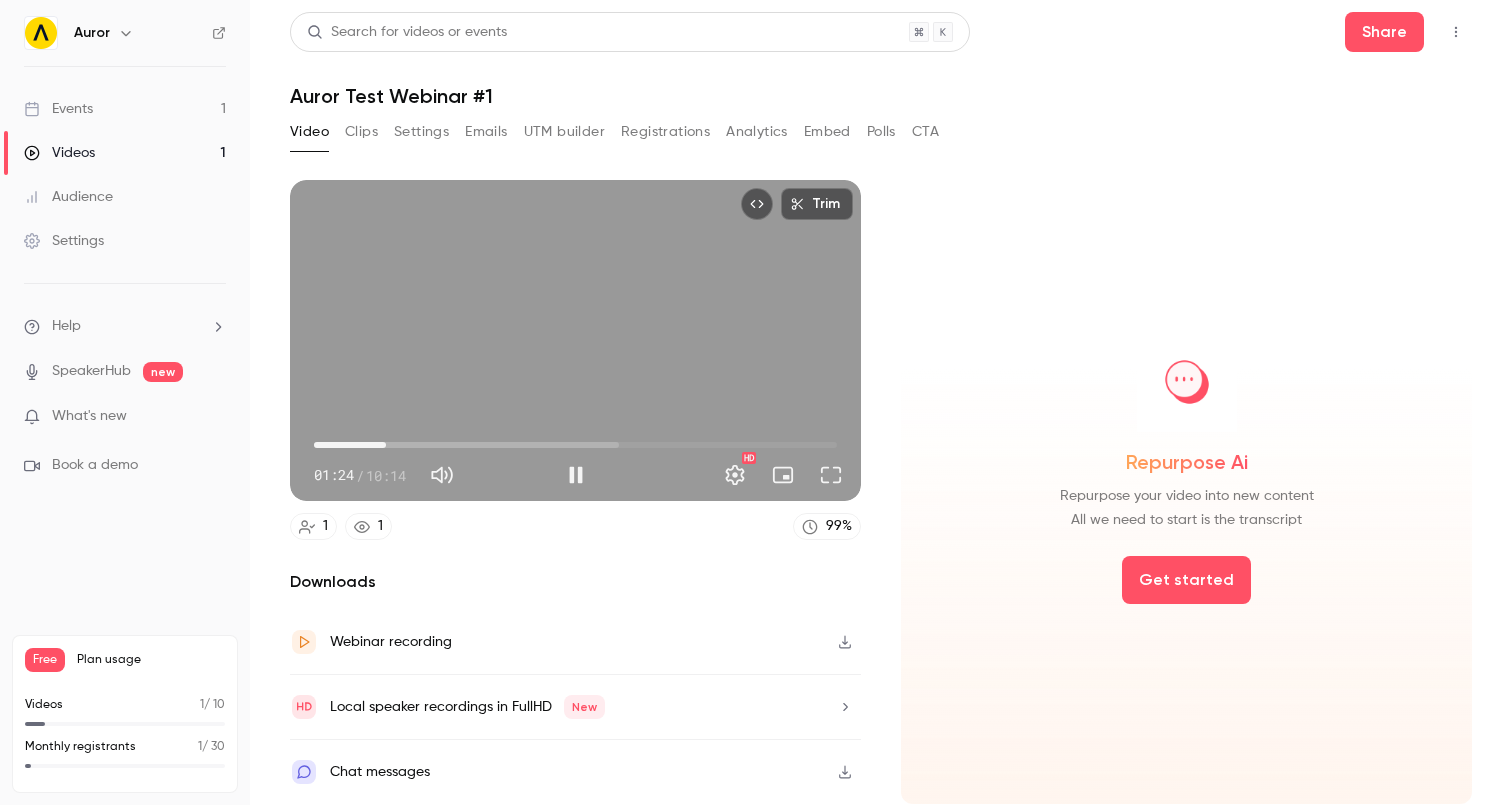 click on "01:24" at bounding box center [575, 445] 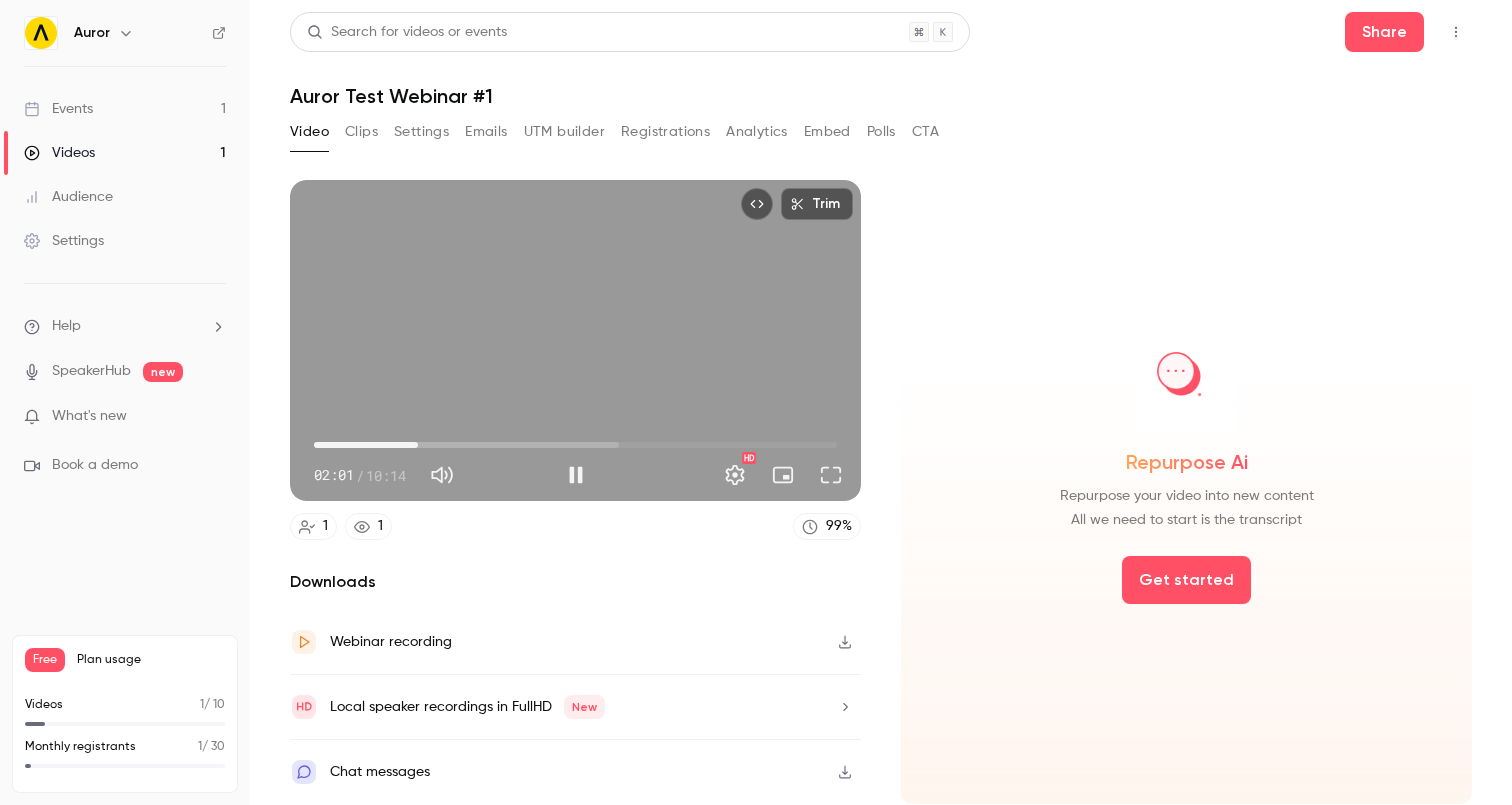 click on "02:01" at bounding box center (575, 445) 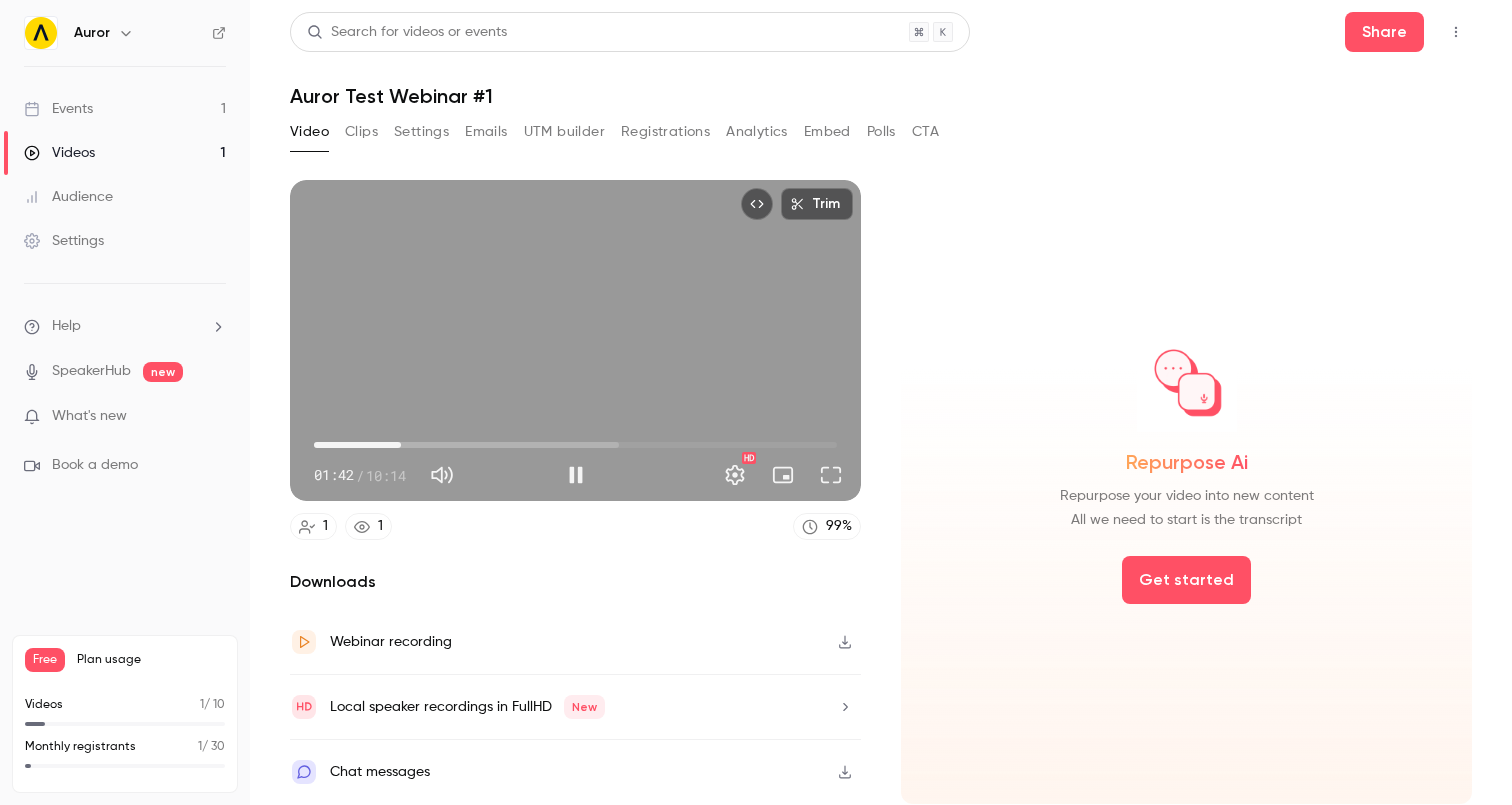 click on "01:42" at bounding box center [575, 445] 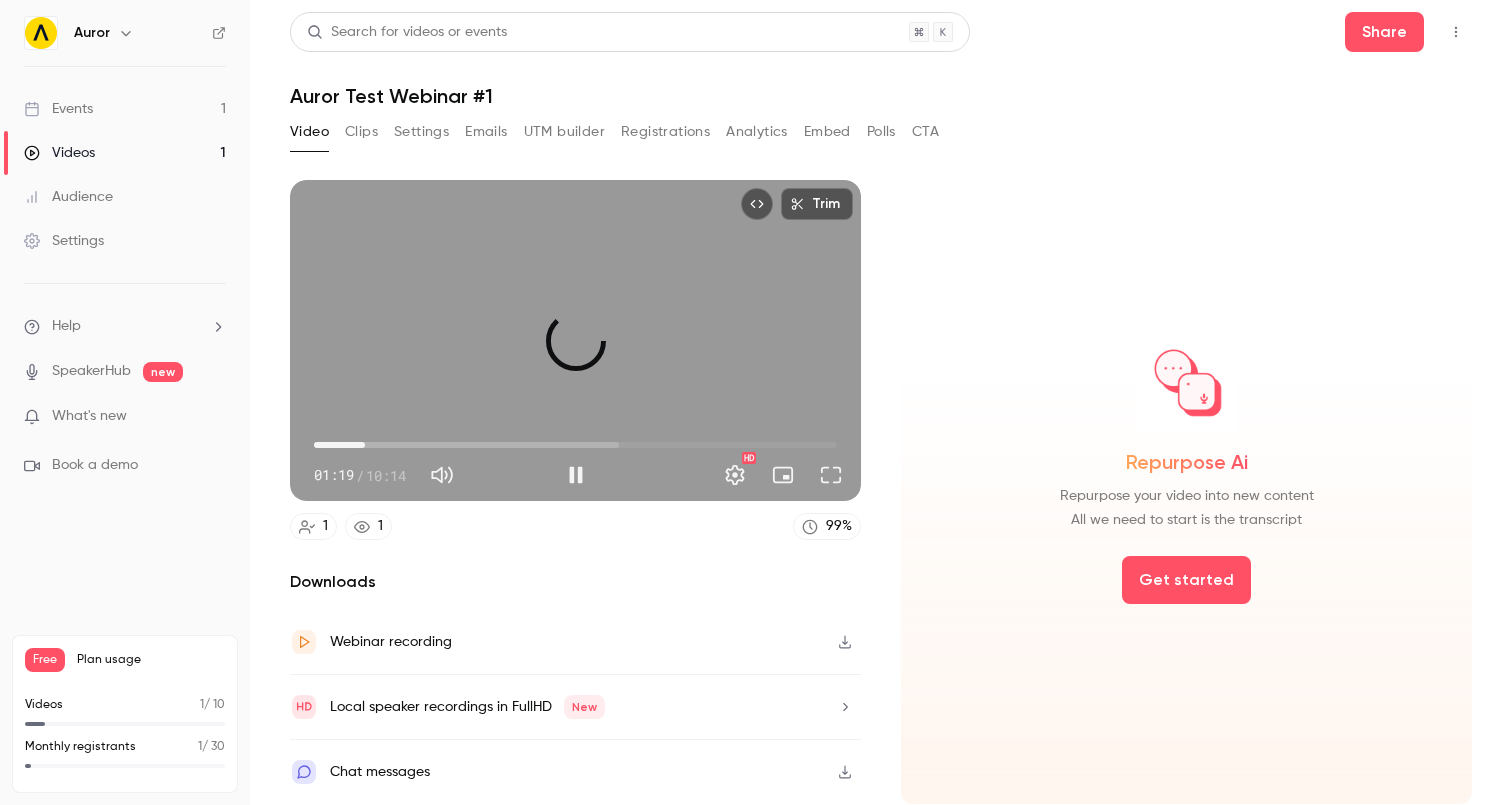 click on "00:59" at bounding box center (575, 445) 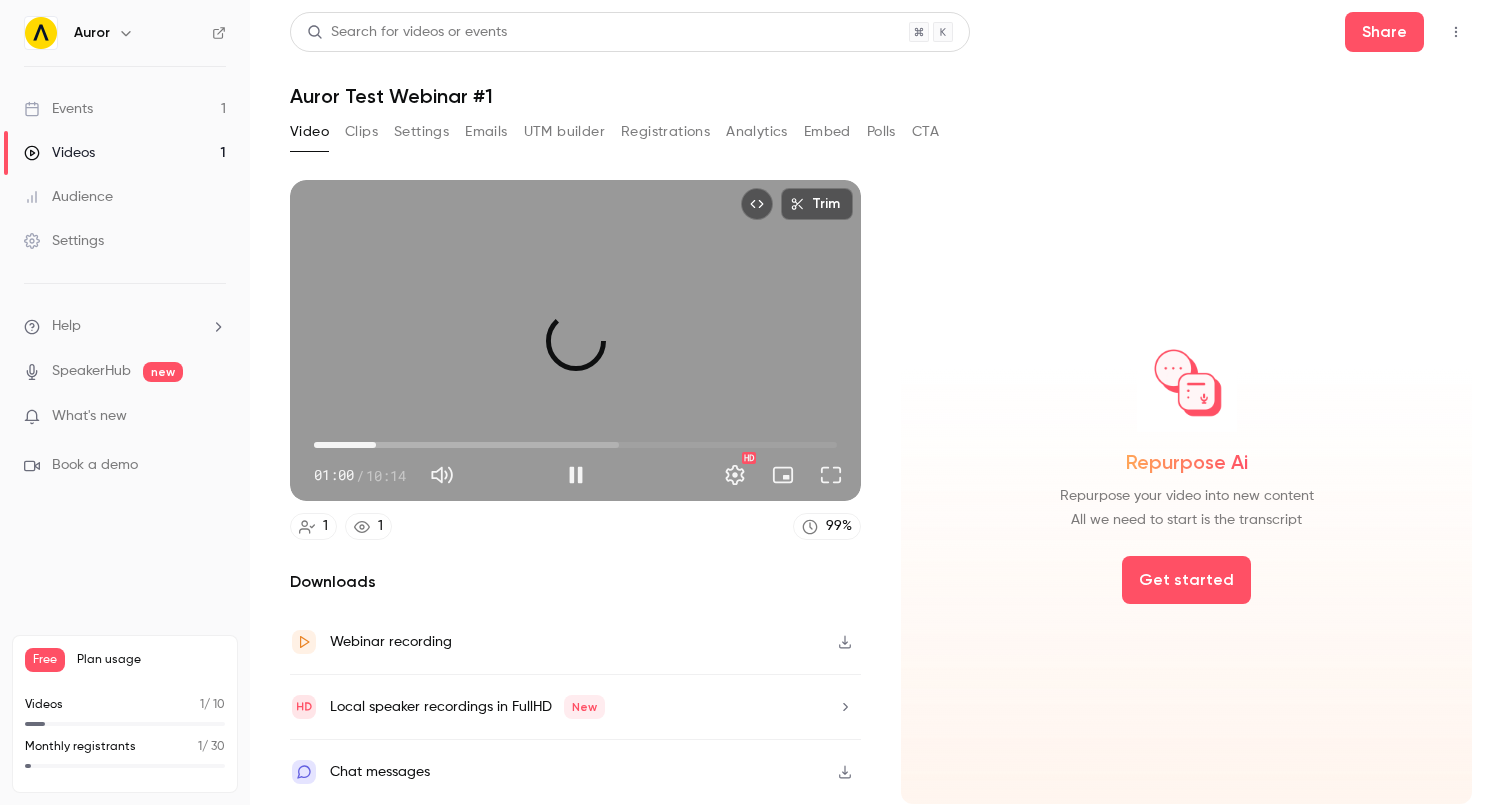 click on "01:12" at bounding box center (575, 445) 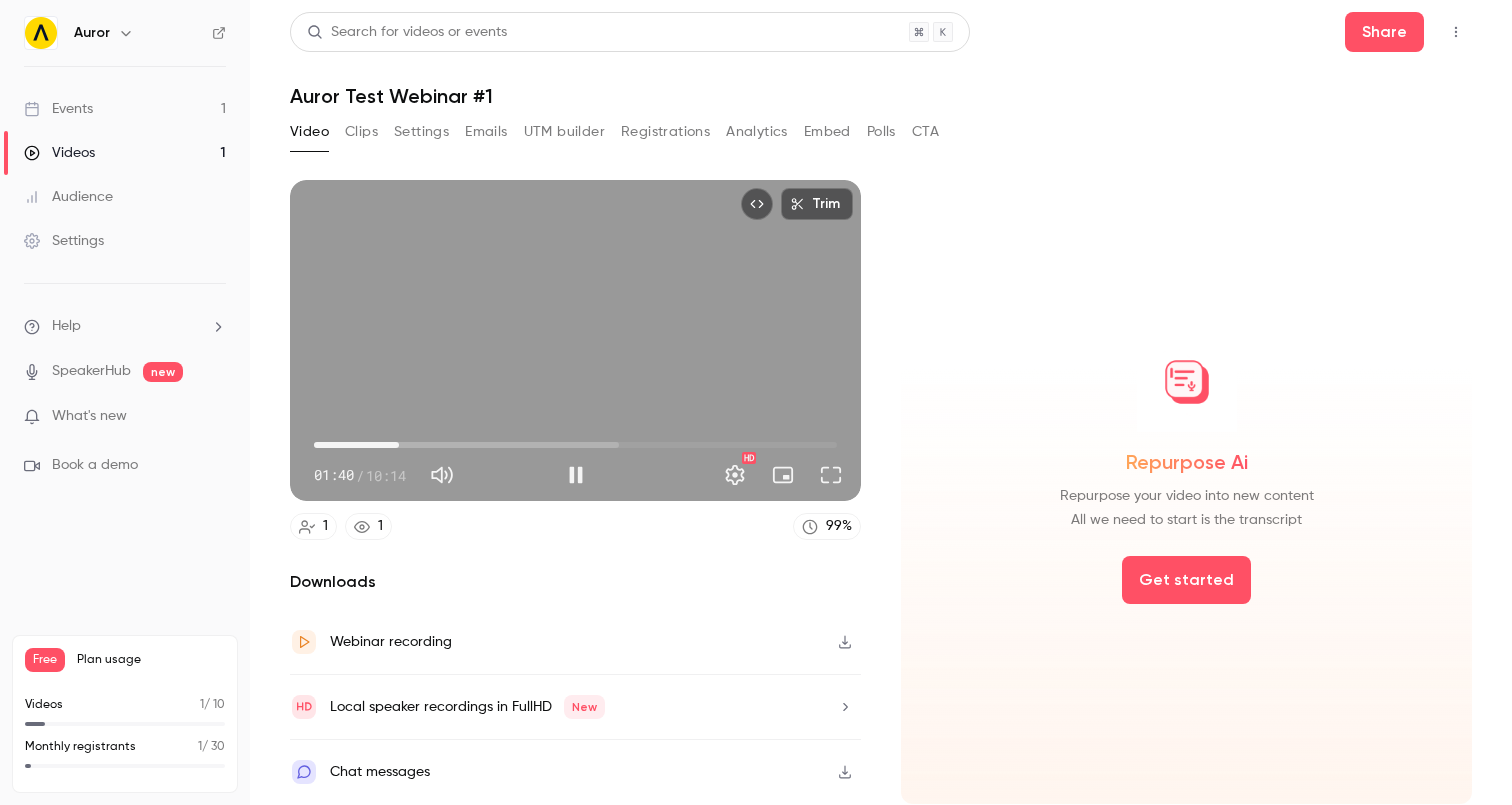 click on "01:40" at bounding box center (399, 445) 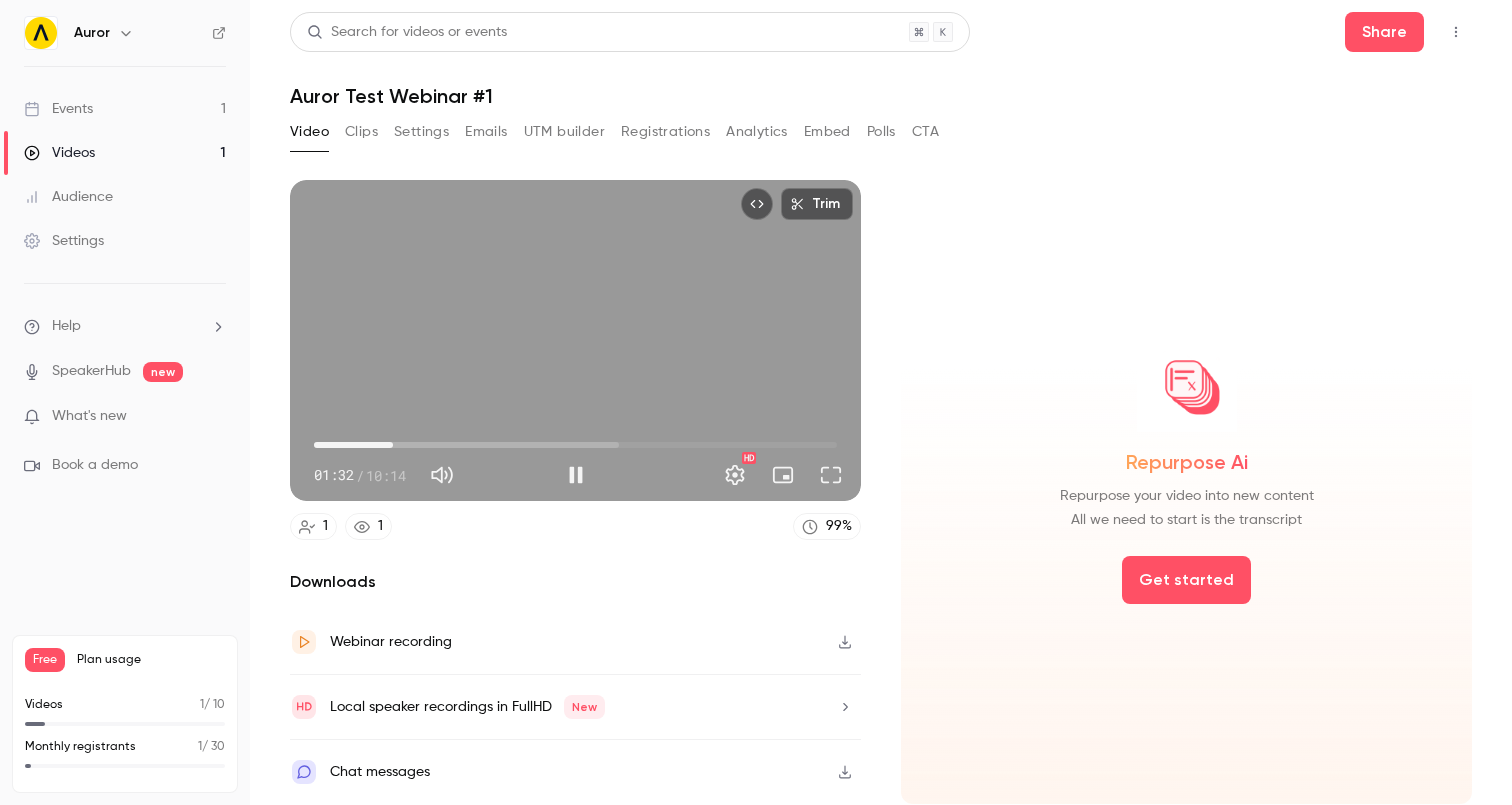 click on "01:32" at bounding box center (393, 445) 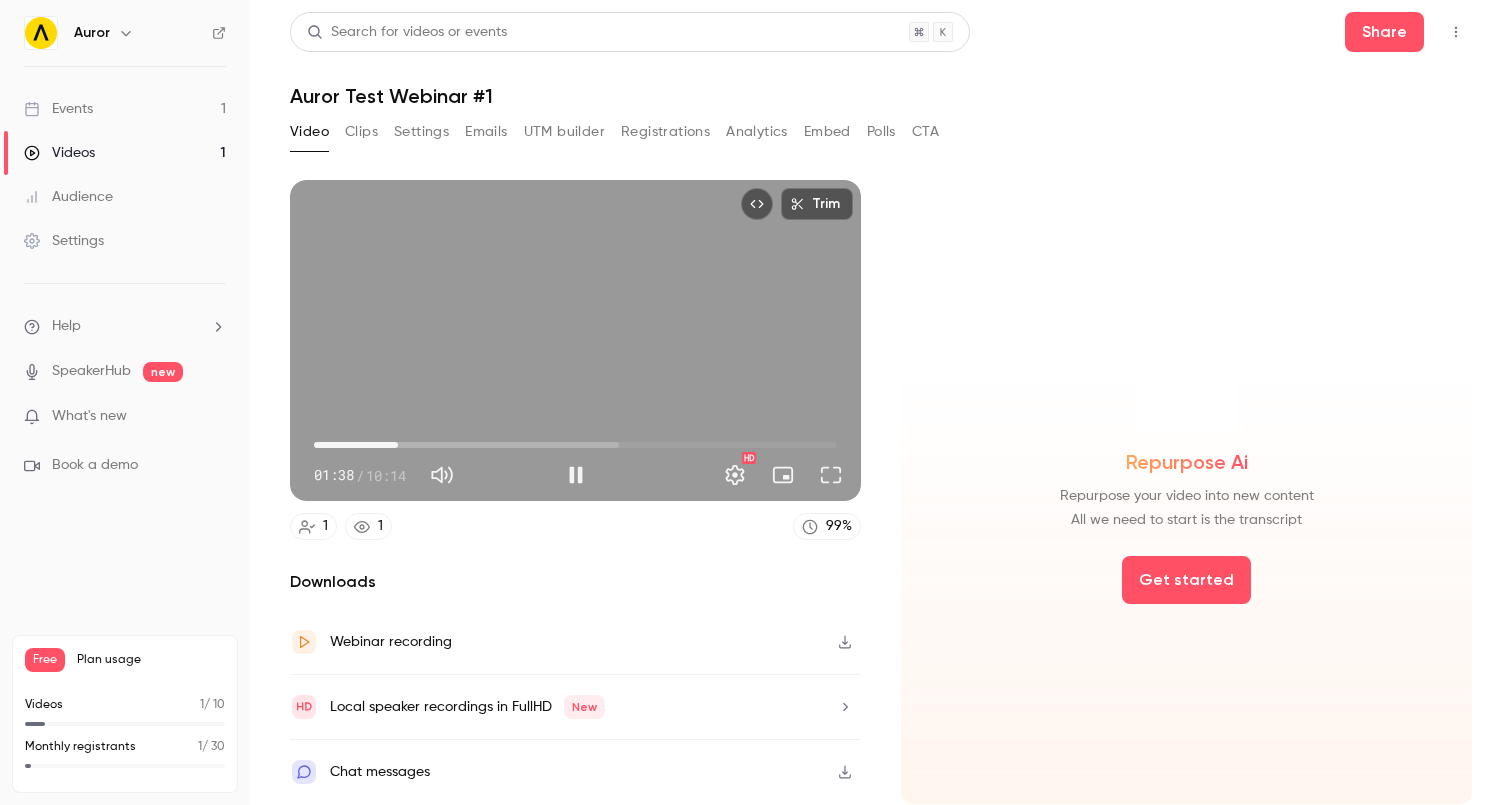 click on "01:38" at bounding box center (575, 445) 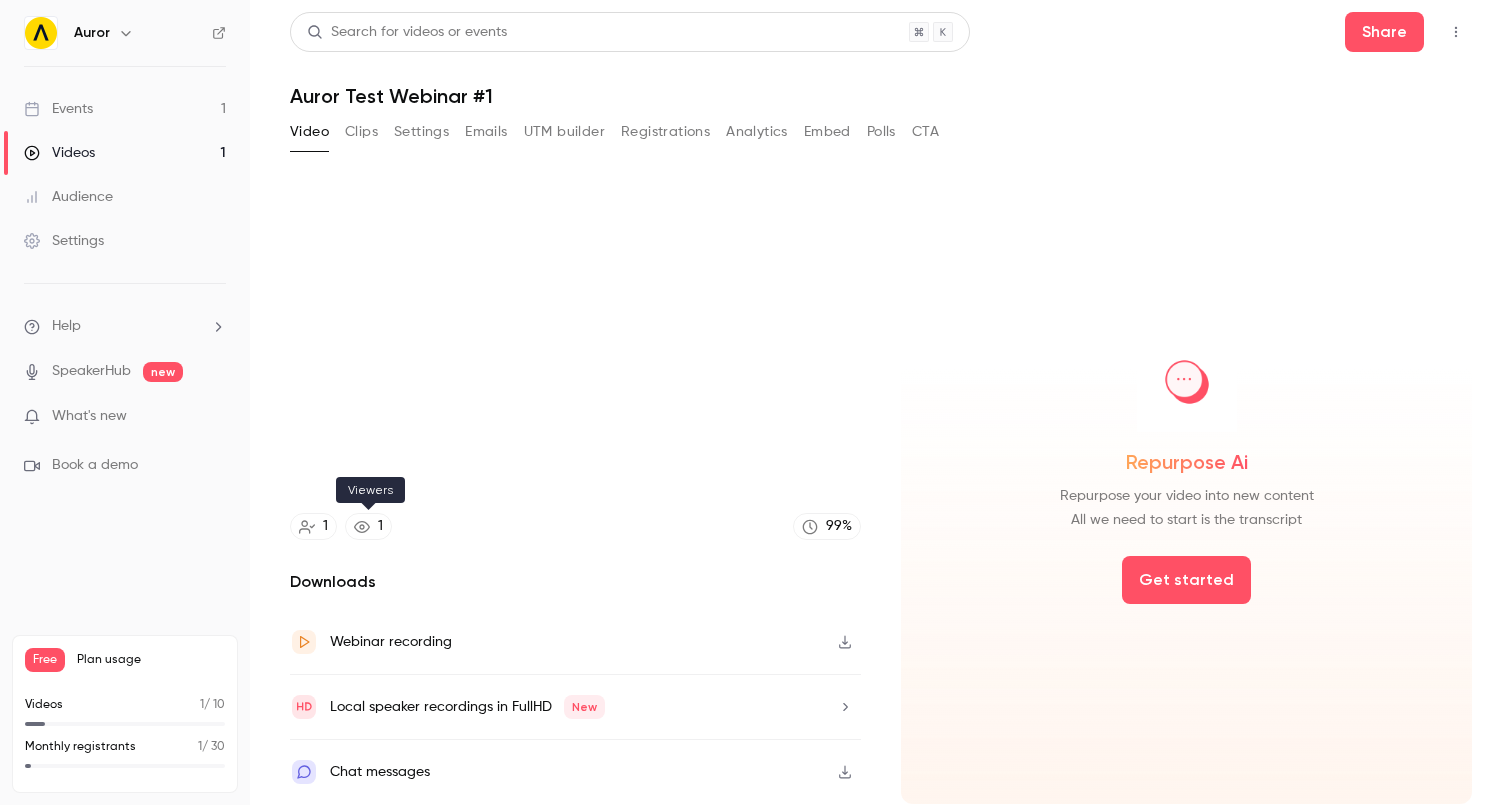 type on "**" 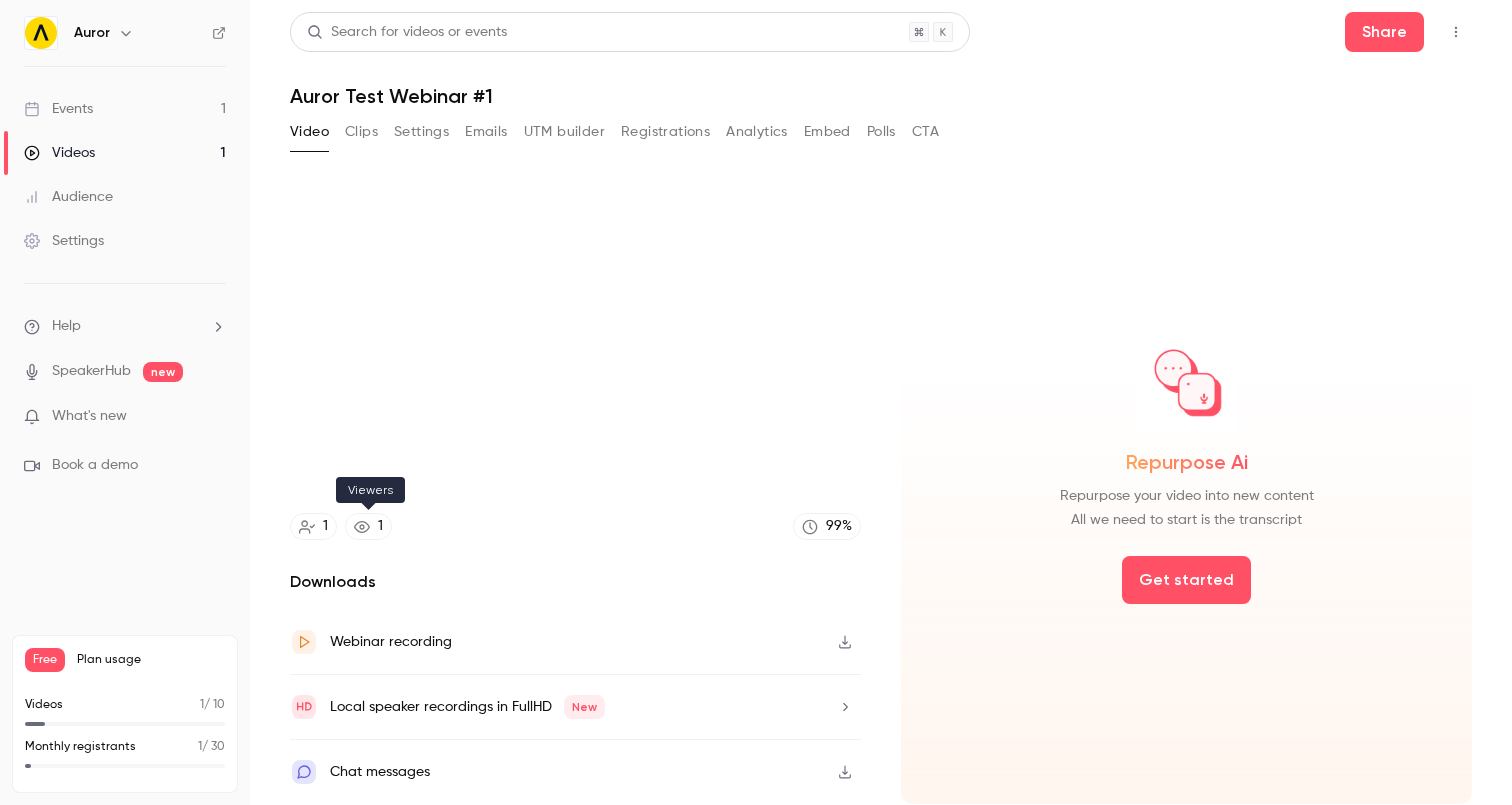 click on "1" at bounding box center (368, 526) 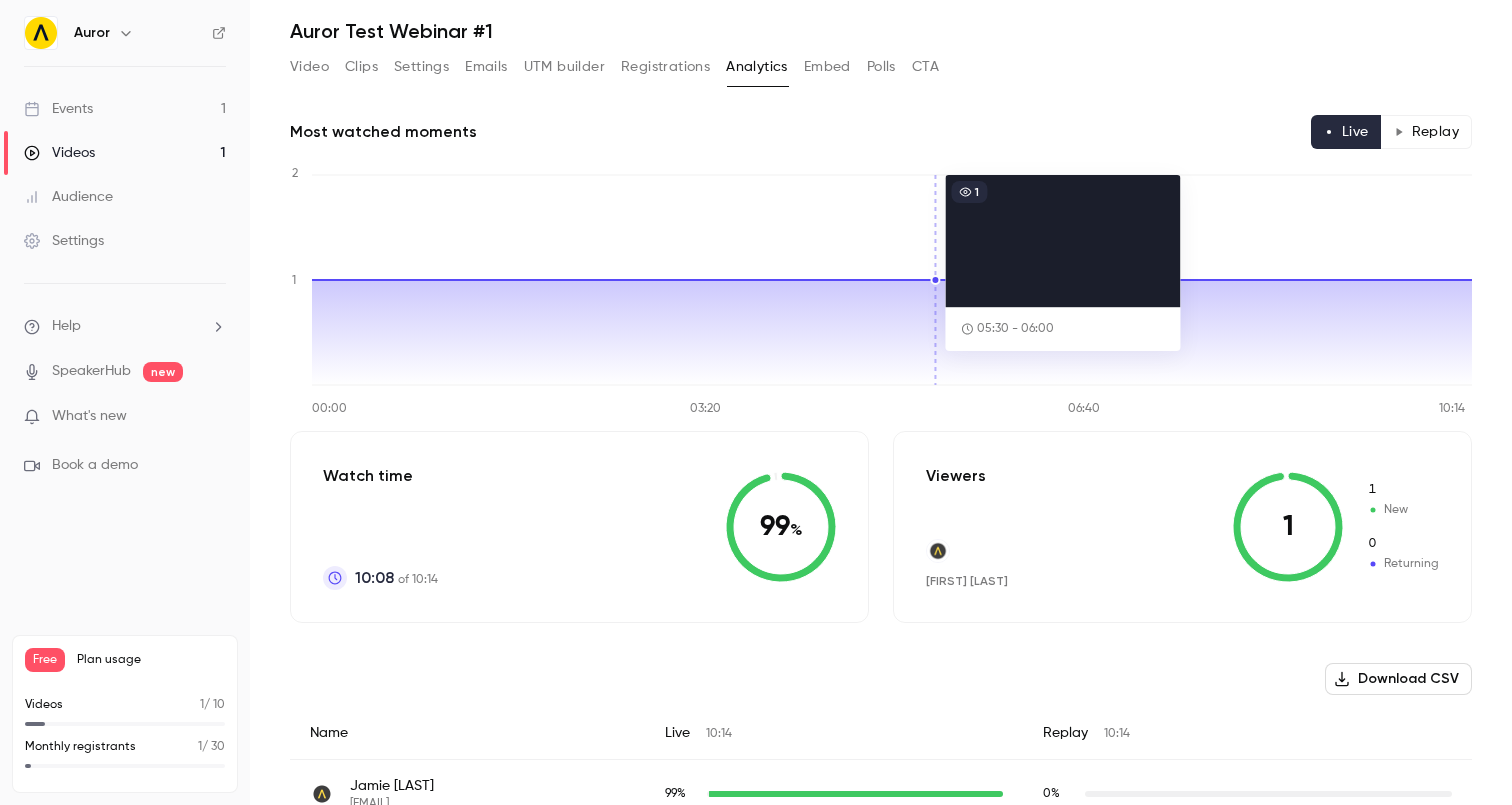scroll, scrollTop: 104, scrollLeft: 0, axis: vertical 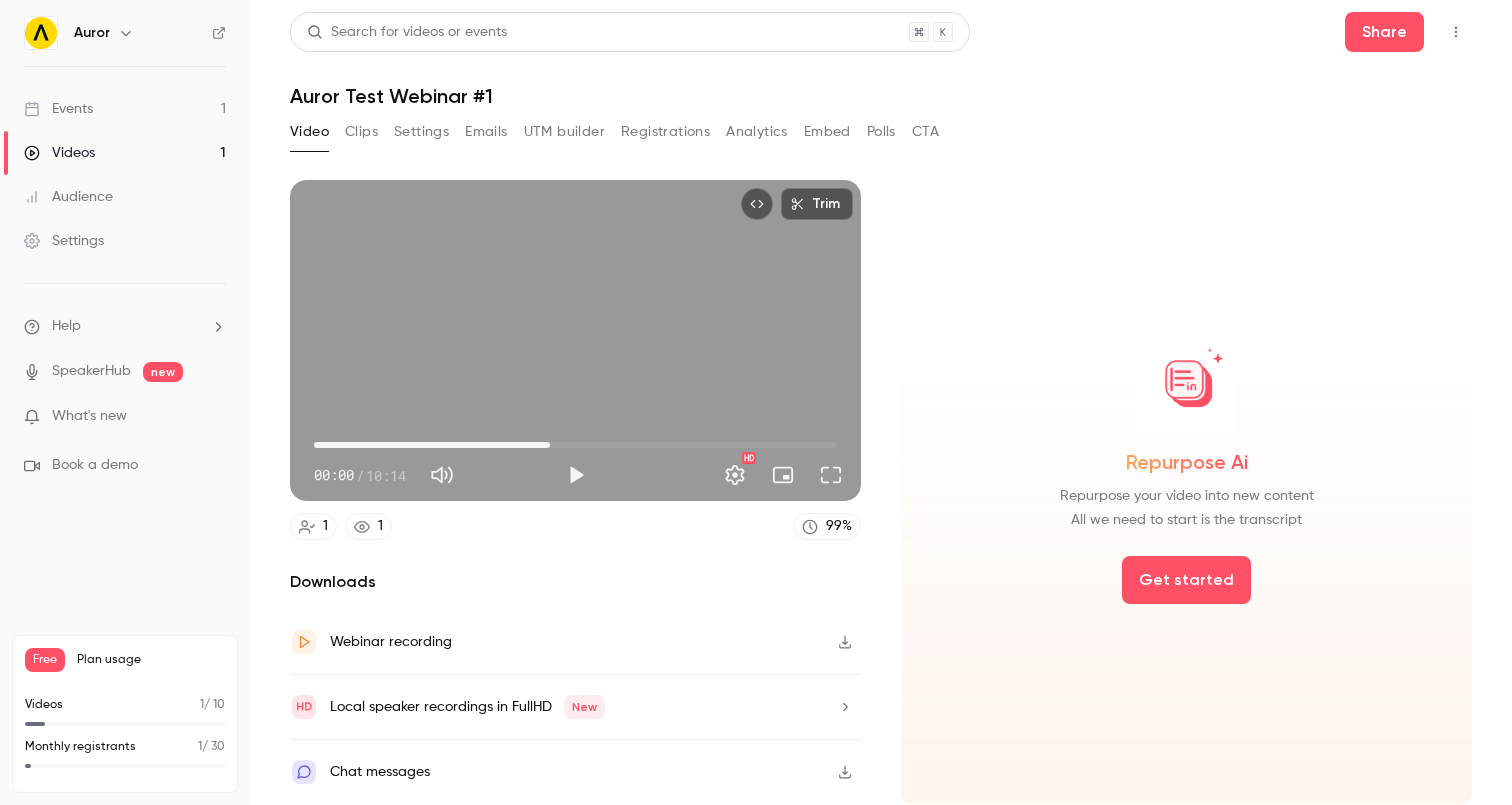 click on "04:37" at bounding box center (575, 445) 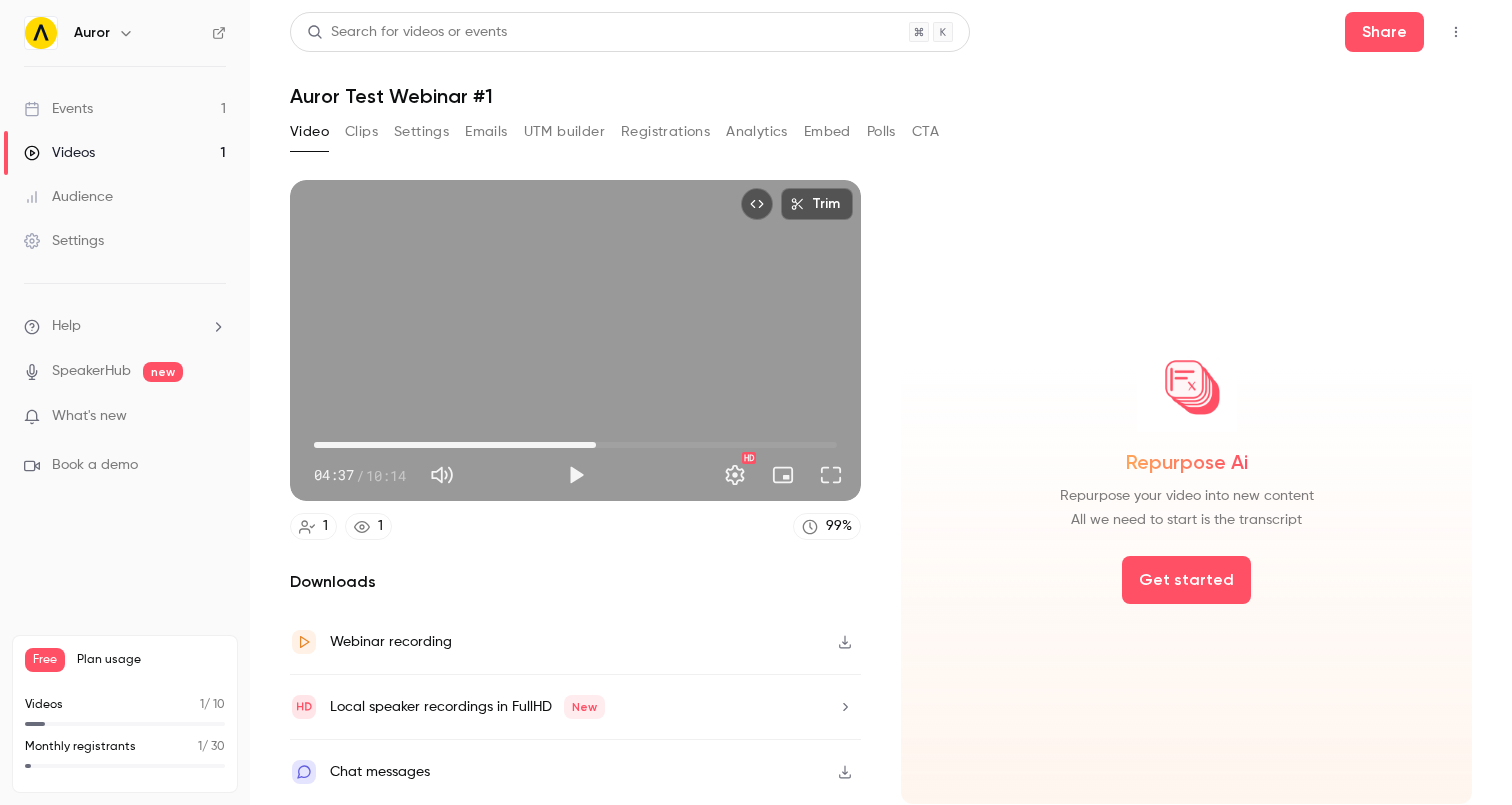 click on "05:31" at bounding box center (575, 445) 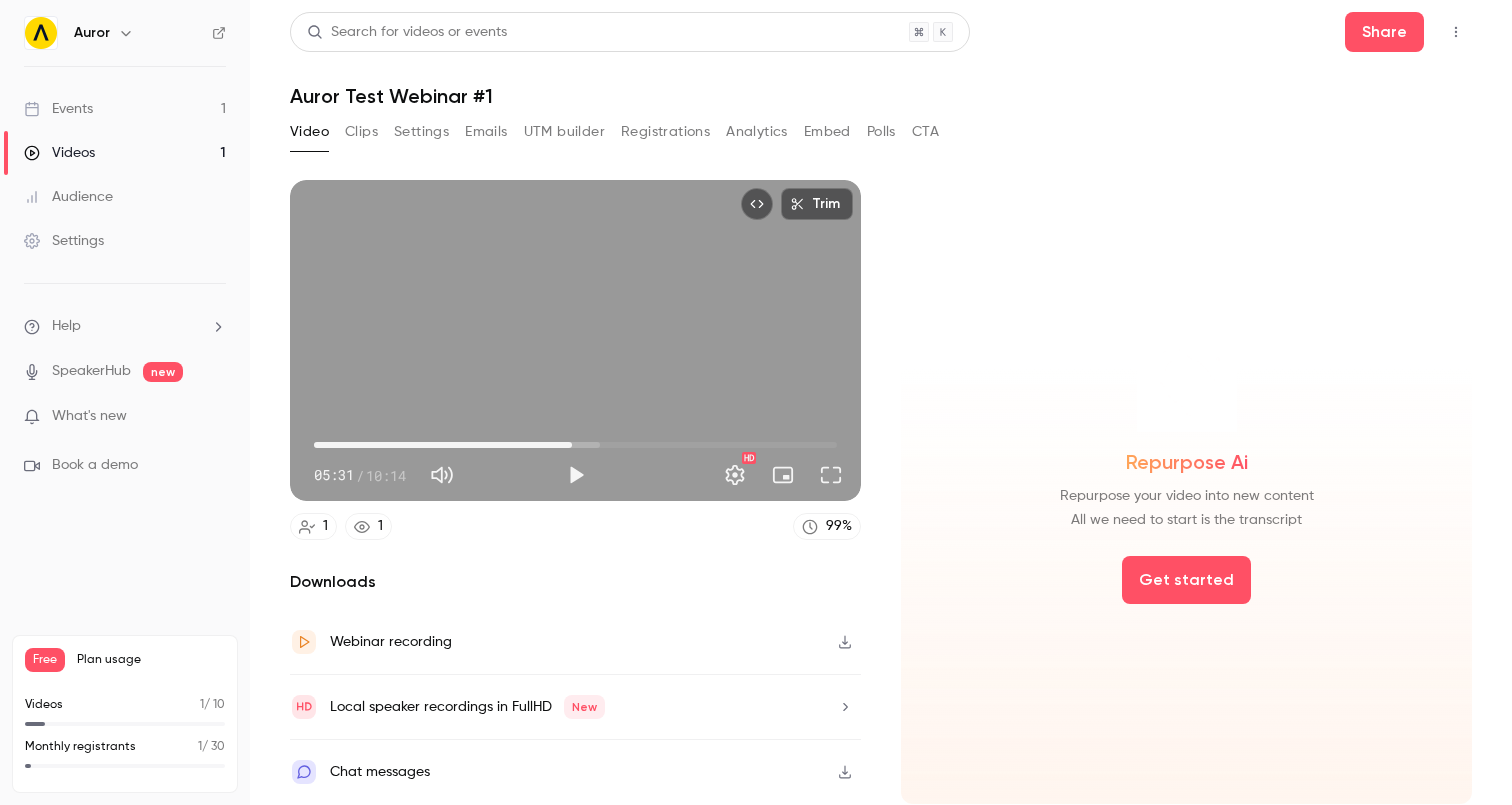 click on "05:03" at bounding box center [575, 445] 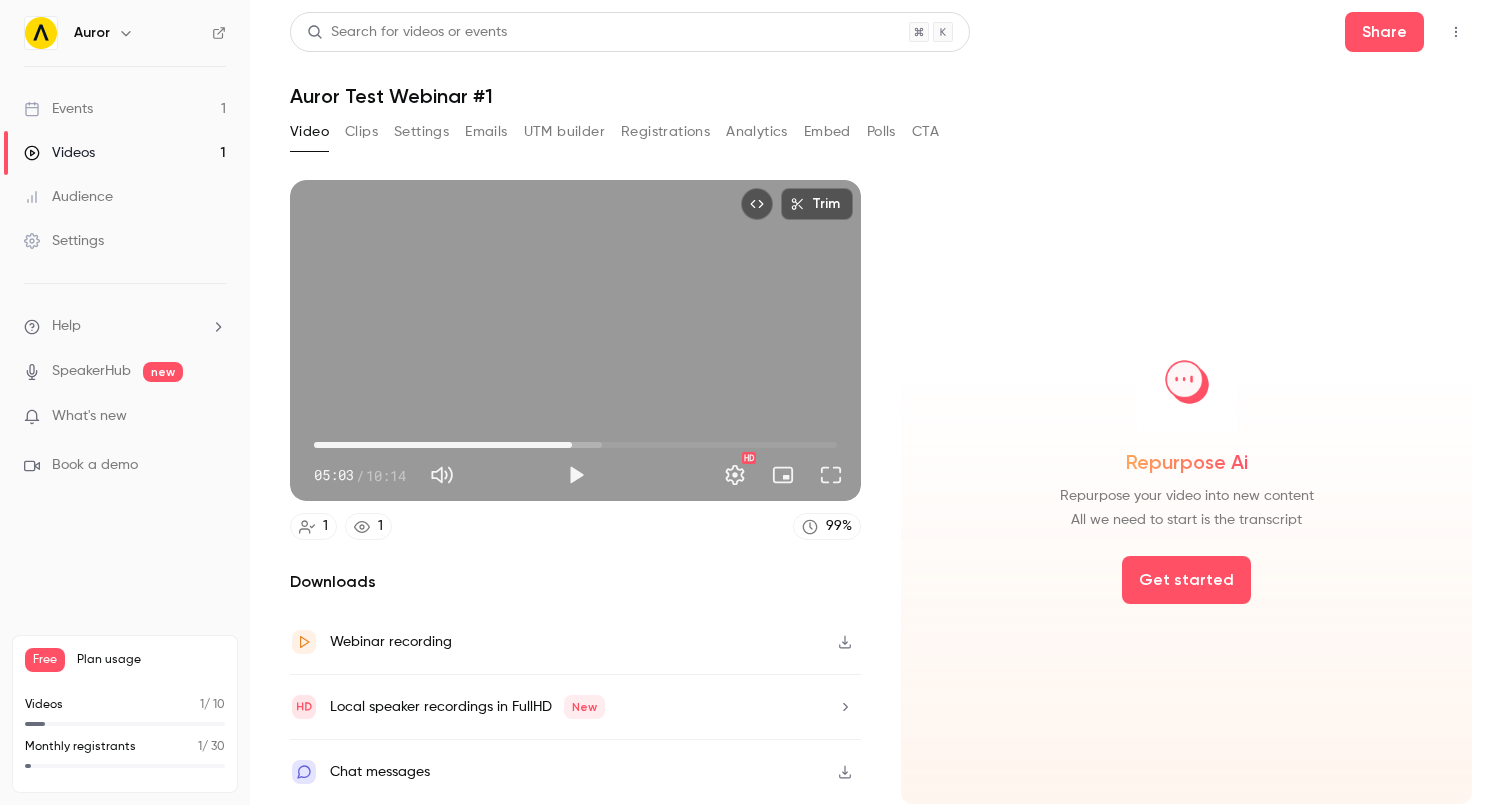 click on "05:03" at bounding box center (575, 445) 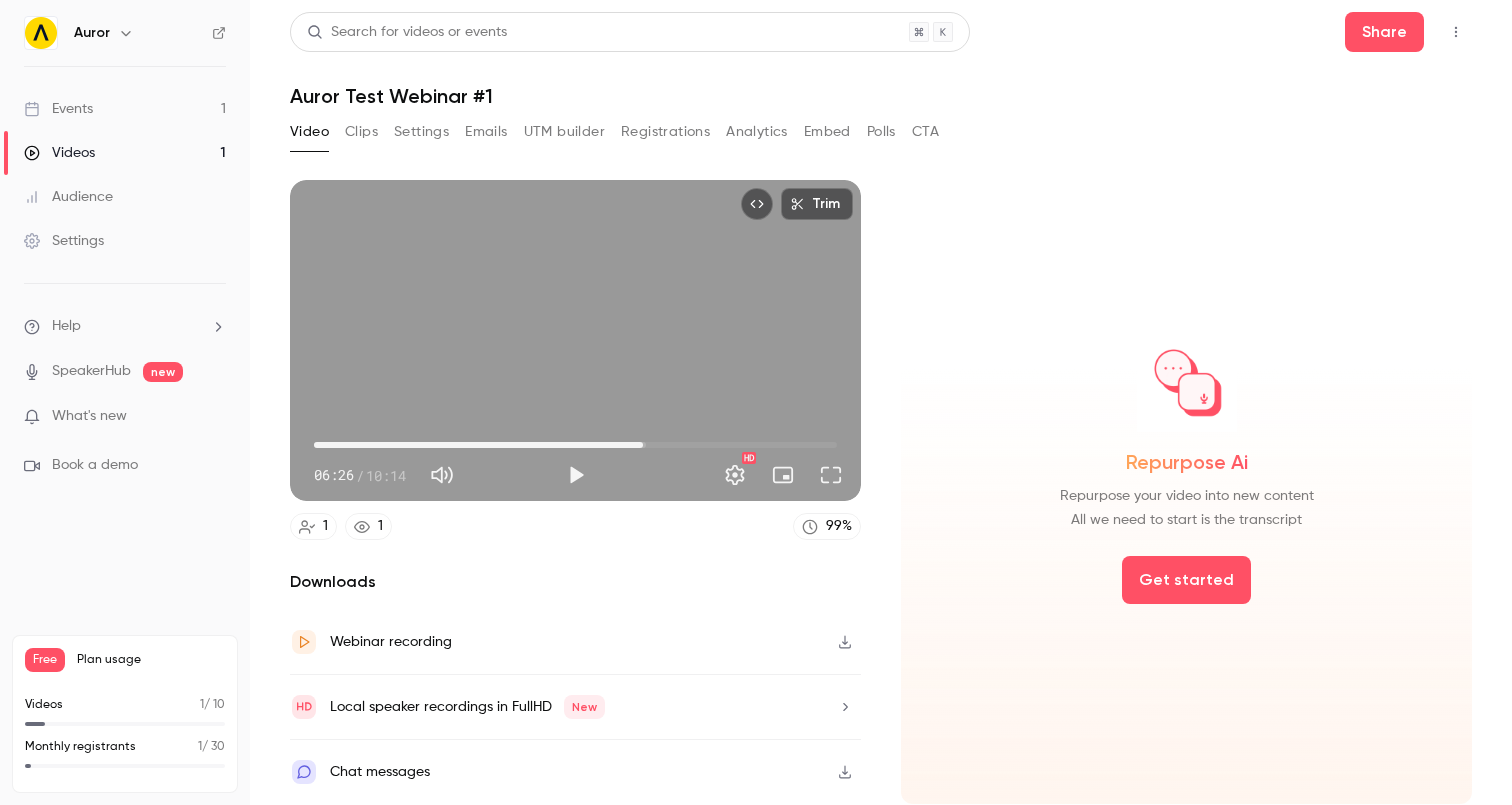 click on "06:26" at bounding box center (575, 445) 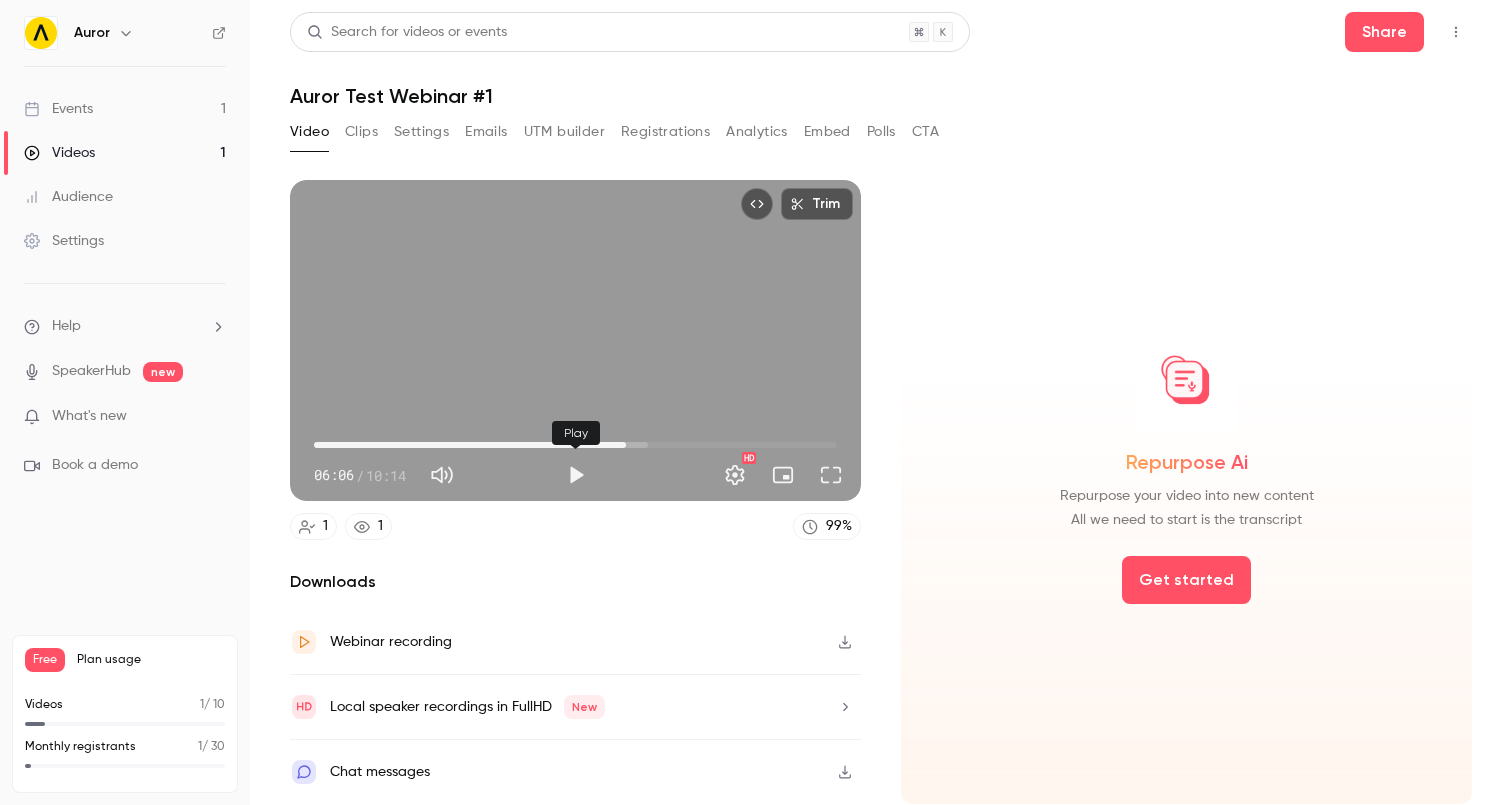 click at bounding box center [576, 475] 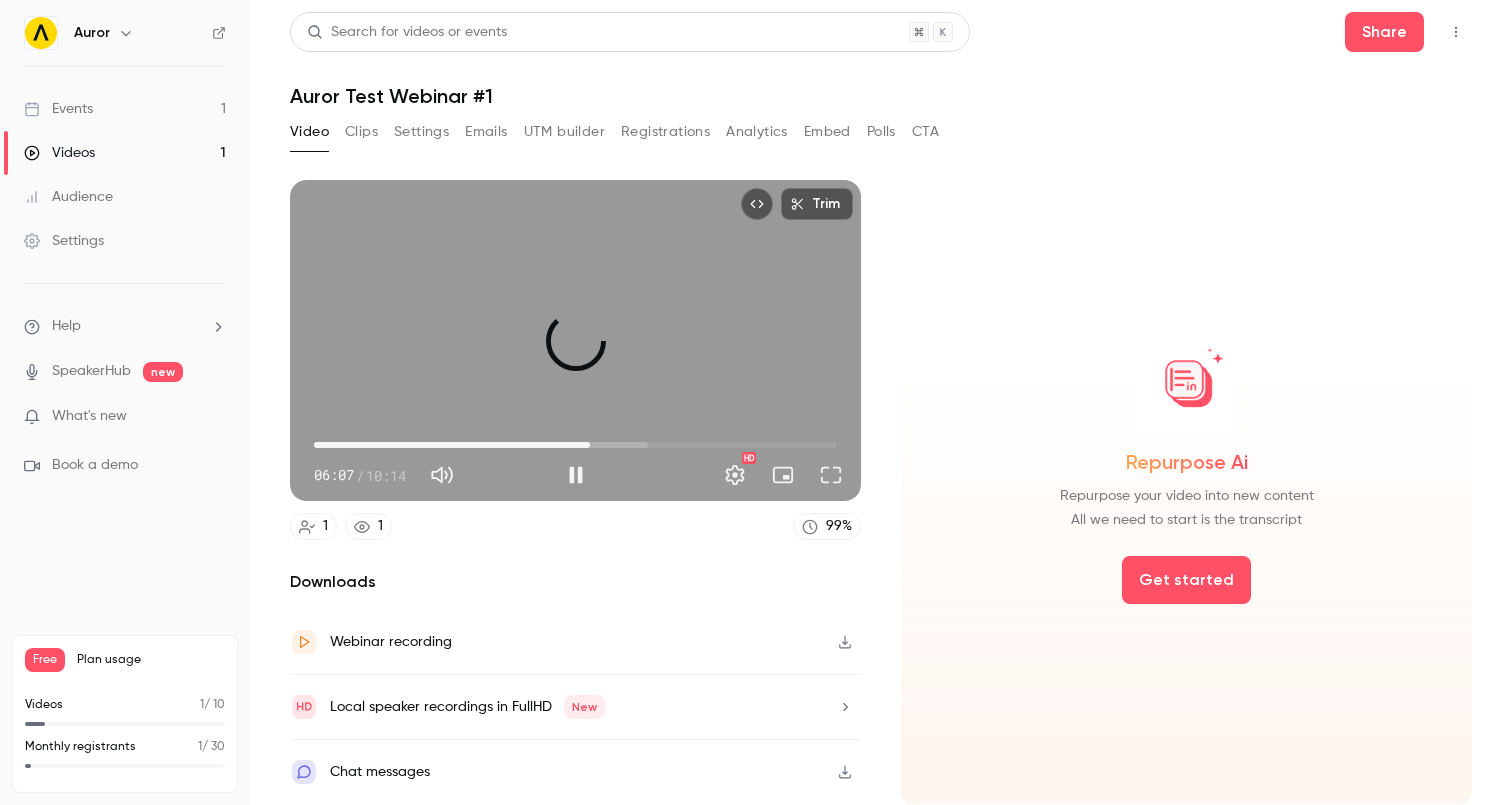 click on "05:24" at bounding box center (575, 445) 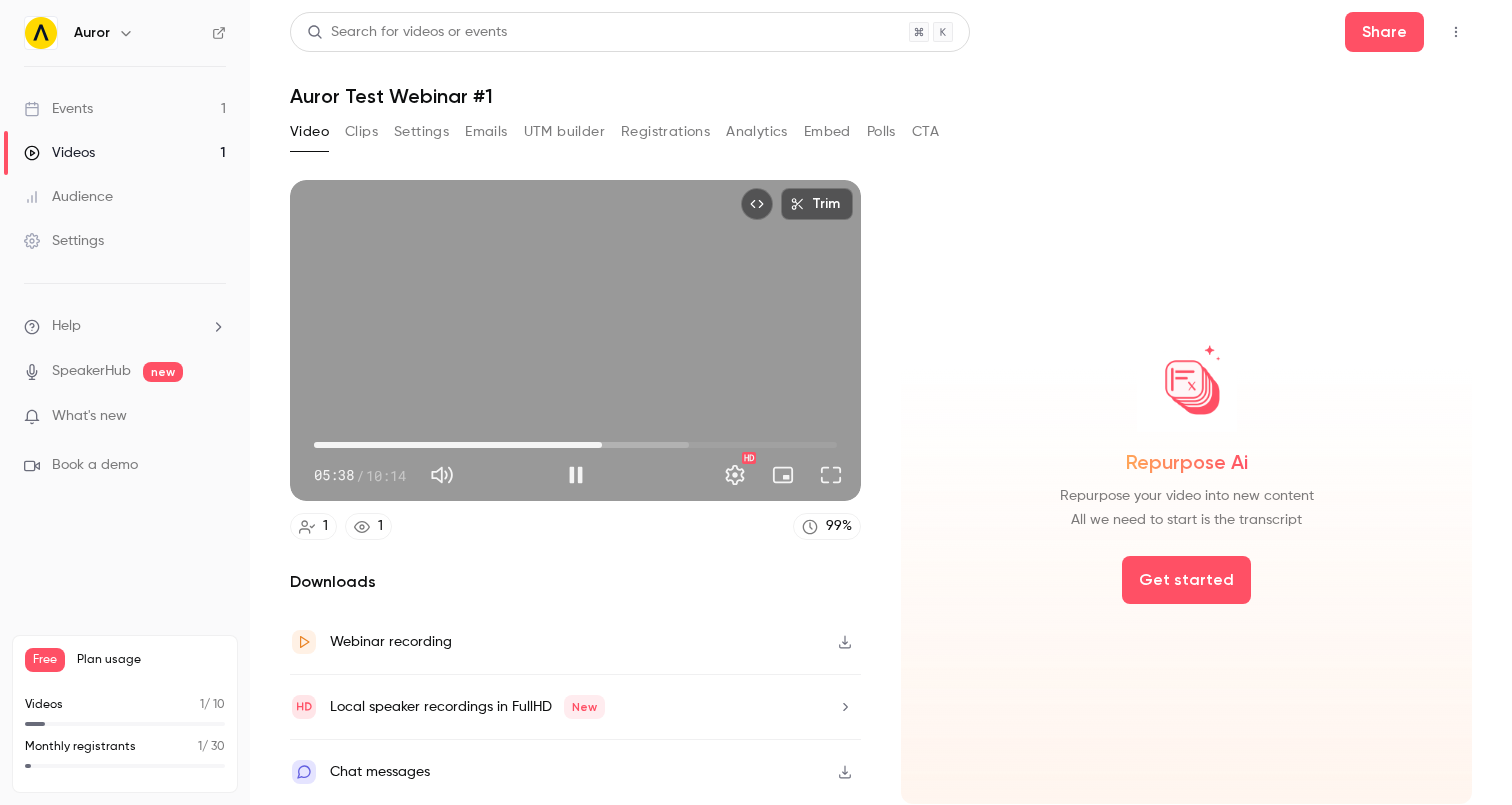 click on "05:38" at bounding box center (575, 445) 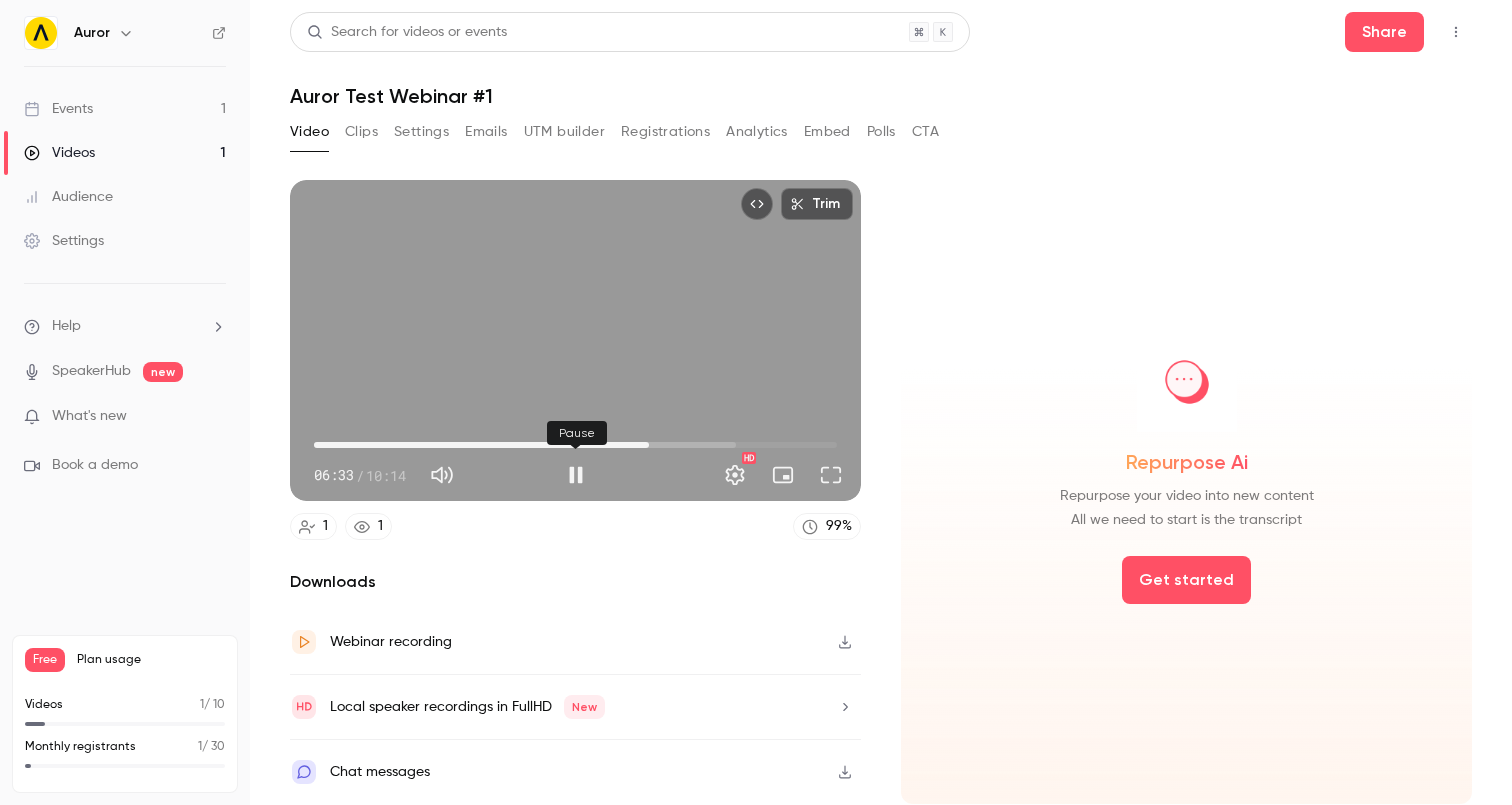click at bounding box center [576, 475] 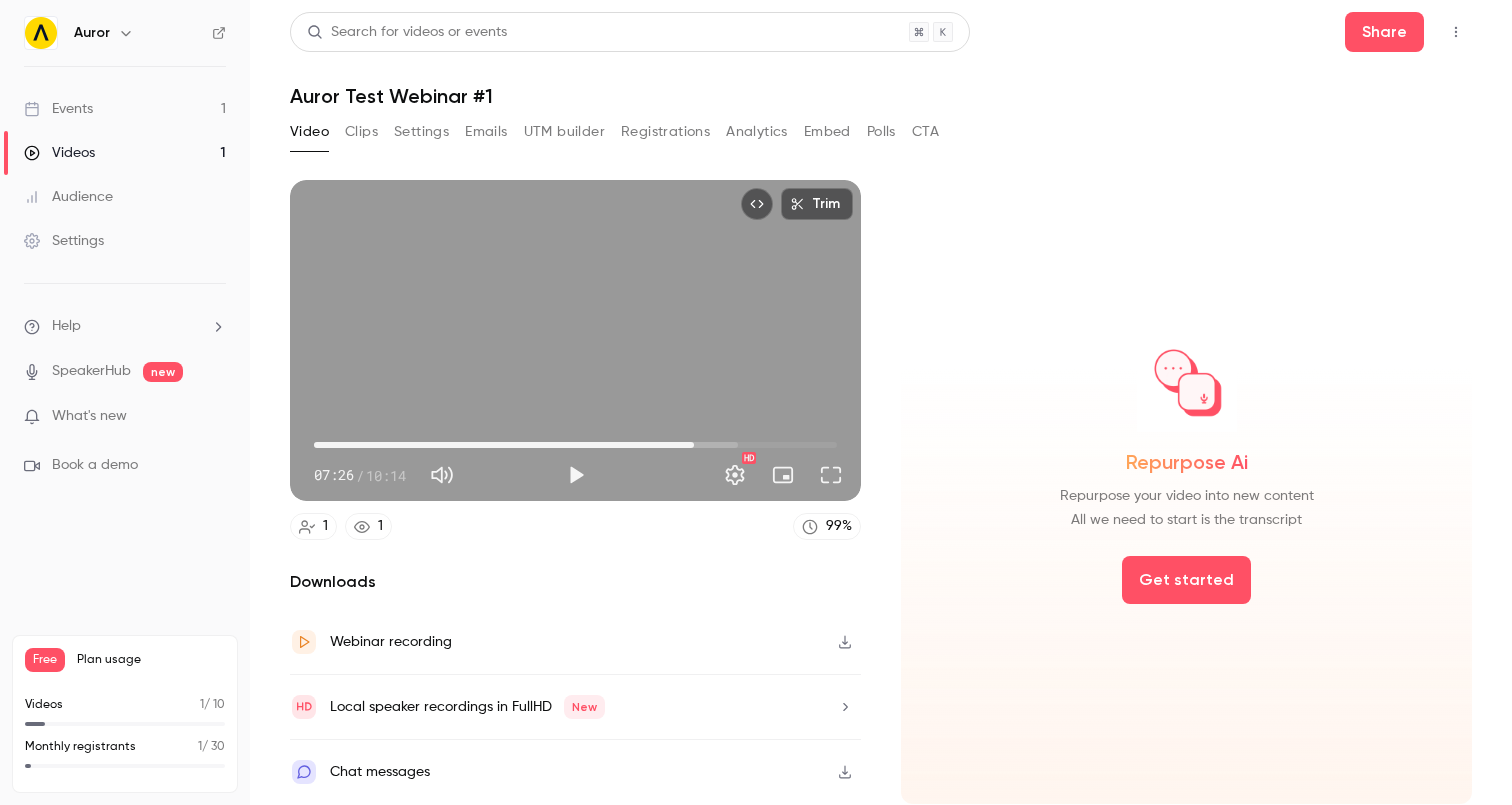 click on "07:26" at bounding box center [575, 445] 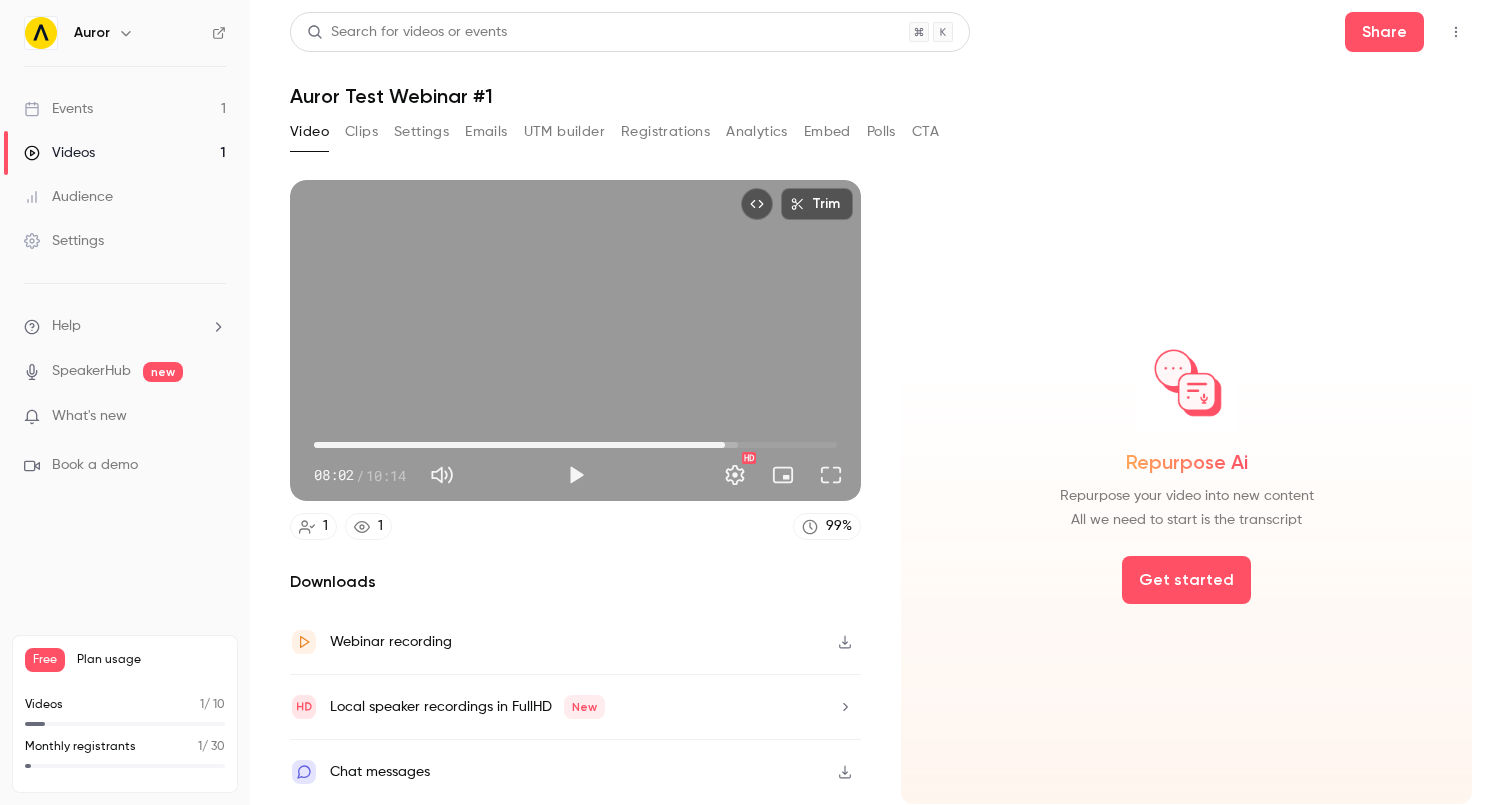 click on "08:02" at bounding box center (575, 445) 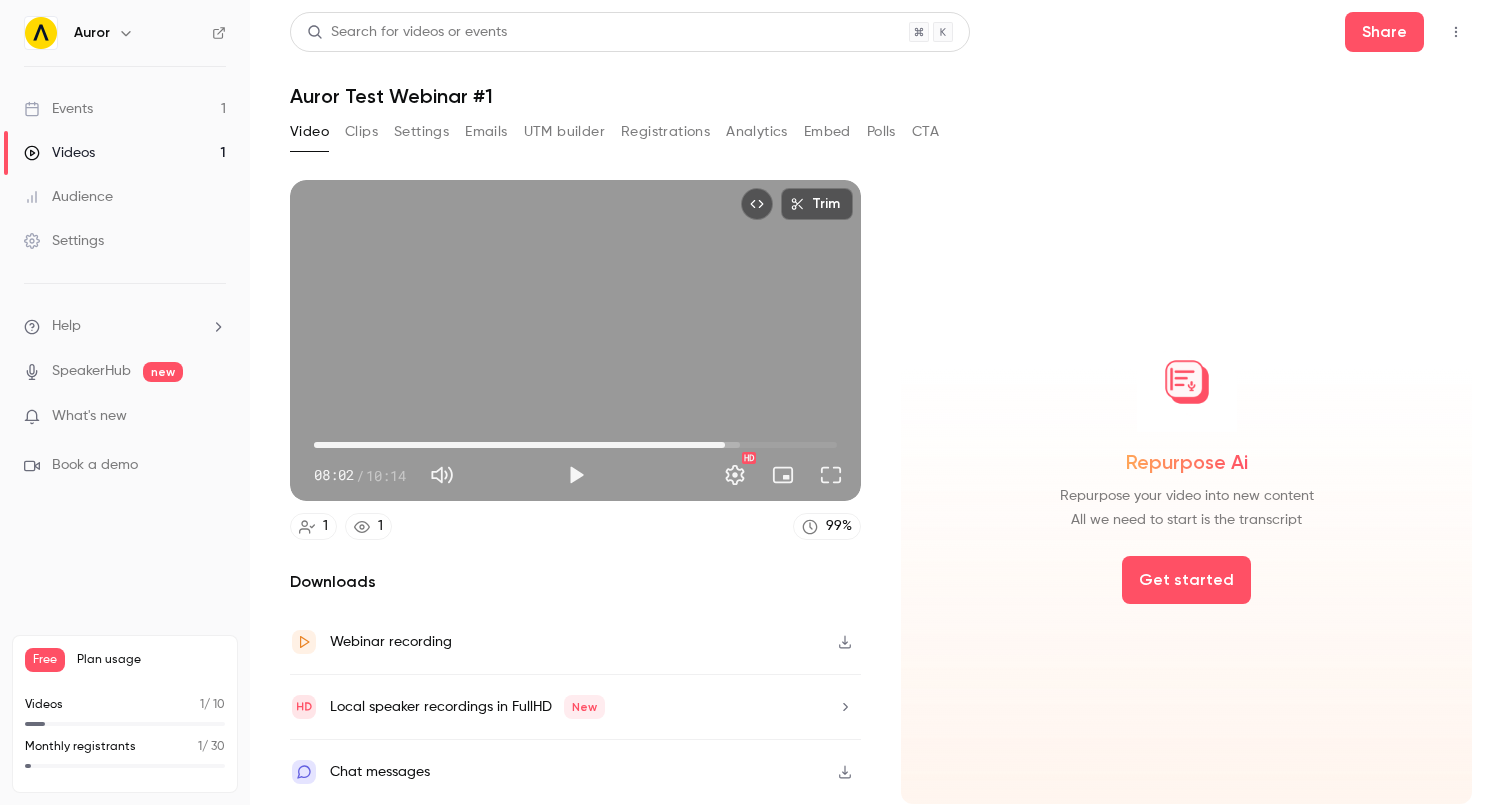click on "08:02" at bounding box center (575, 445) 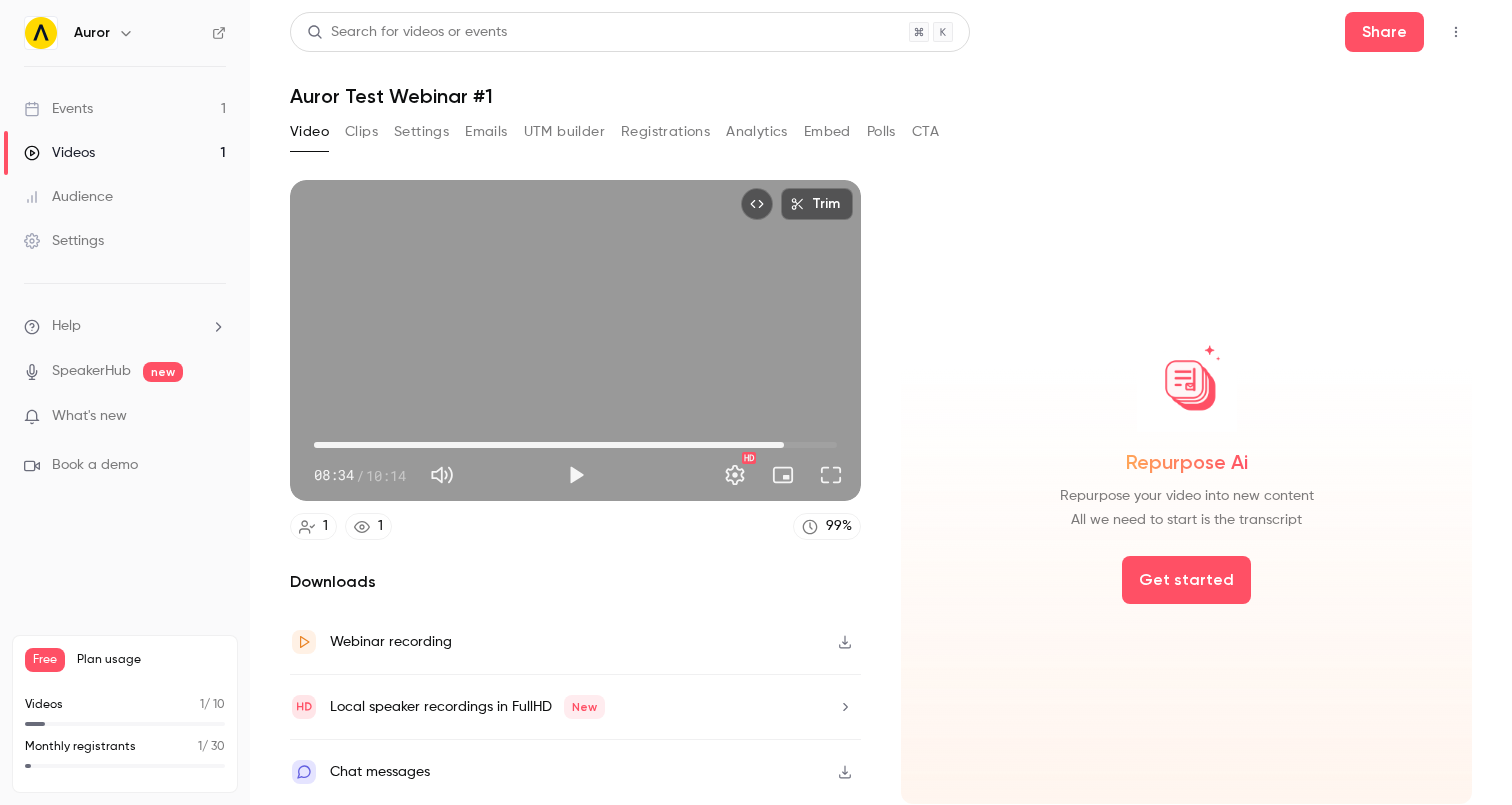 click on "09:12" at bounding box center [575, 445] 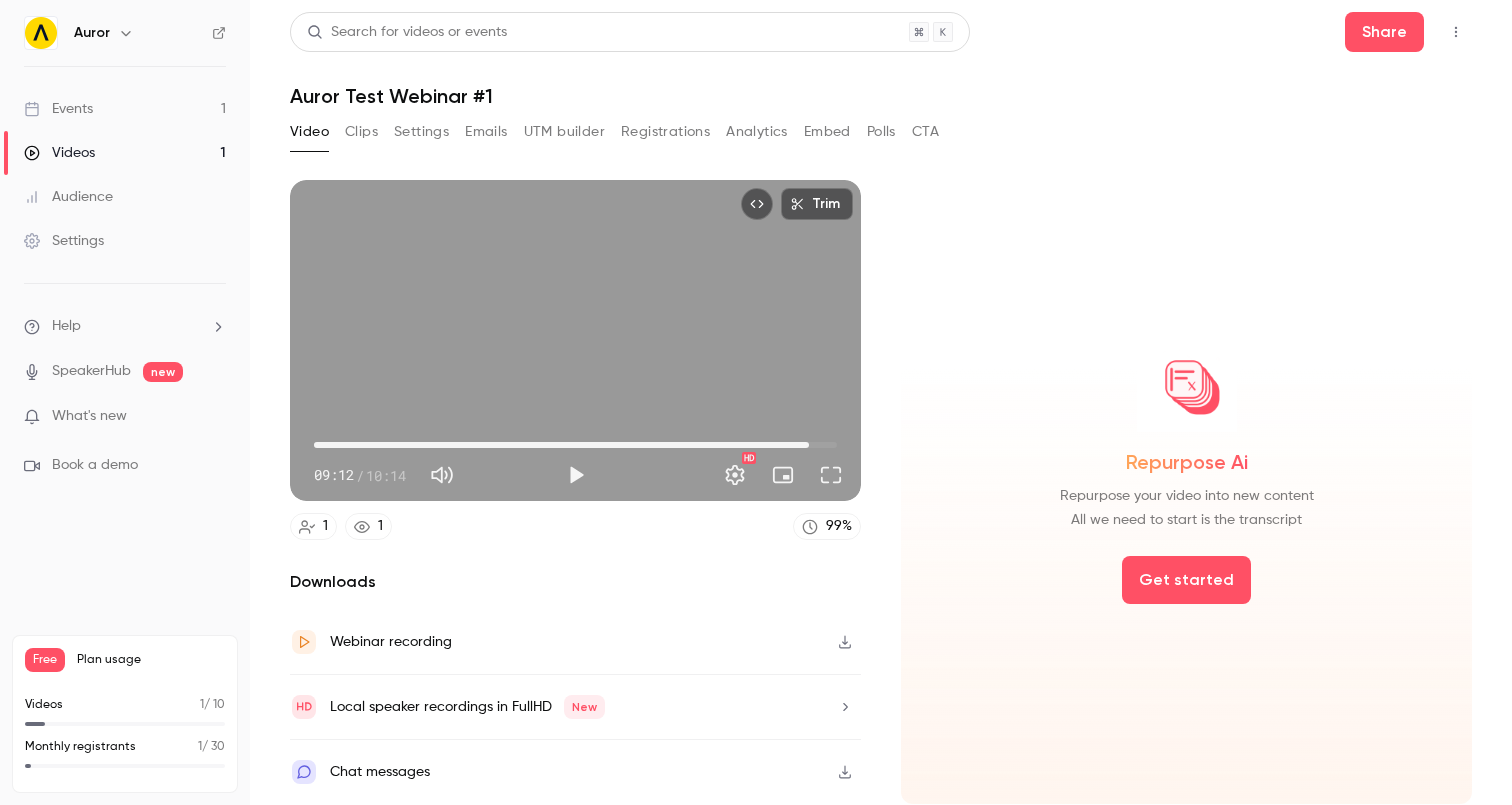 click on "09:41" at bounding box center [575, 445] 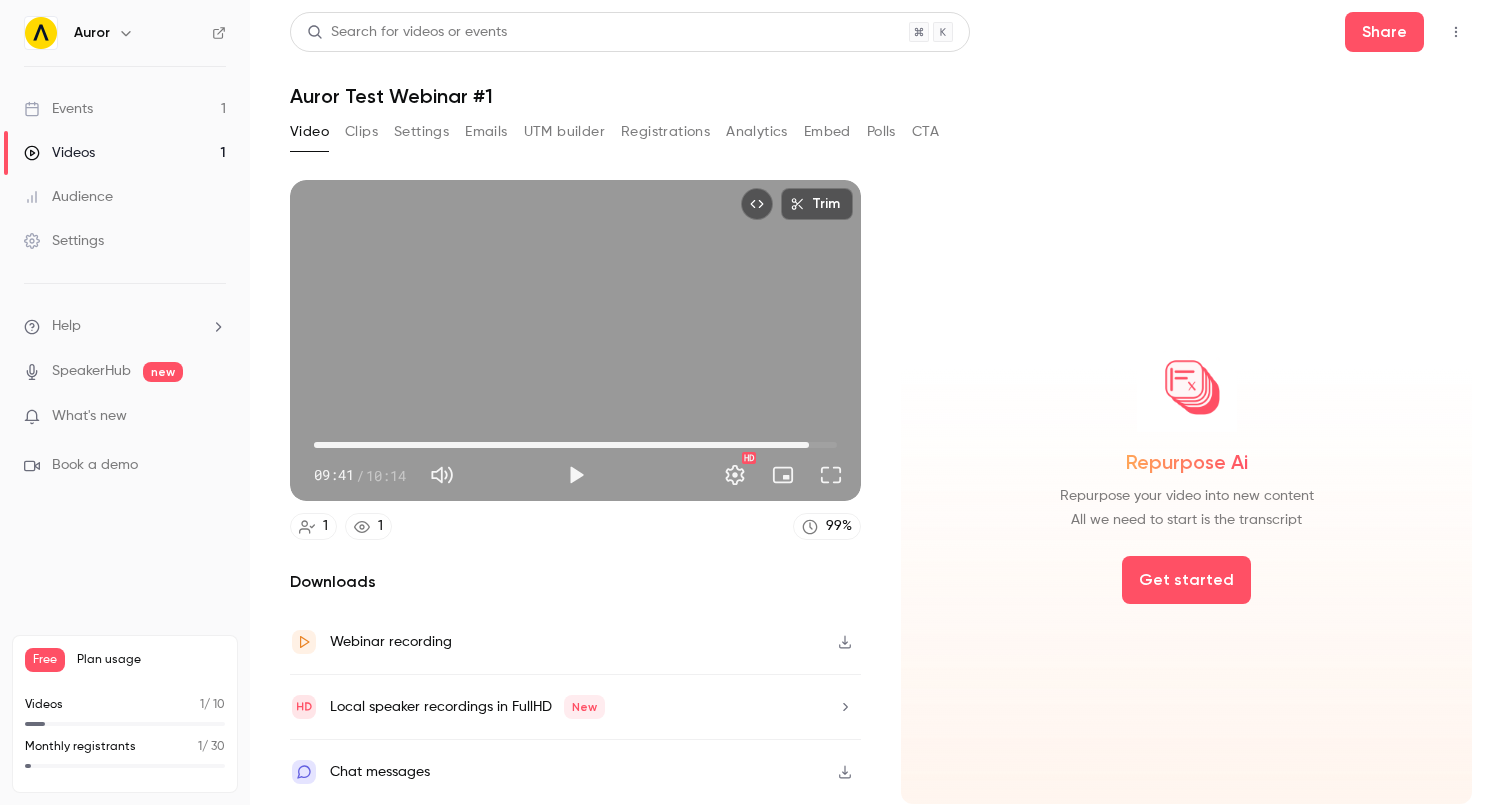 type on "*****" 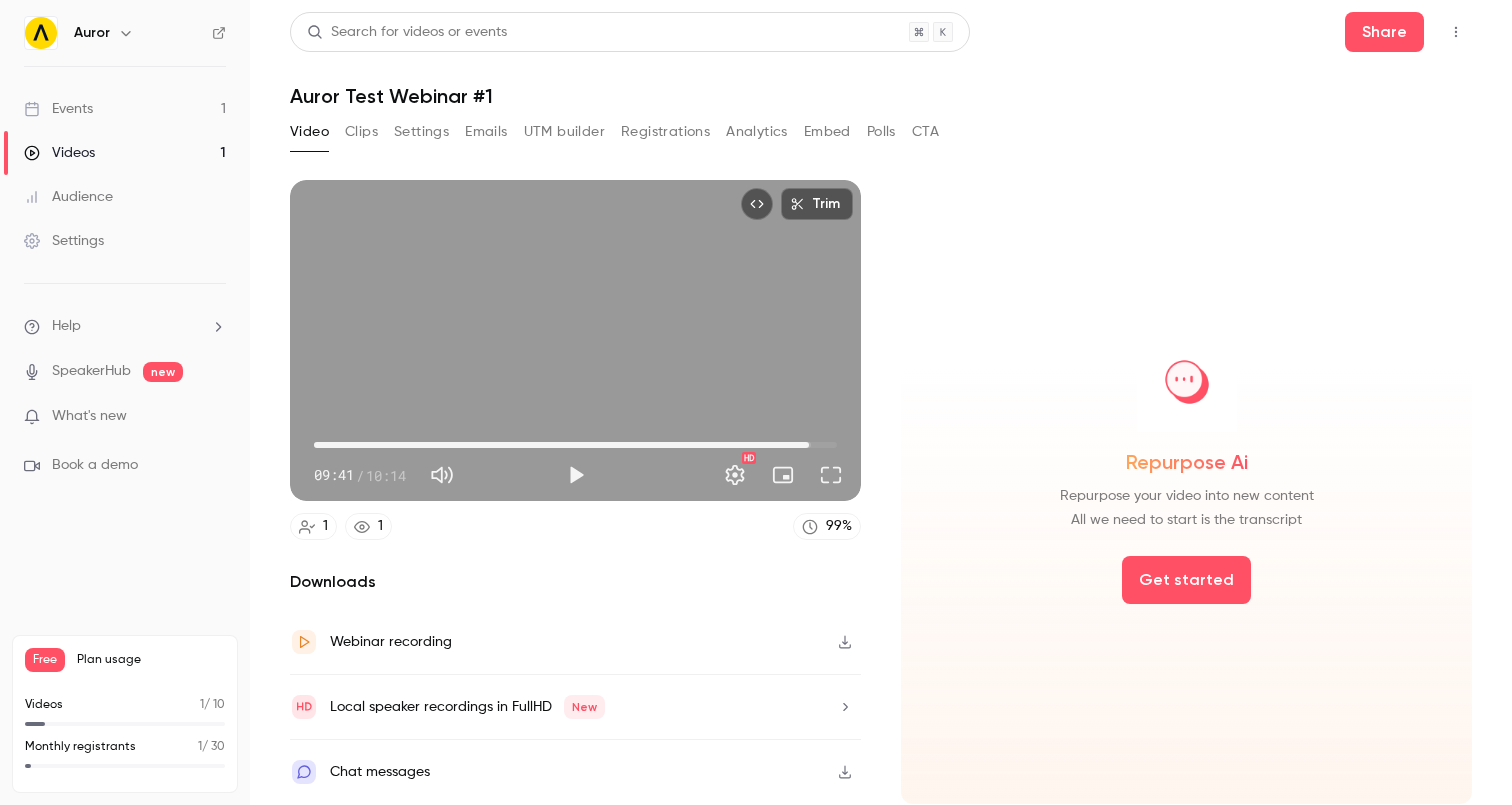 click on "Analytics" at bounding box center [757, 132] 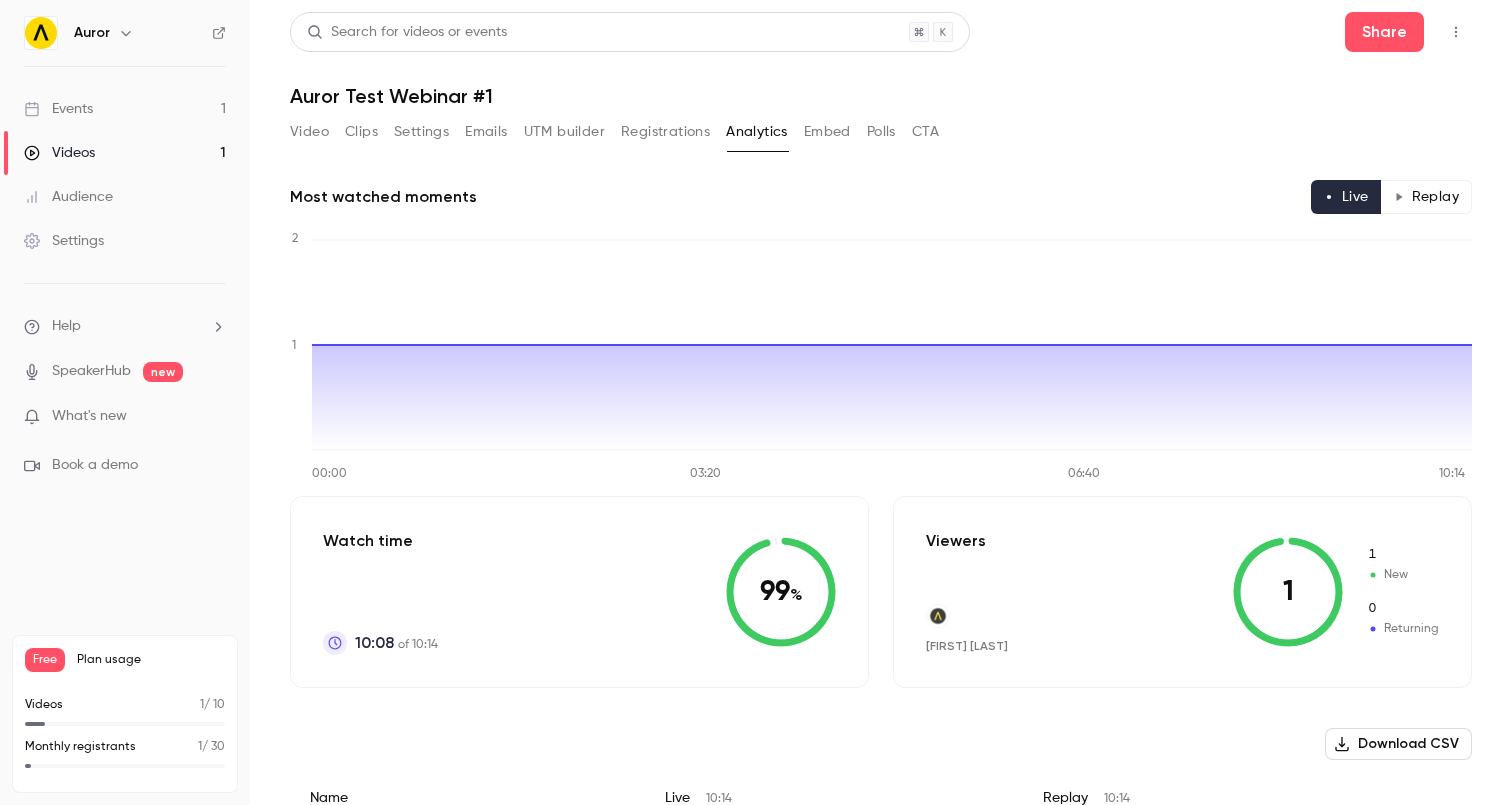 click on "CTA" at bounding box center [925, 132] 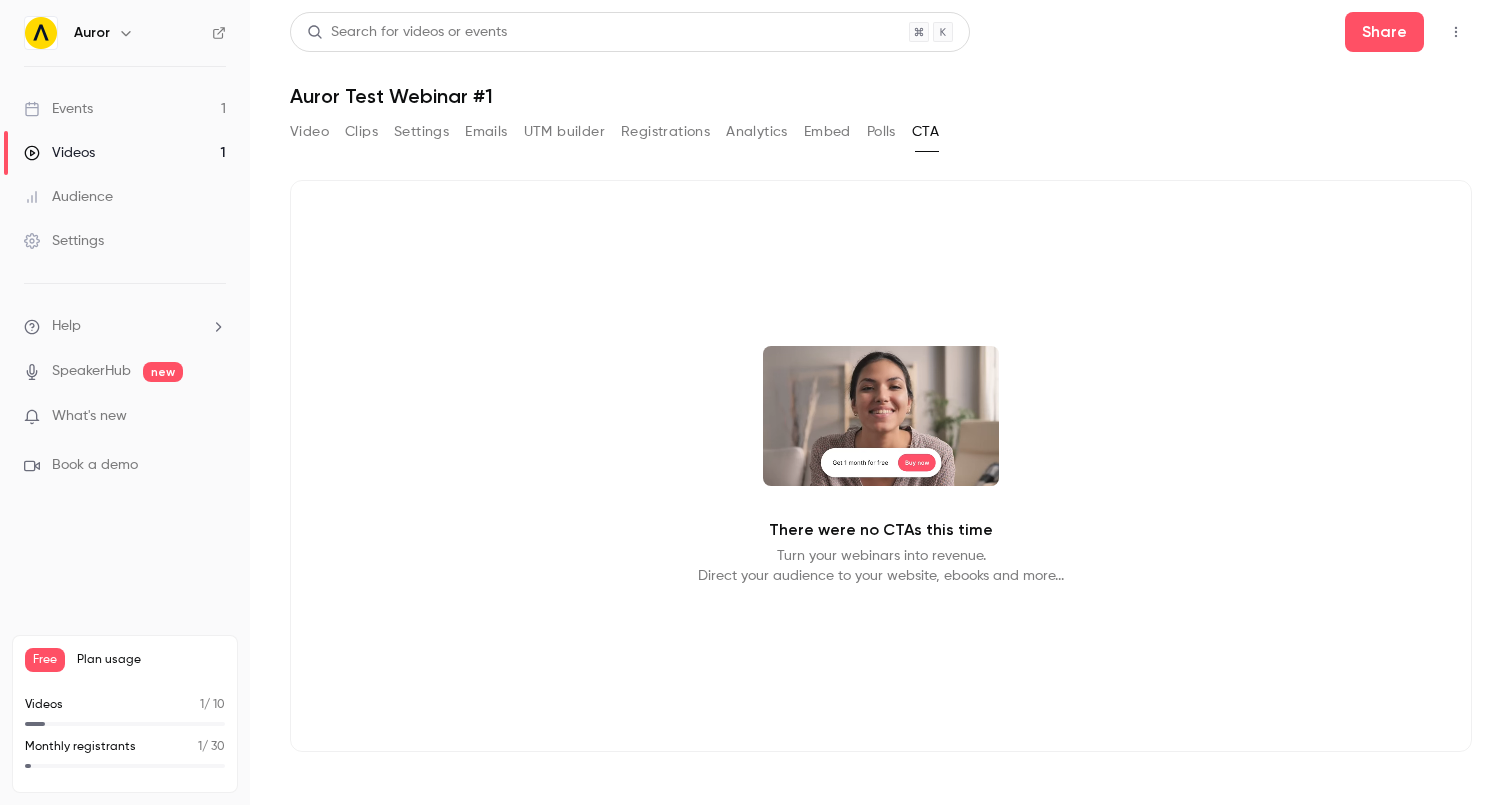 click on "Polls" at bounding box center [881, 132] 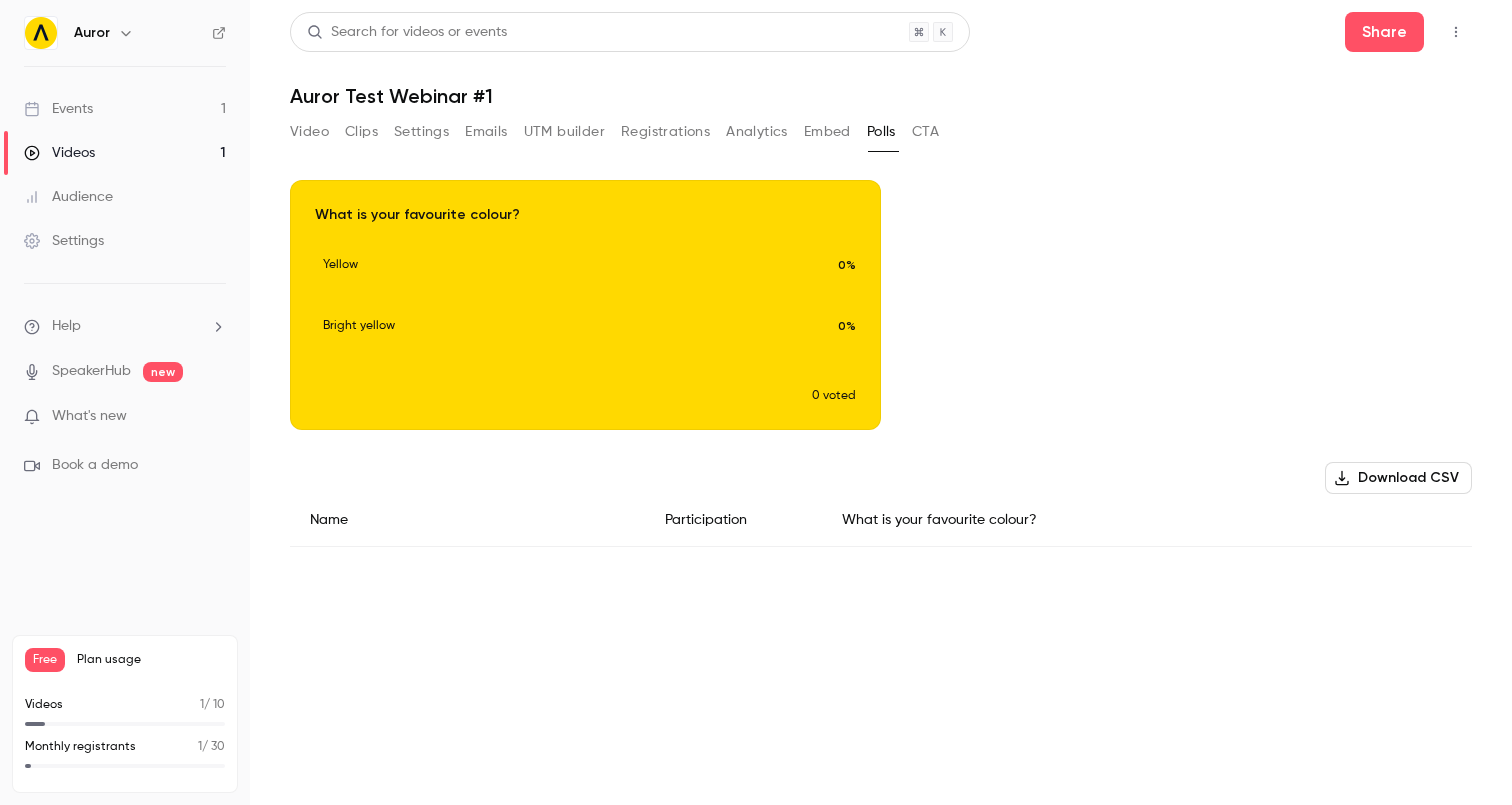 click on "Registrations" at bounding box center (665, 132) 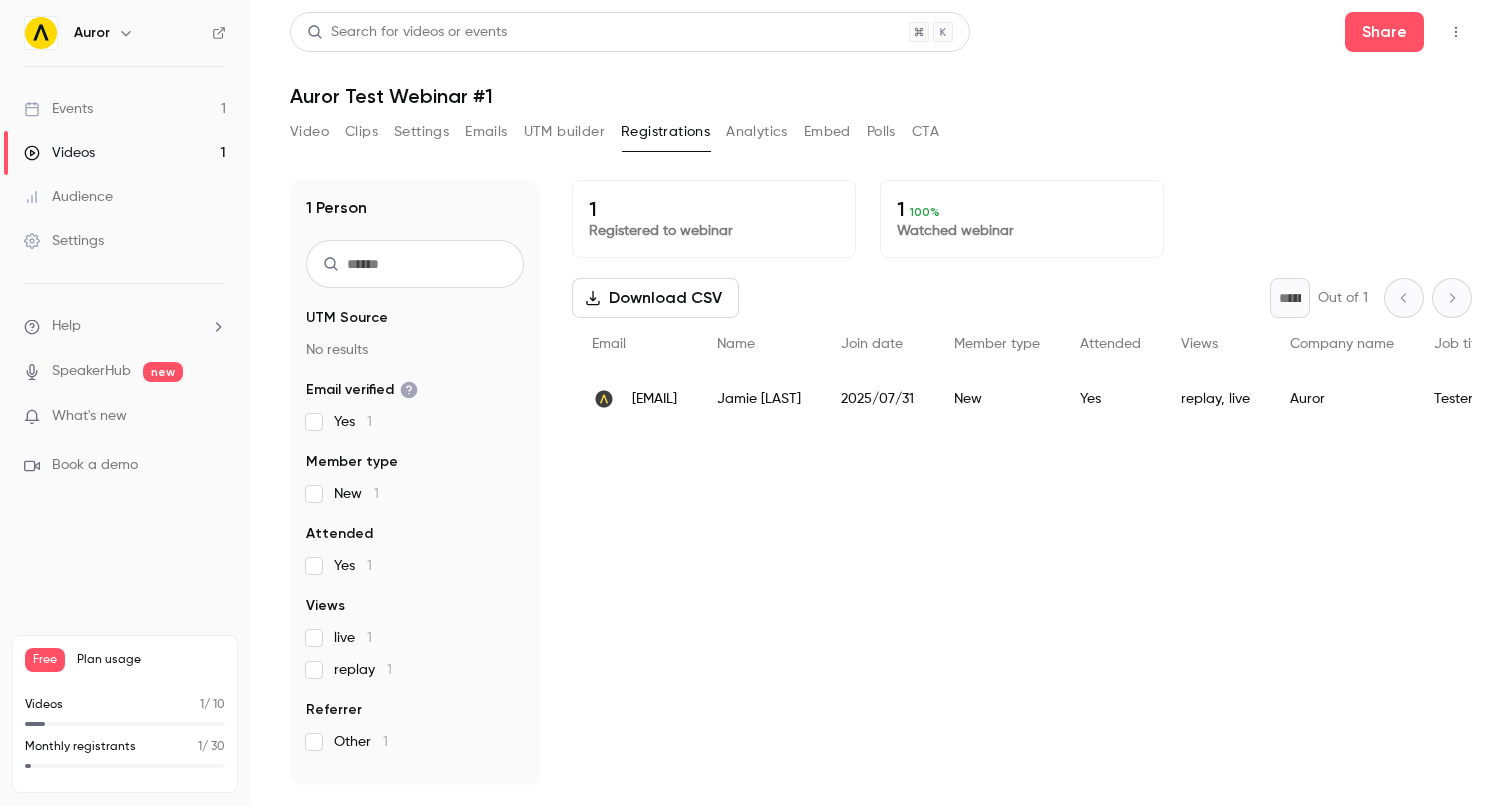 click on "Analytics" at bounding box center (757, 132) 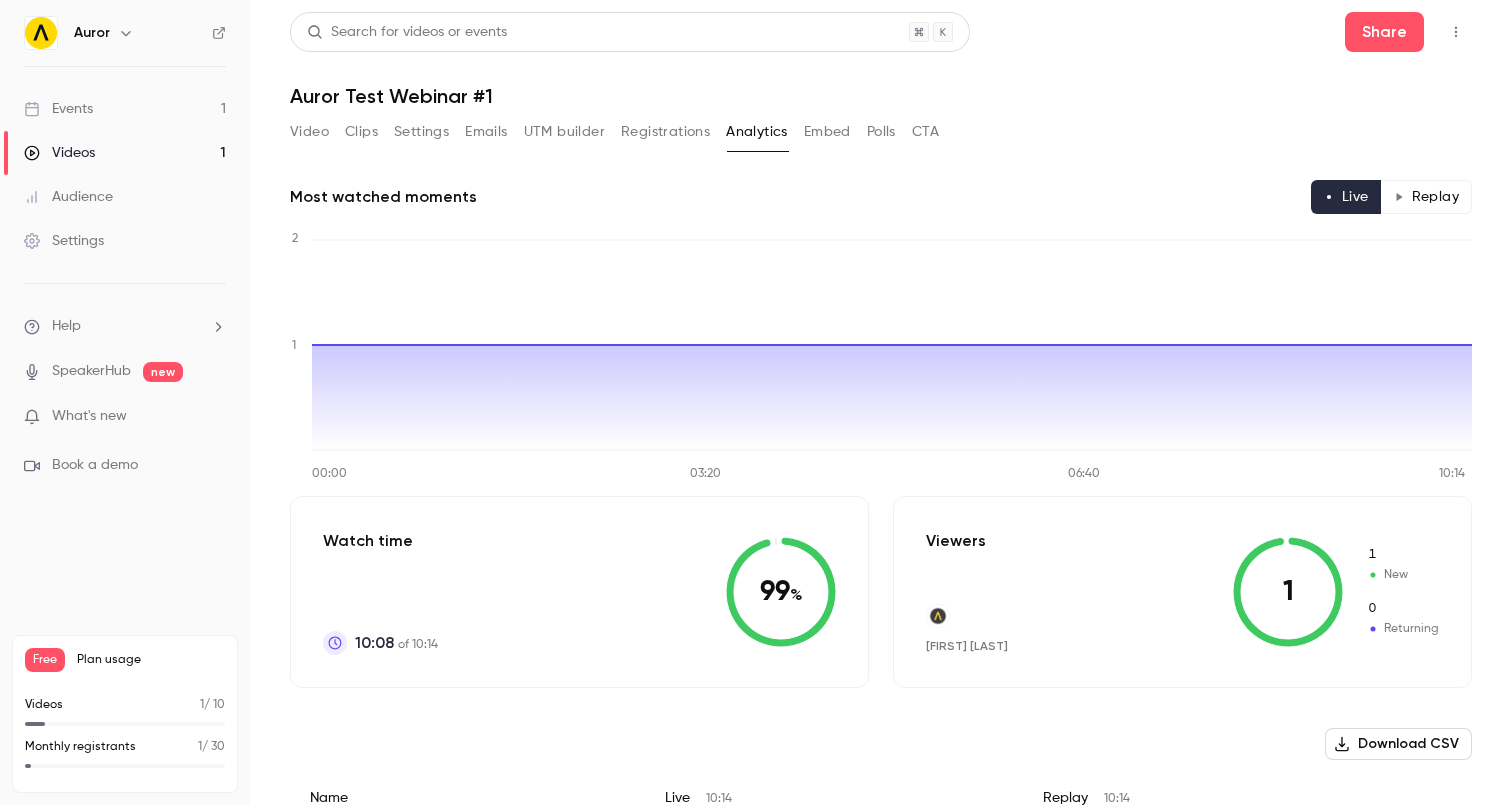 click on "Embed" at bounding box center (827, 132) 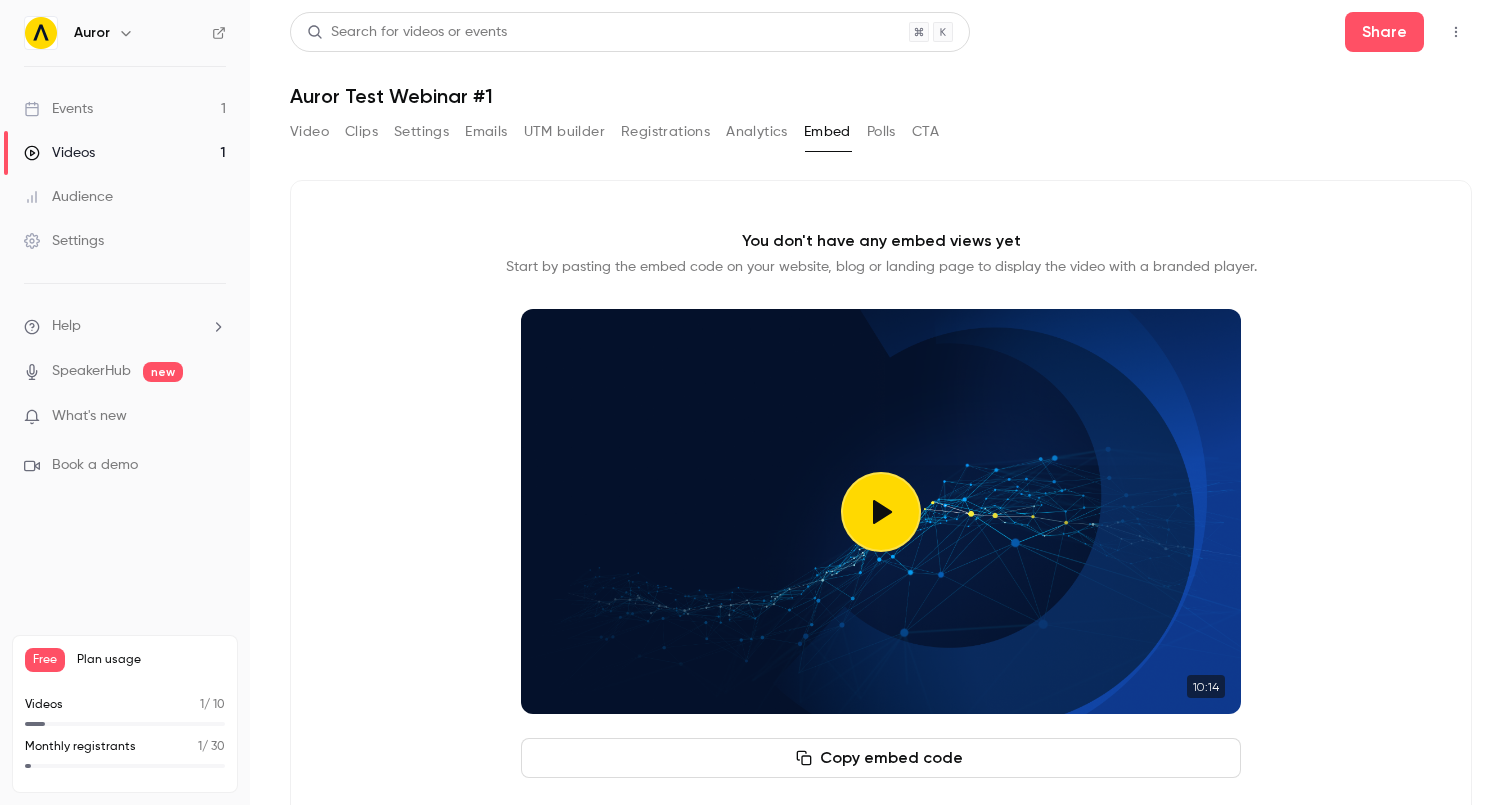 click at bounding box center (881, 512) 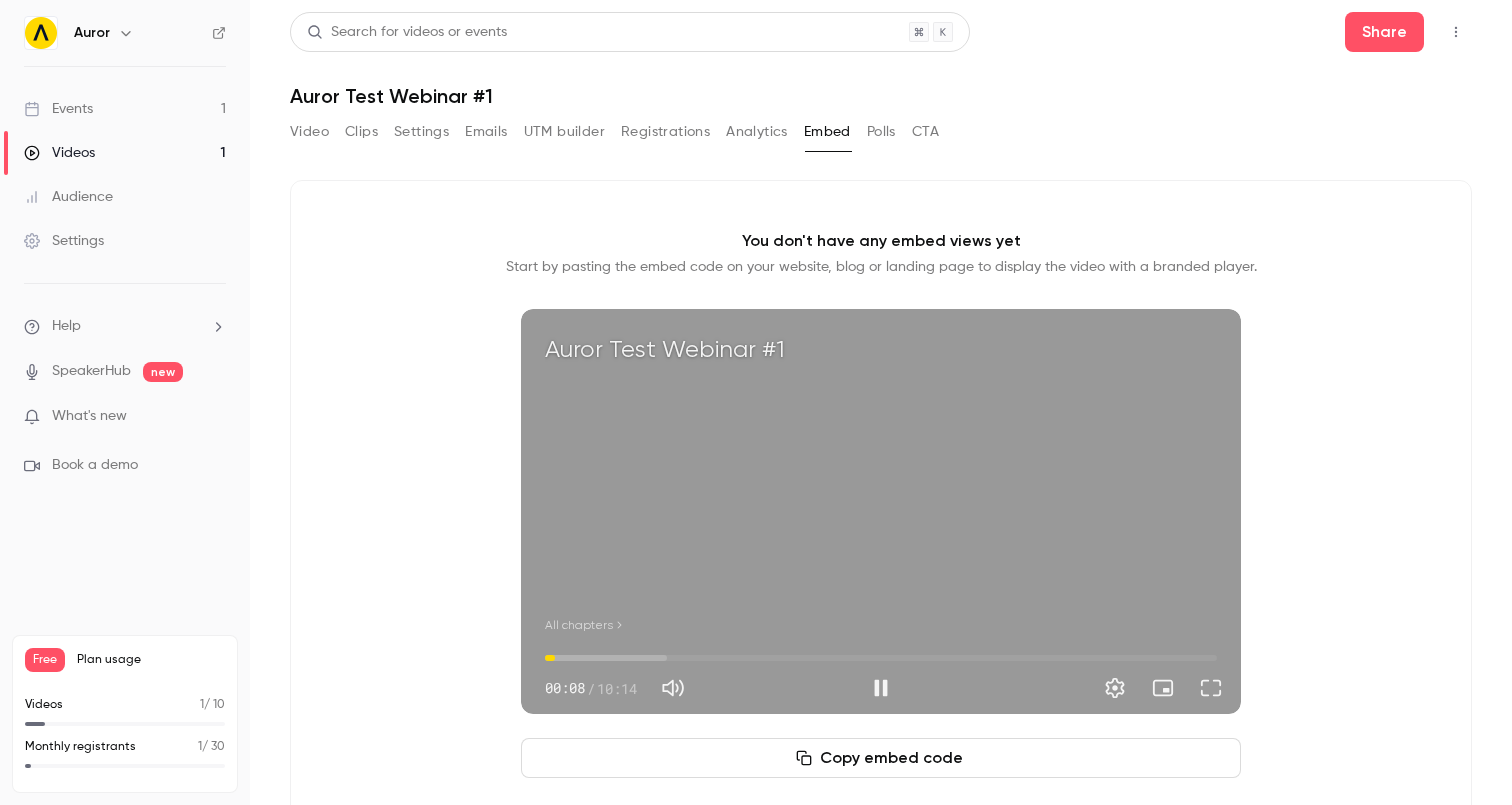 click on "00:08" at bounding box center [881, 658] 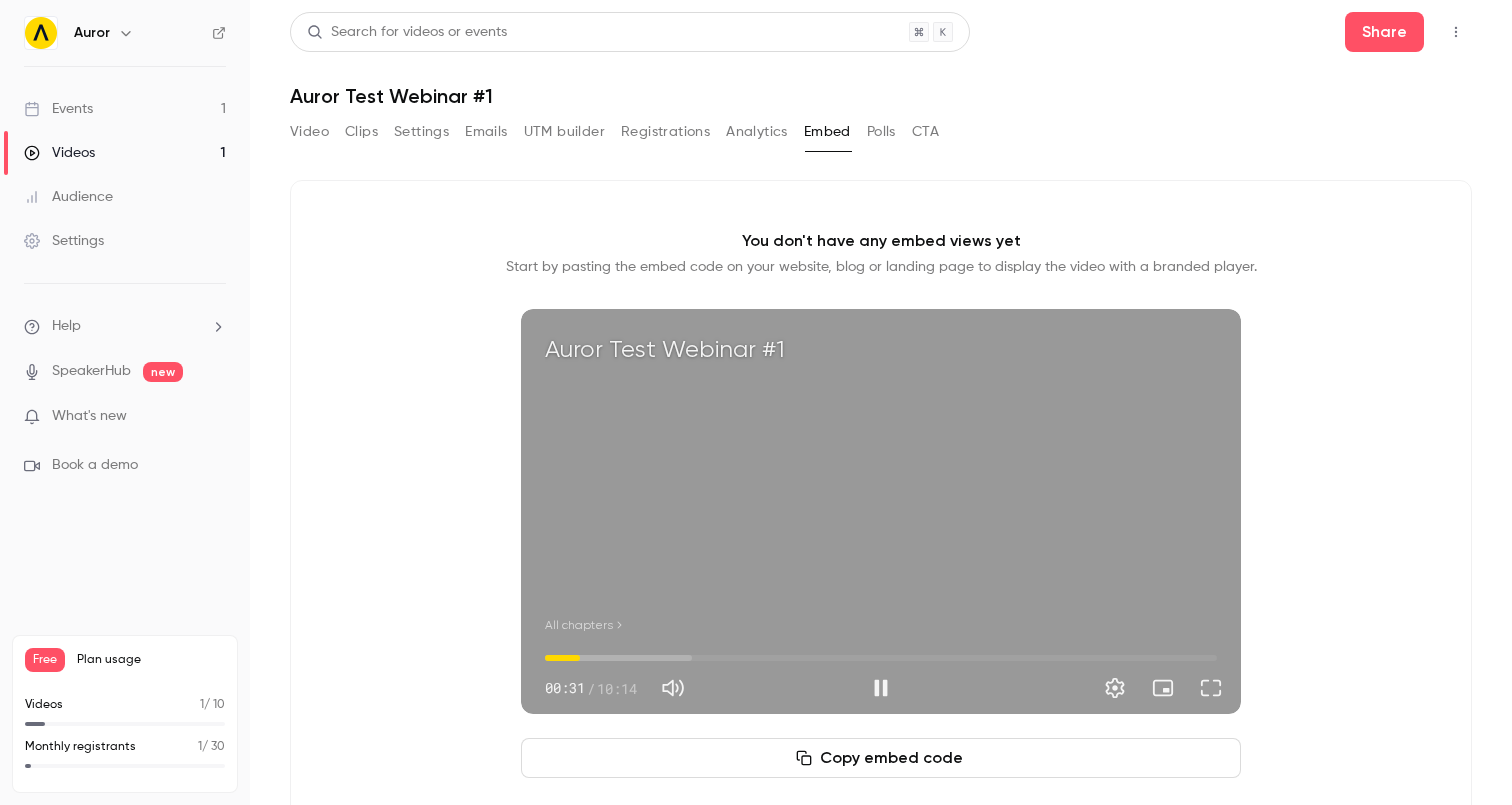 click on "00:31" at bounding box center (881, 658) 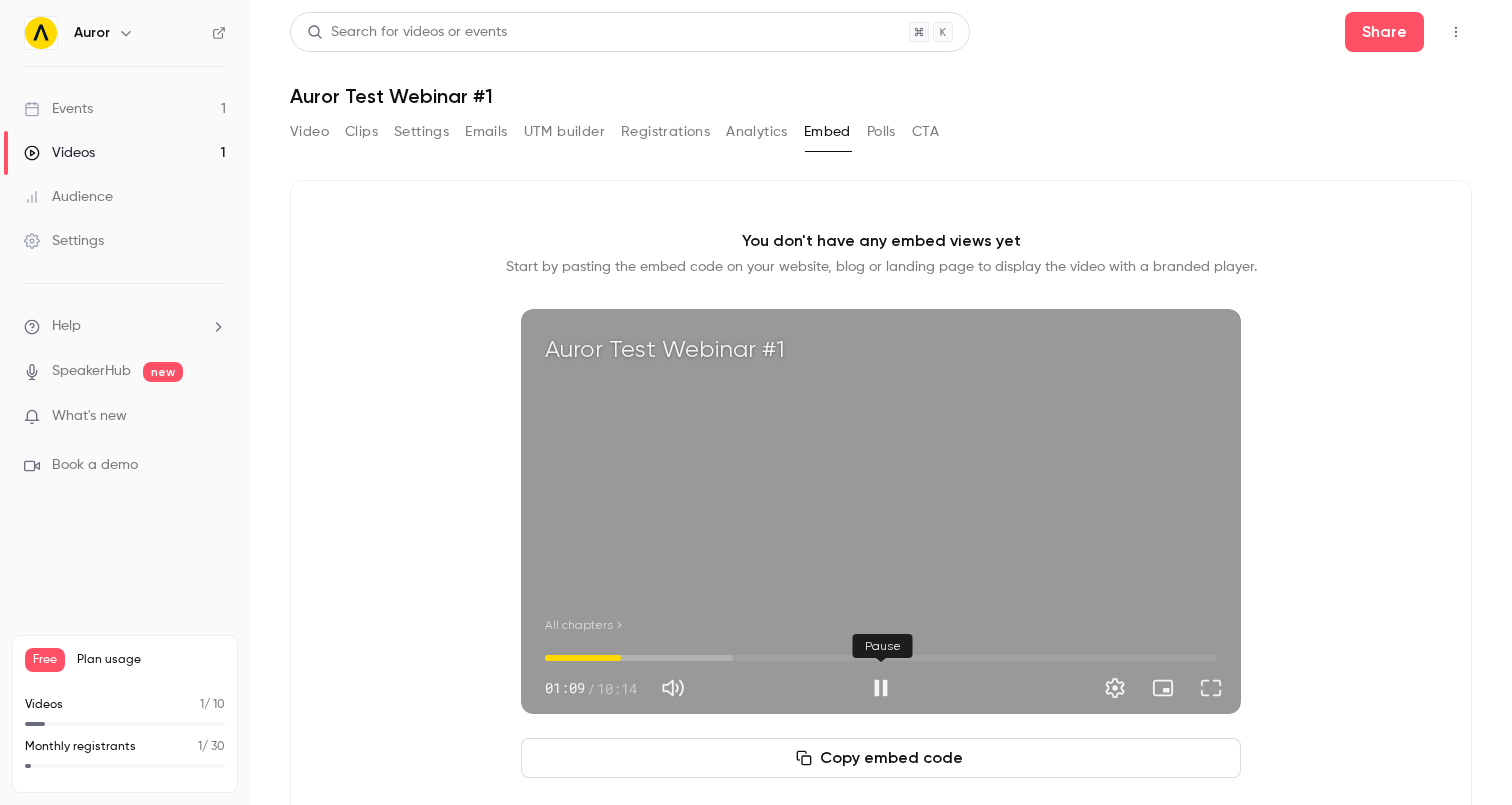 click at bounding box center (881, 688) 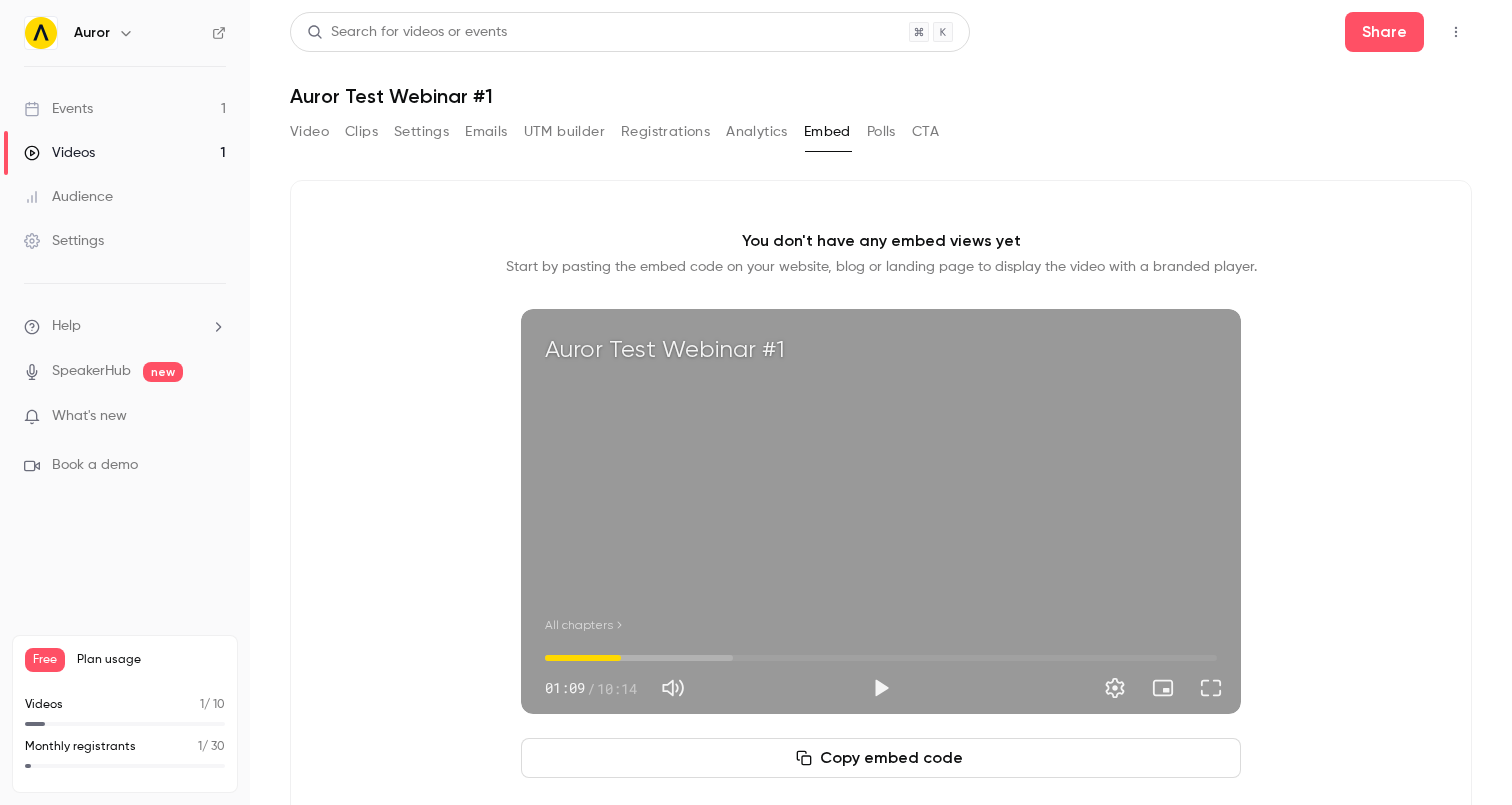 click on "Analytics" at bounding box center [757, 132] 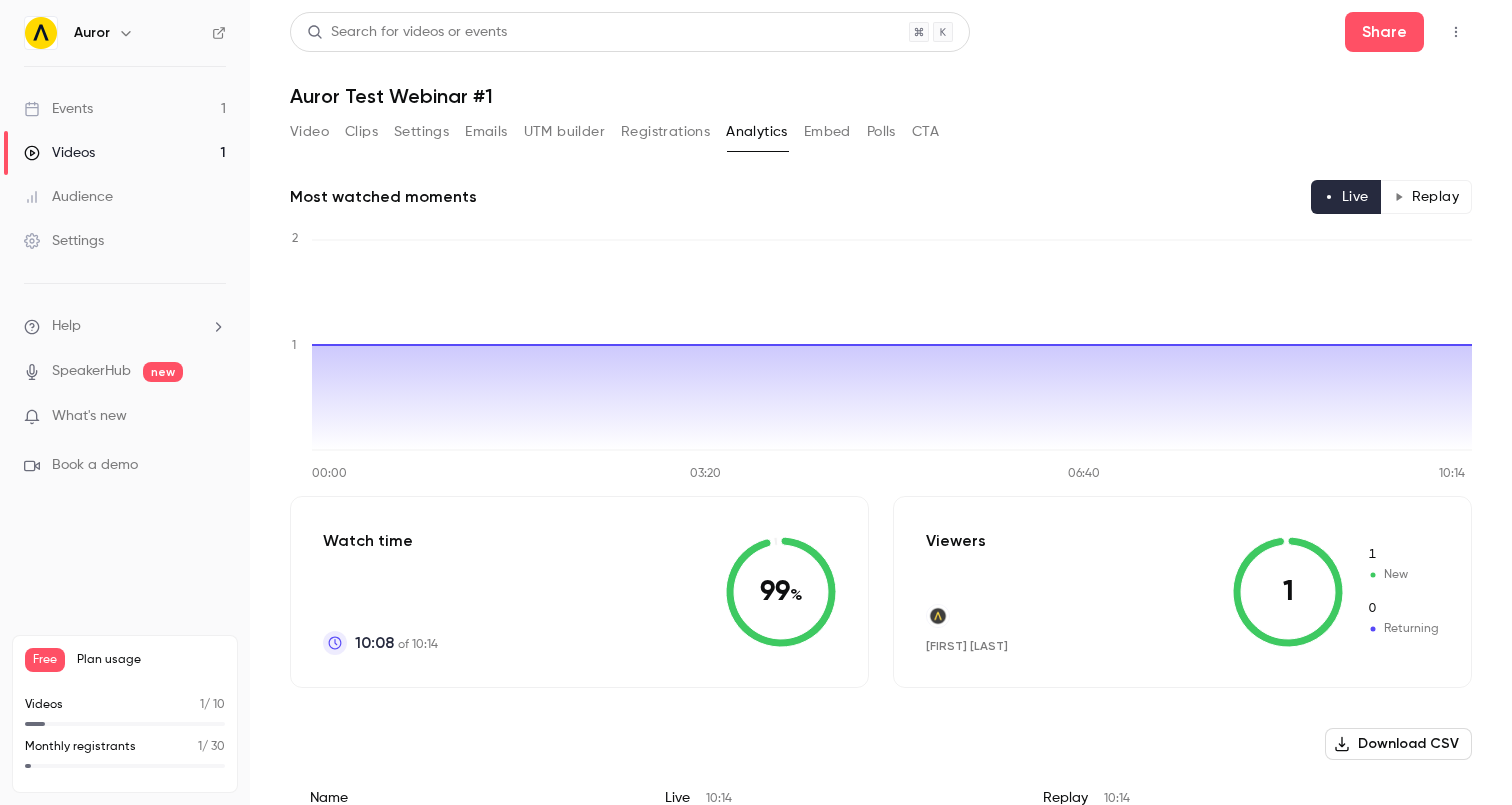 click on "Registrations" at bounding box center (665, 132) 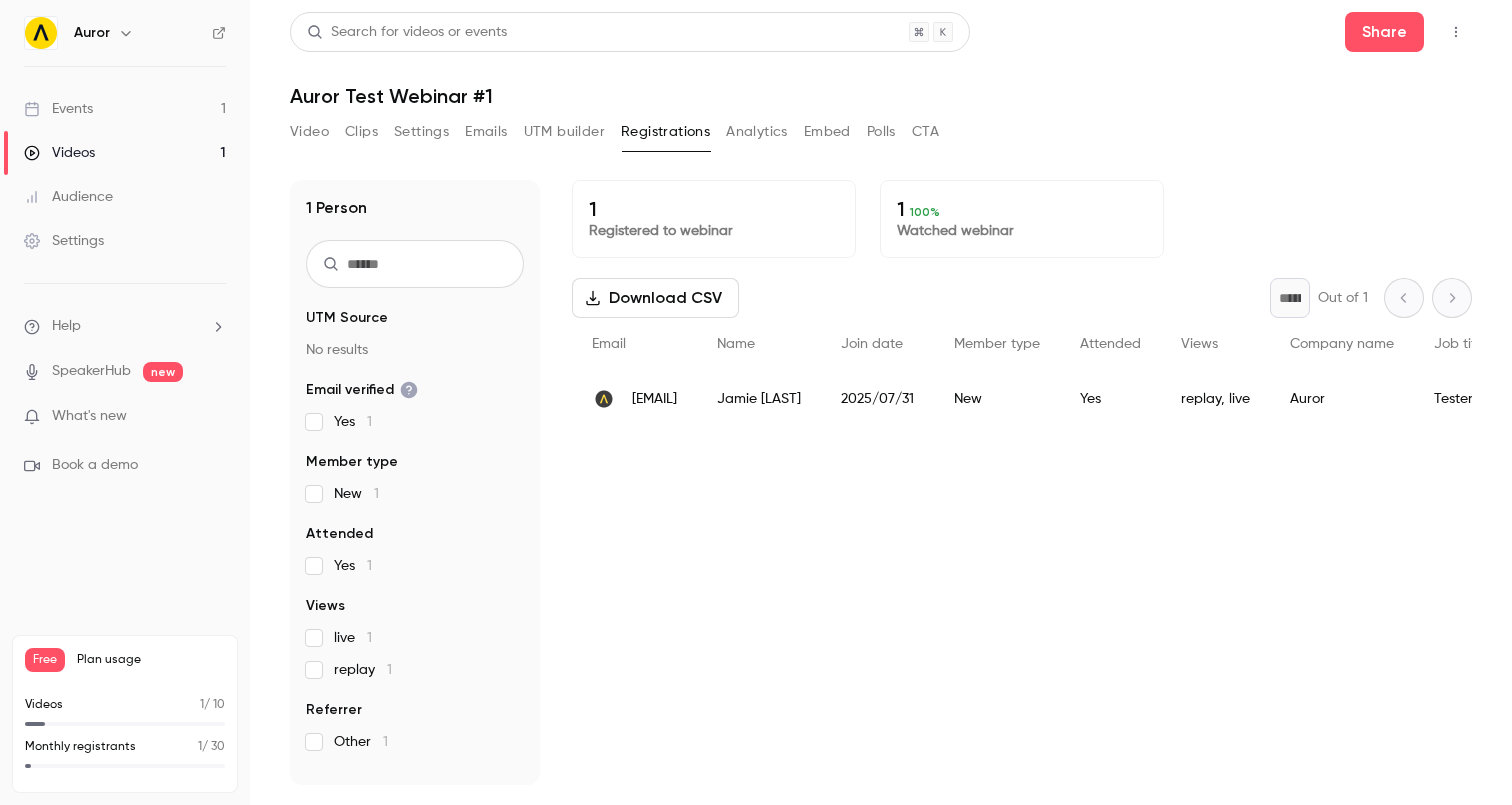 click on "UTM builder" at bounding box center [564, 132] 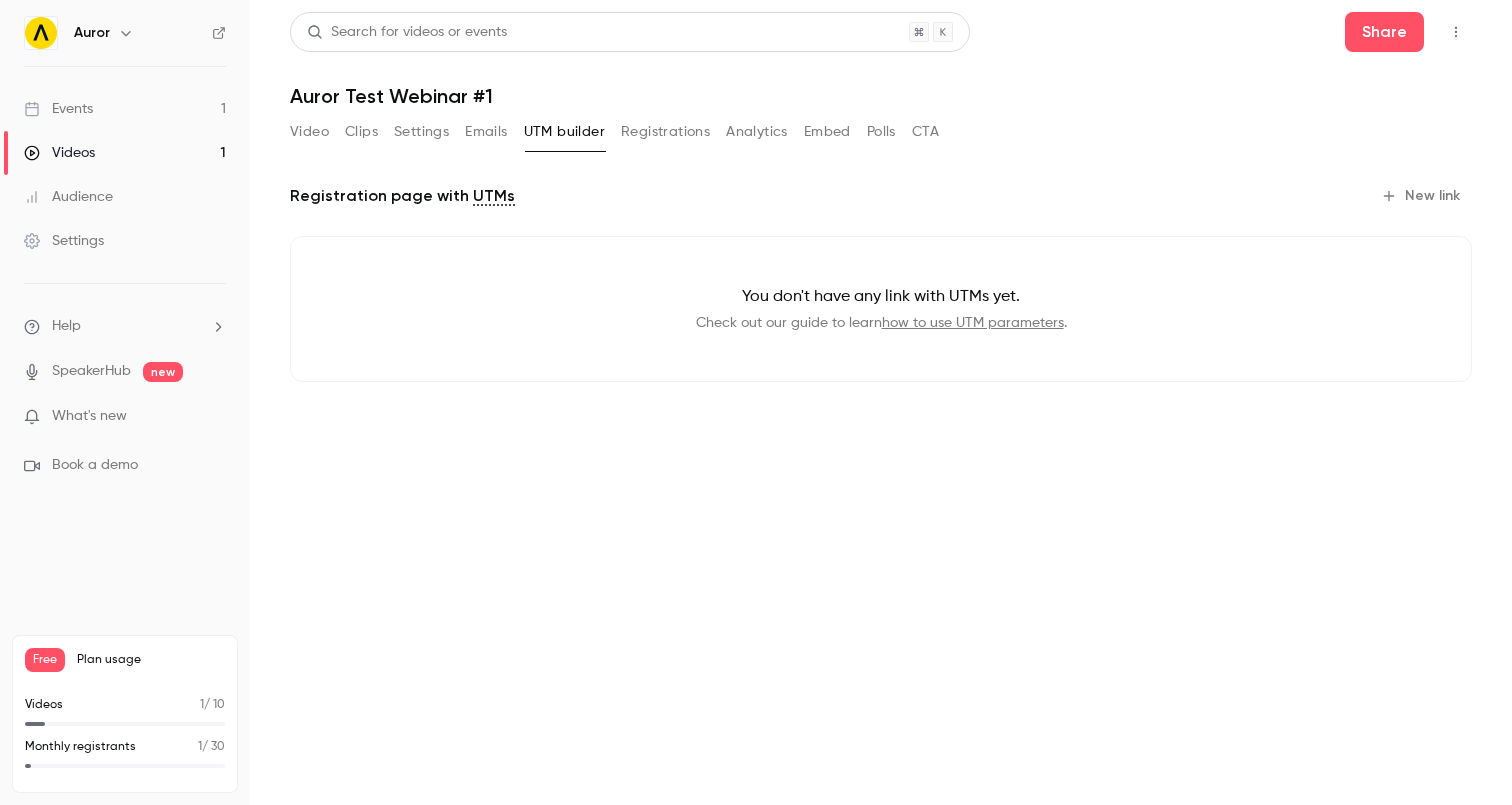 click on "Emails" at bounding box center [486, 132] 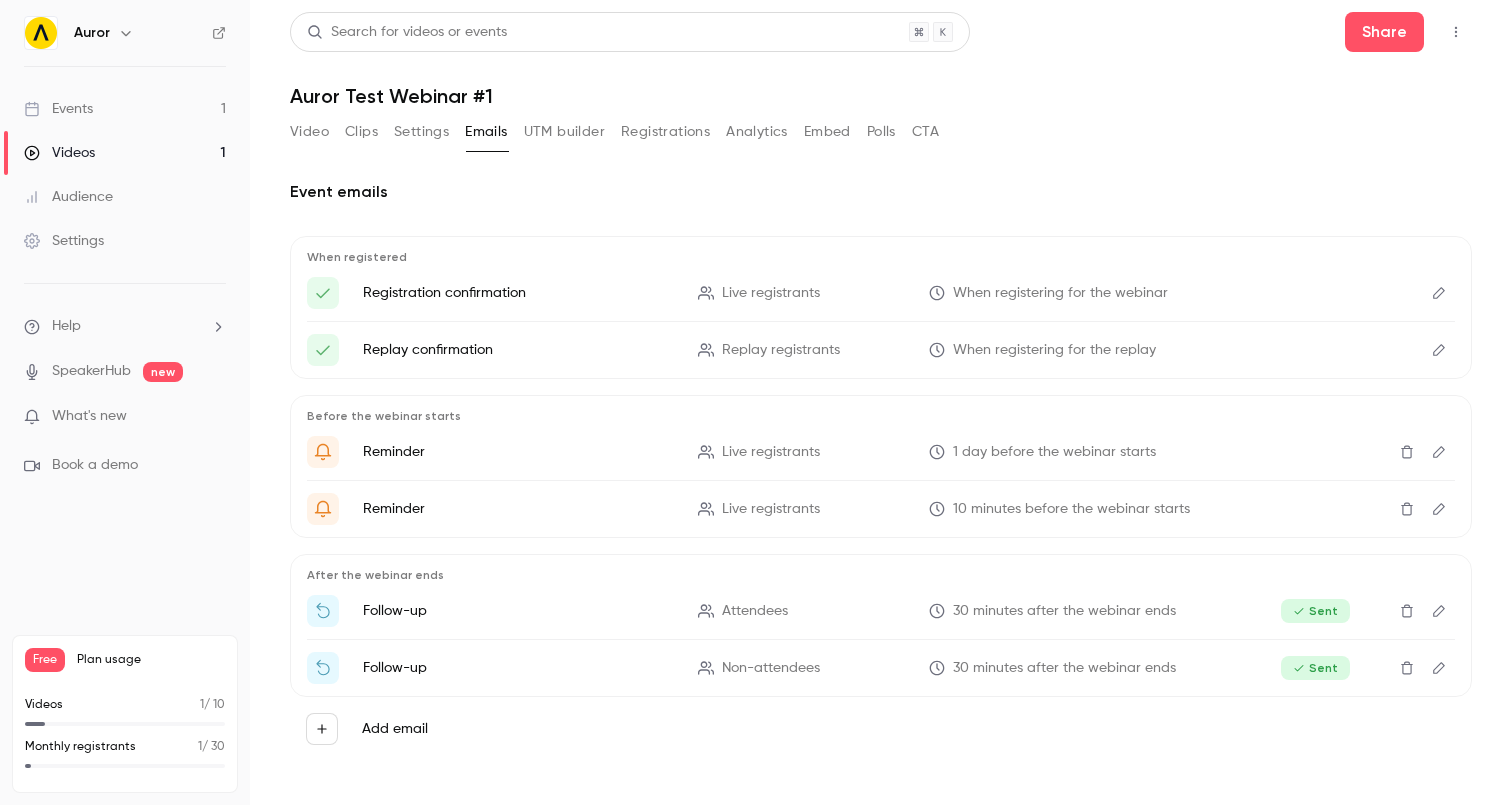 click on "Settings" at bounding box center (421, 132) 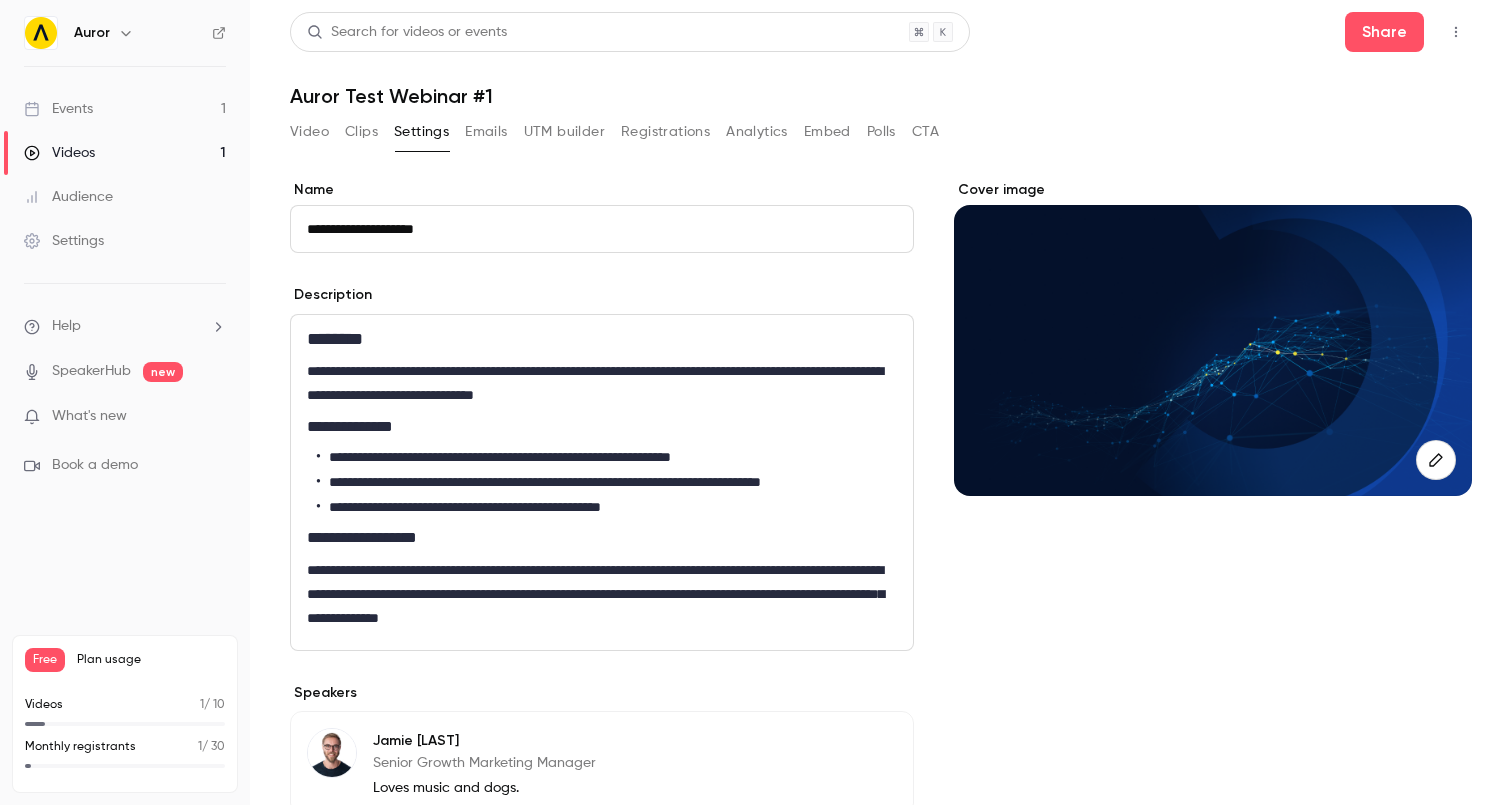 click on "Video Clips Settings Emails UTM builder Registrations Analytics Embed Polls CTA" at bounding box center [614, 136] 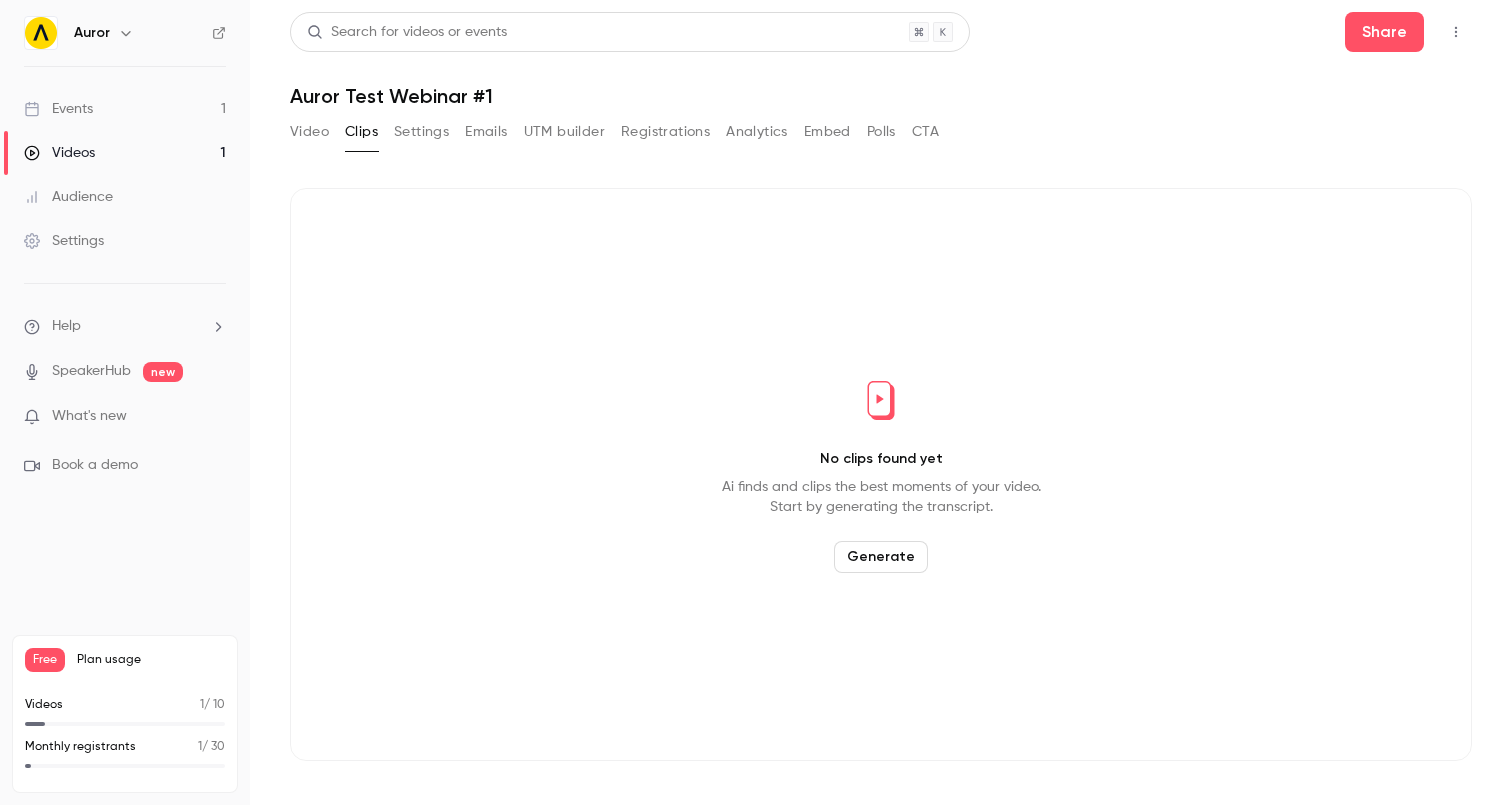 click on "Video" at bounding box center (309, 132) 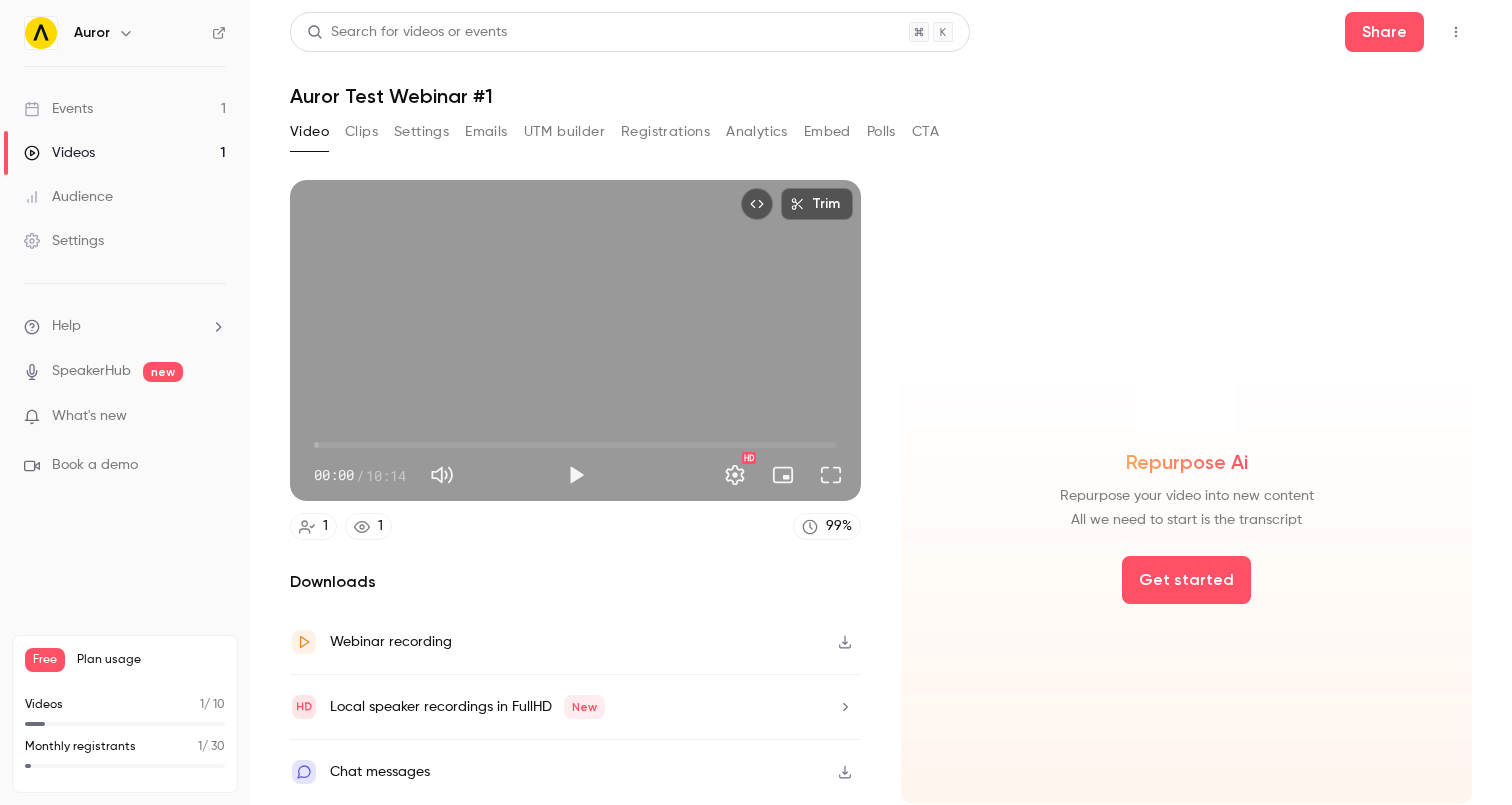 click on "Repurpose your video into new content
All we need to start is the transcript" at bounding box center [1187, 508] 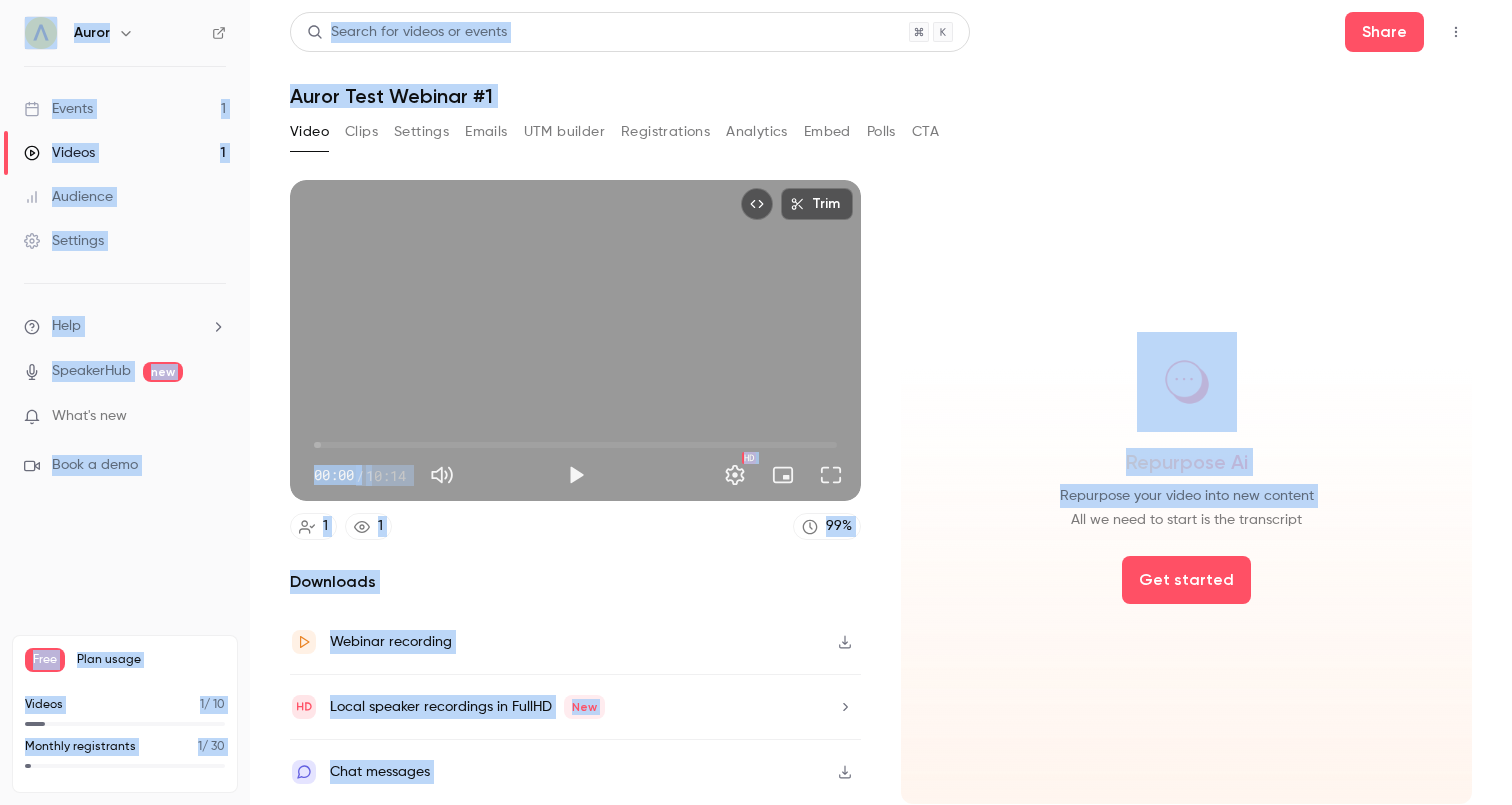 drag, startPoint x: 1080, startPoint y: 516, endPoint x: 1334, endPoint y: 520, distance: 254.0315 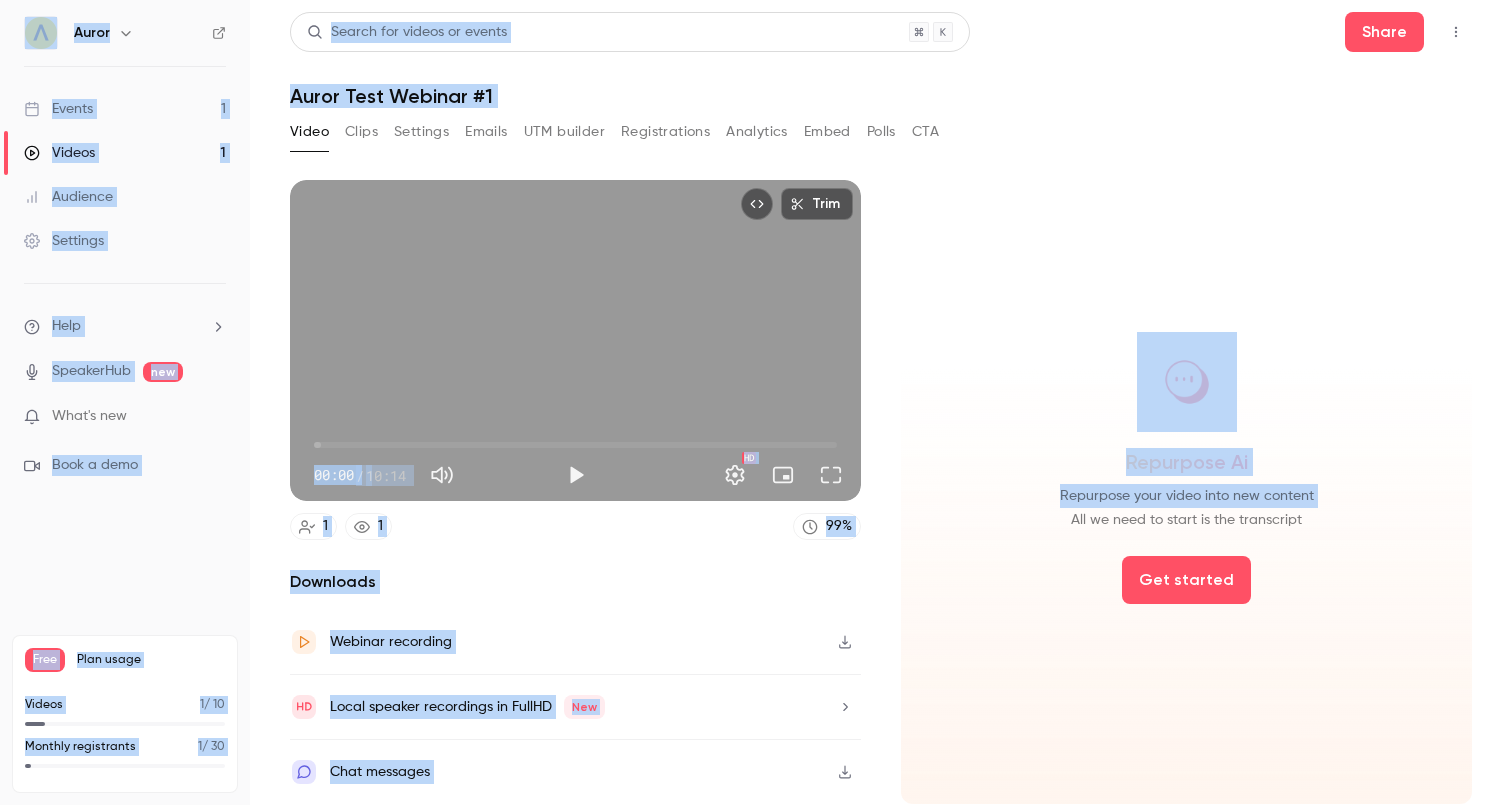click on "Repurpose Ai Repurpose your video into new content
All we need to start is the transcript" at bounding box center (1186, 432) 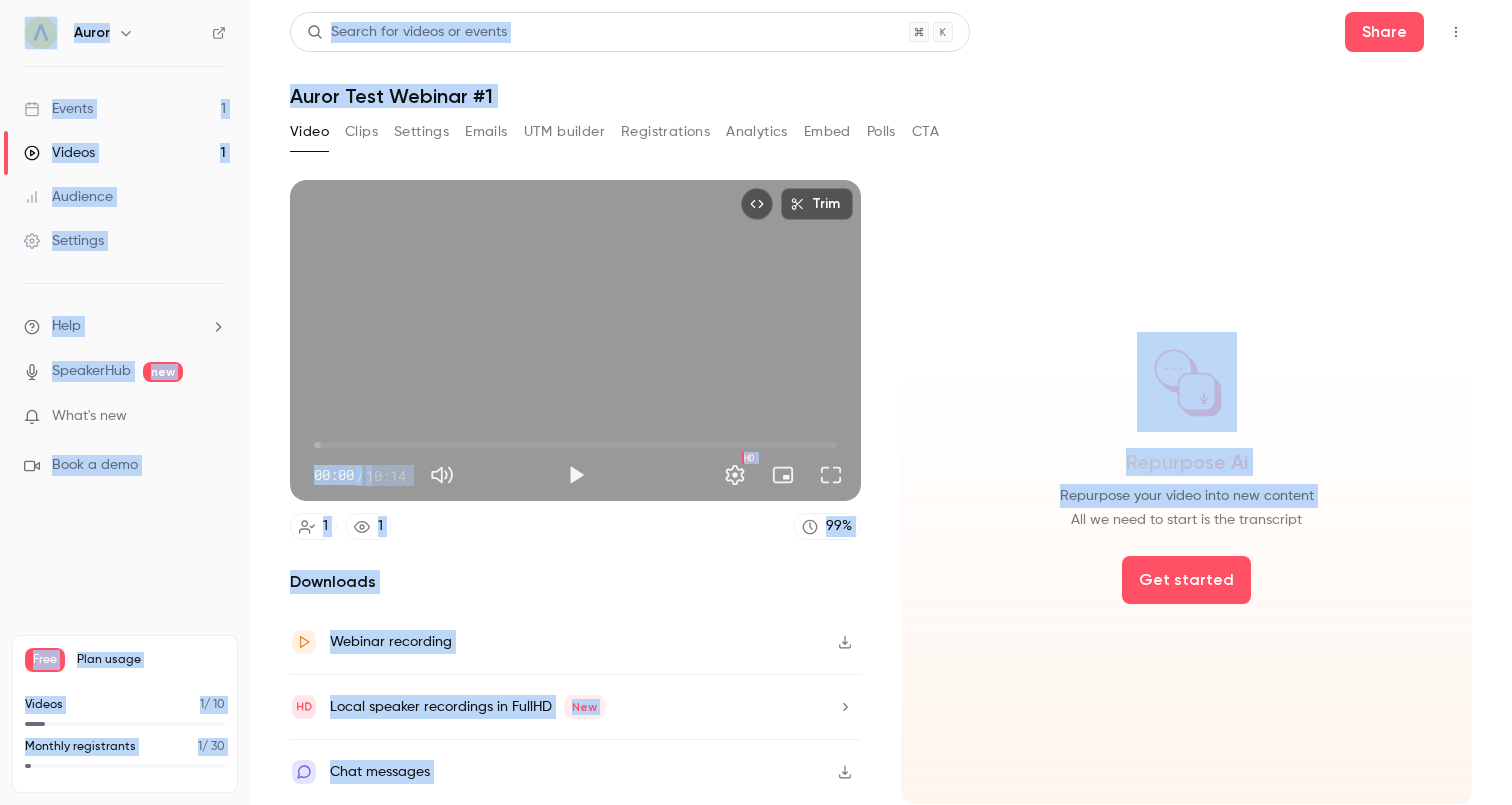 click on "Repurpose Ai Repurpose your video into new content
All we need to start is the transcript" at bounding box center (1186, 432) 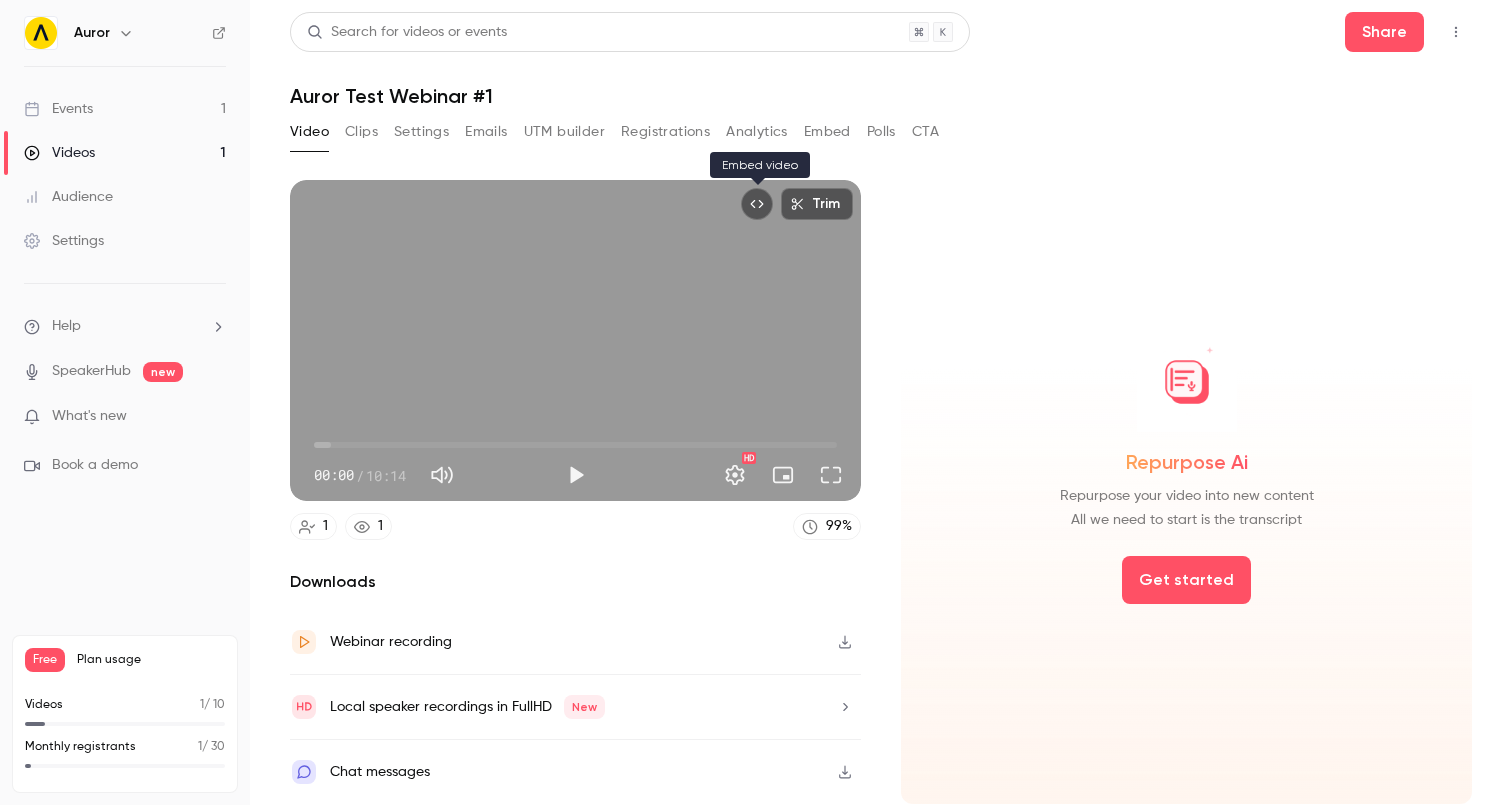 click 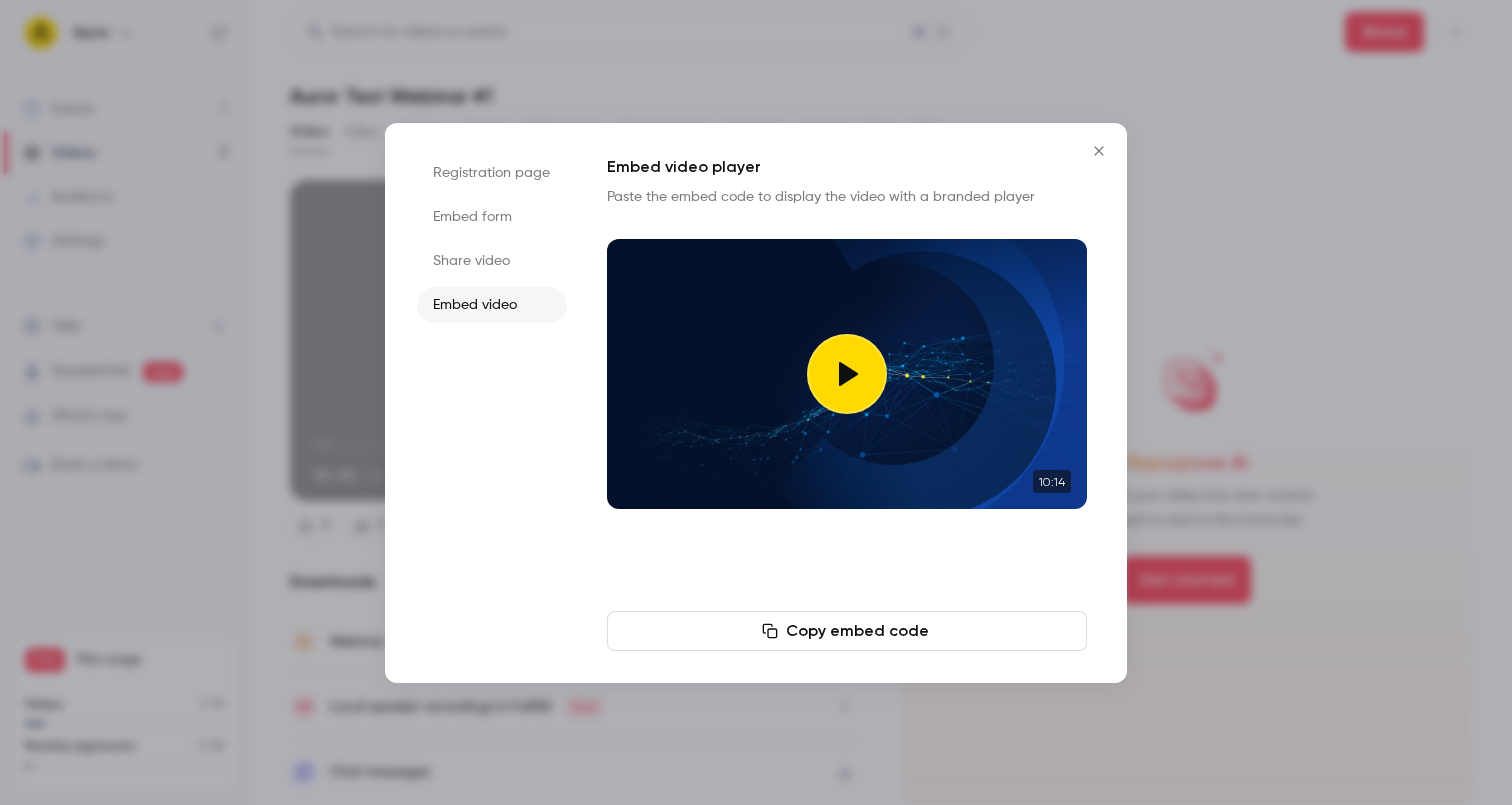 click on "Registration page" at bounding box center (492, 173) 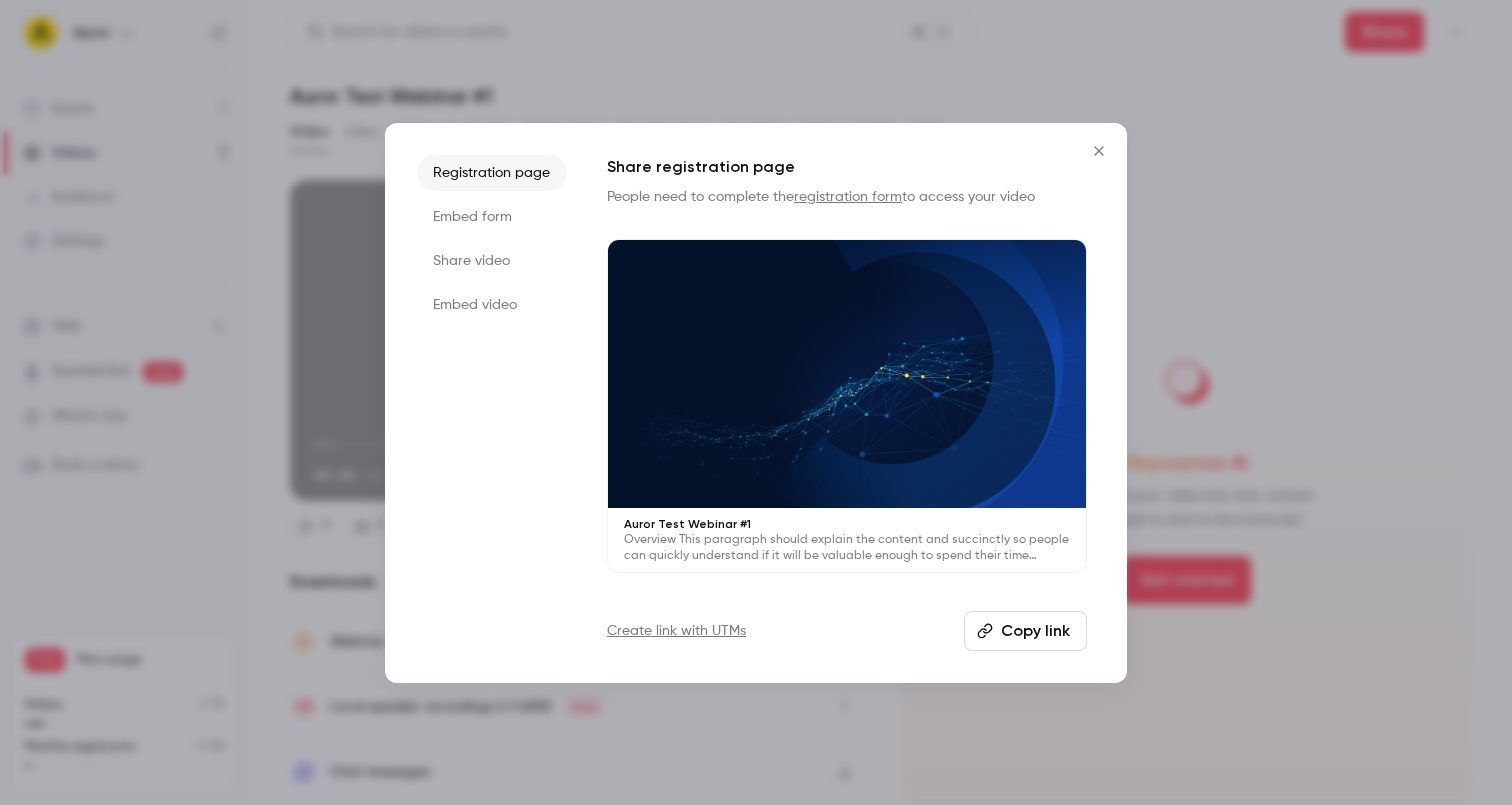 click on "People need to complete the  registration form  to access your video" at bounding box center (847, 197) 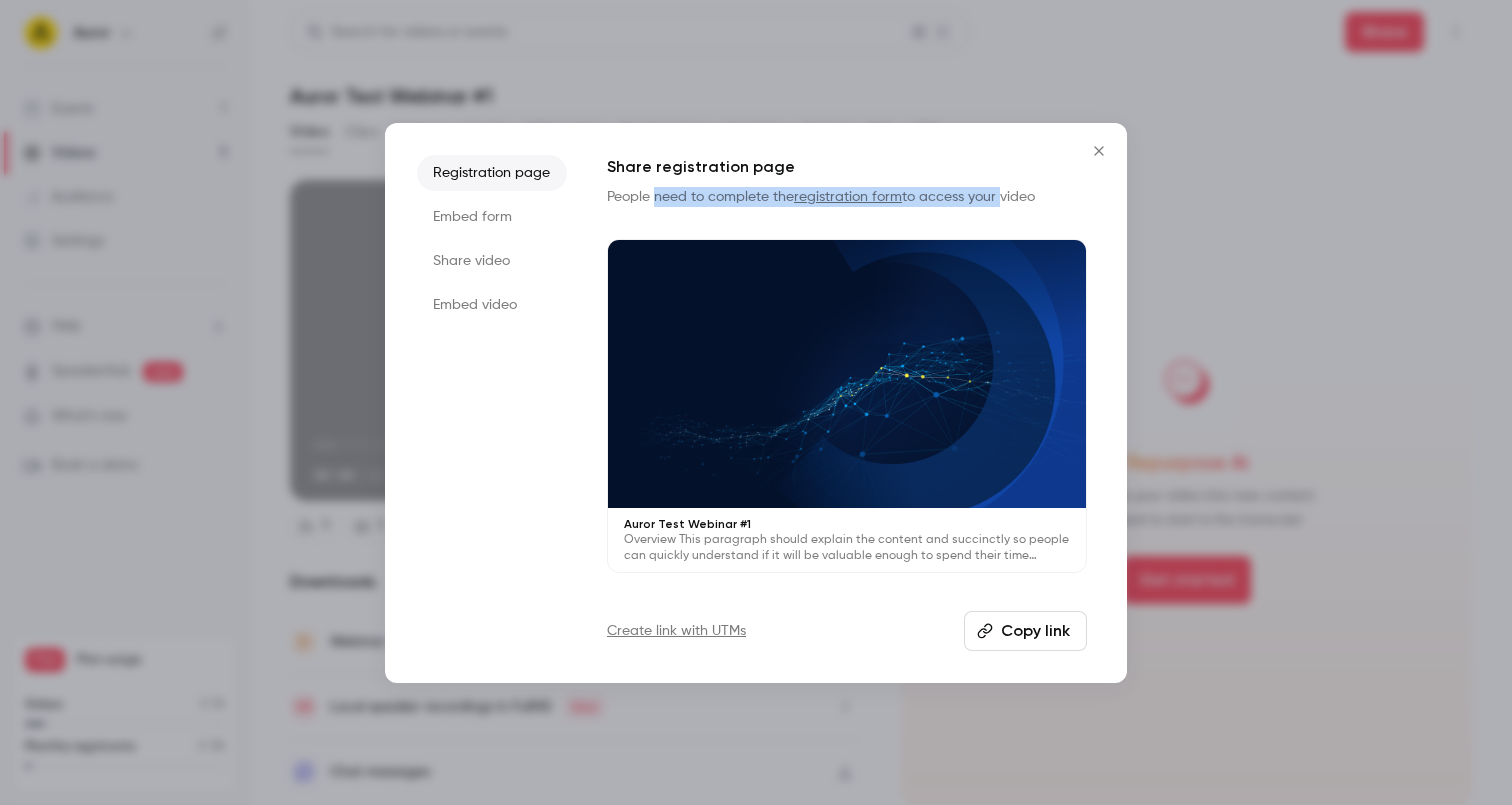 drag, startPoint x: 675, startPoint y: 195, endPoint x: 978, endPoint y: 206, distance: 303.19962 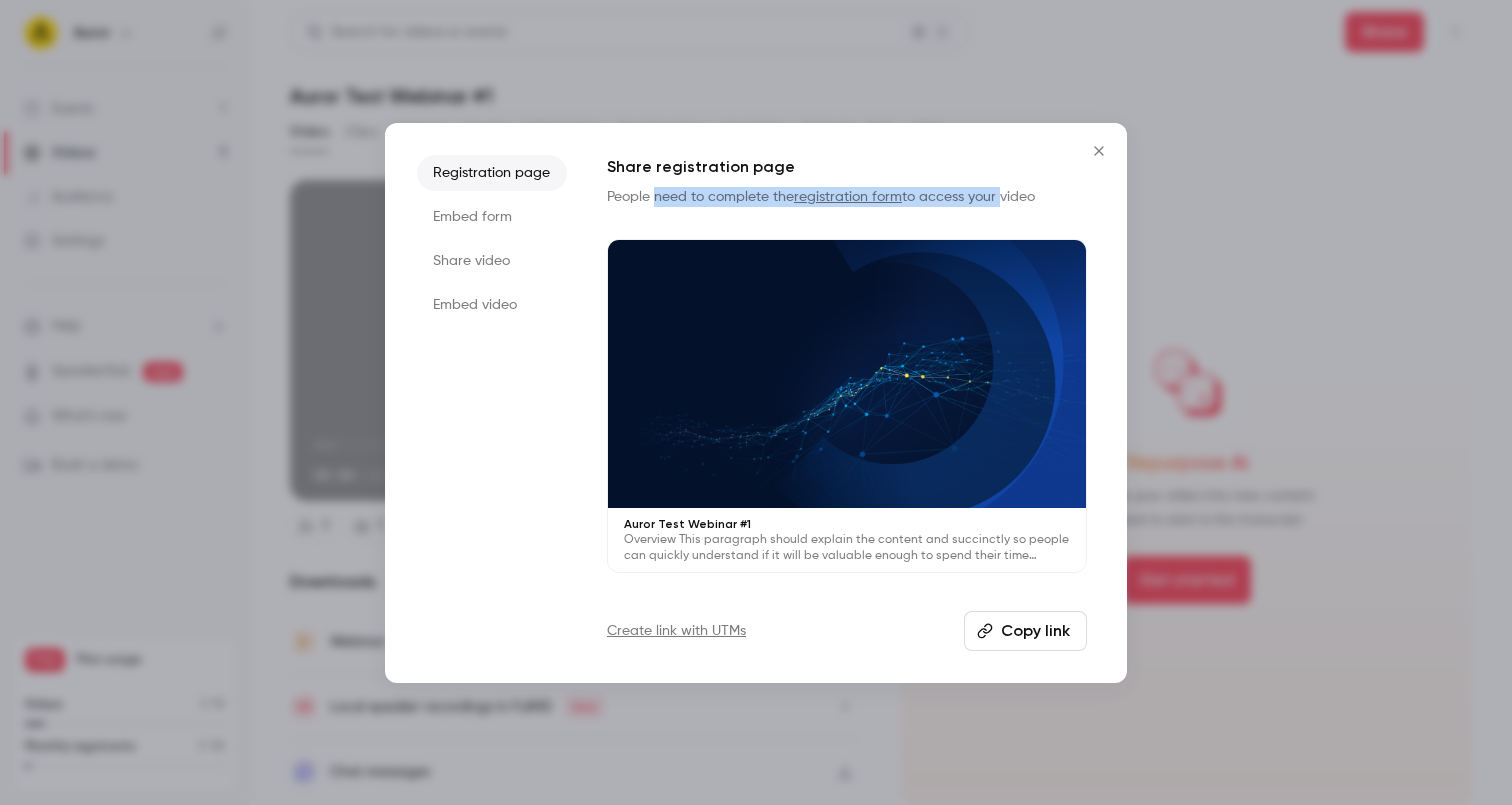 click on "People need to complete the  registration form  to access your video" at bounding box center [847, 197] 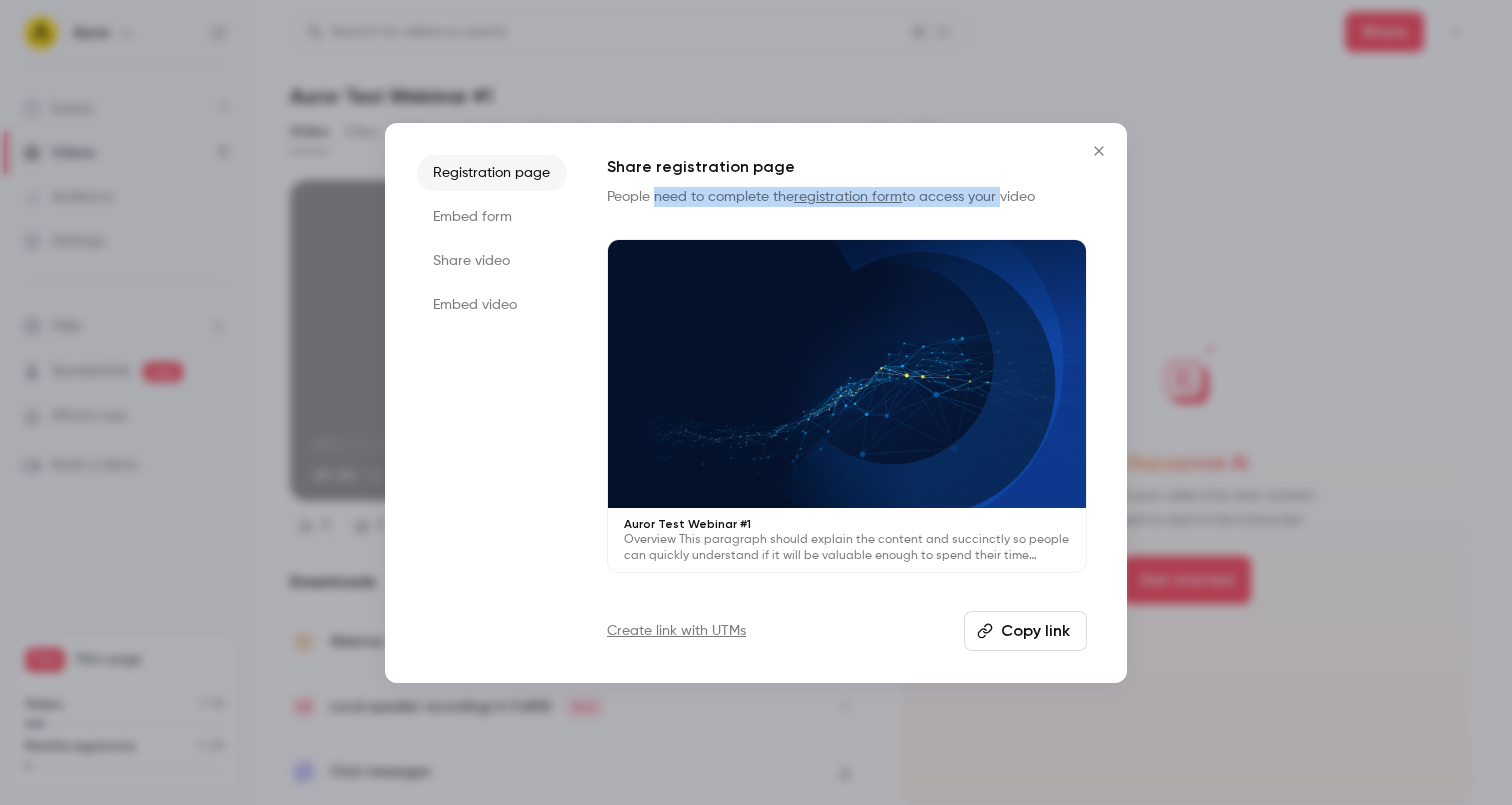 click on "People need to complete the  registration form  to access your video" at bounding box center [847, 197] 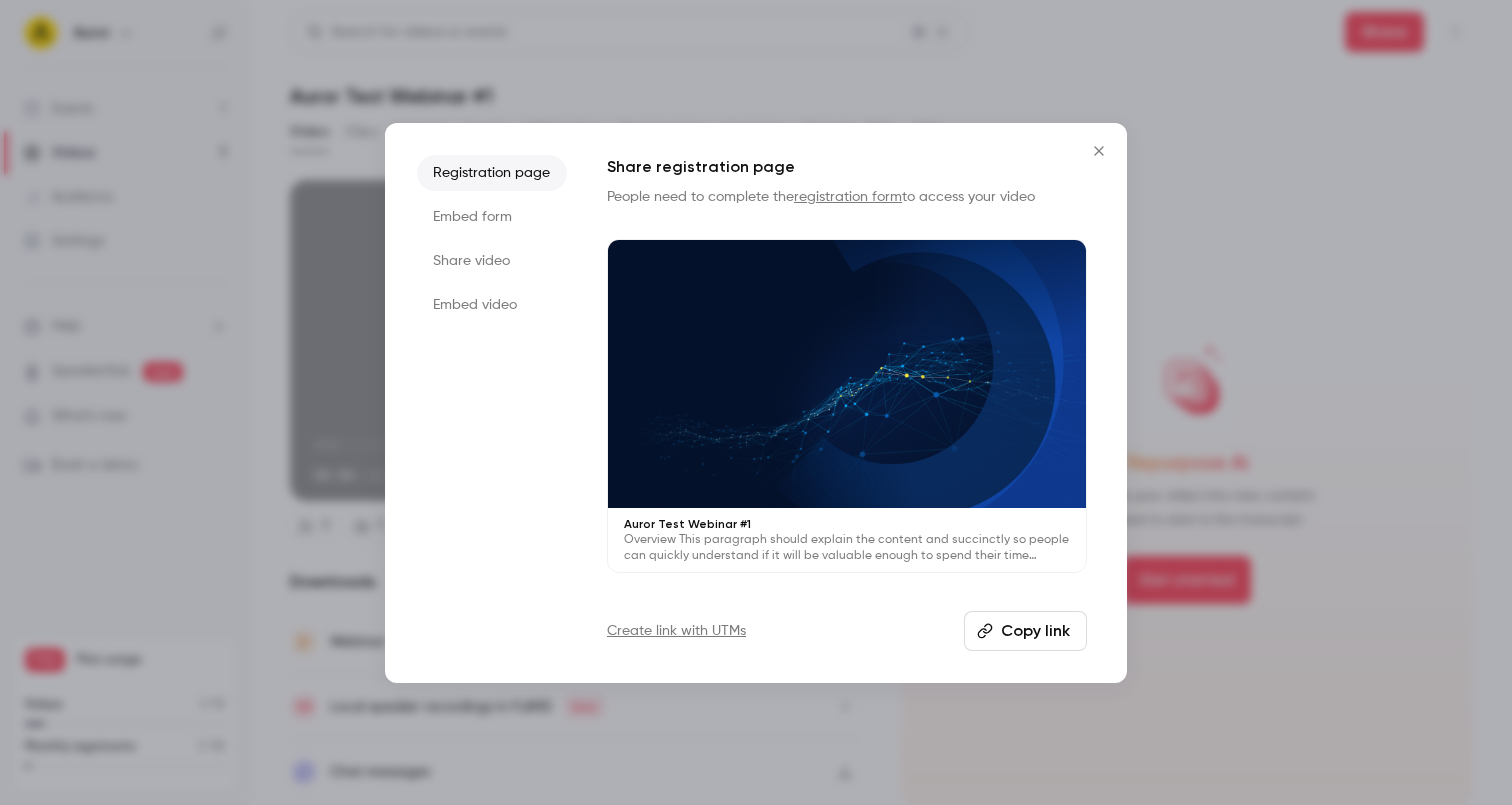 click on "Embed form" at bounding box center [492, 217] 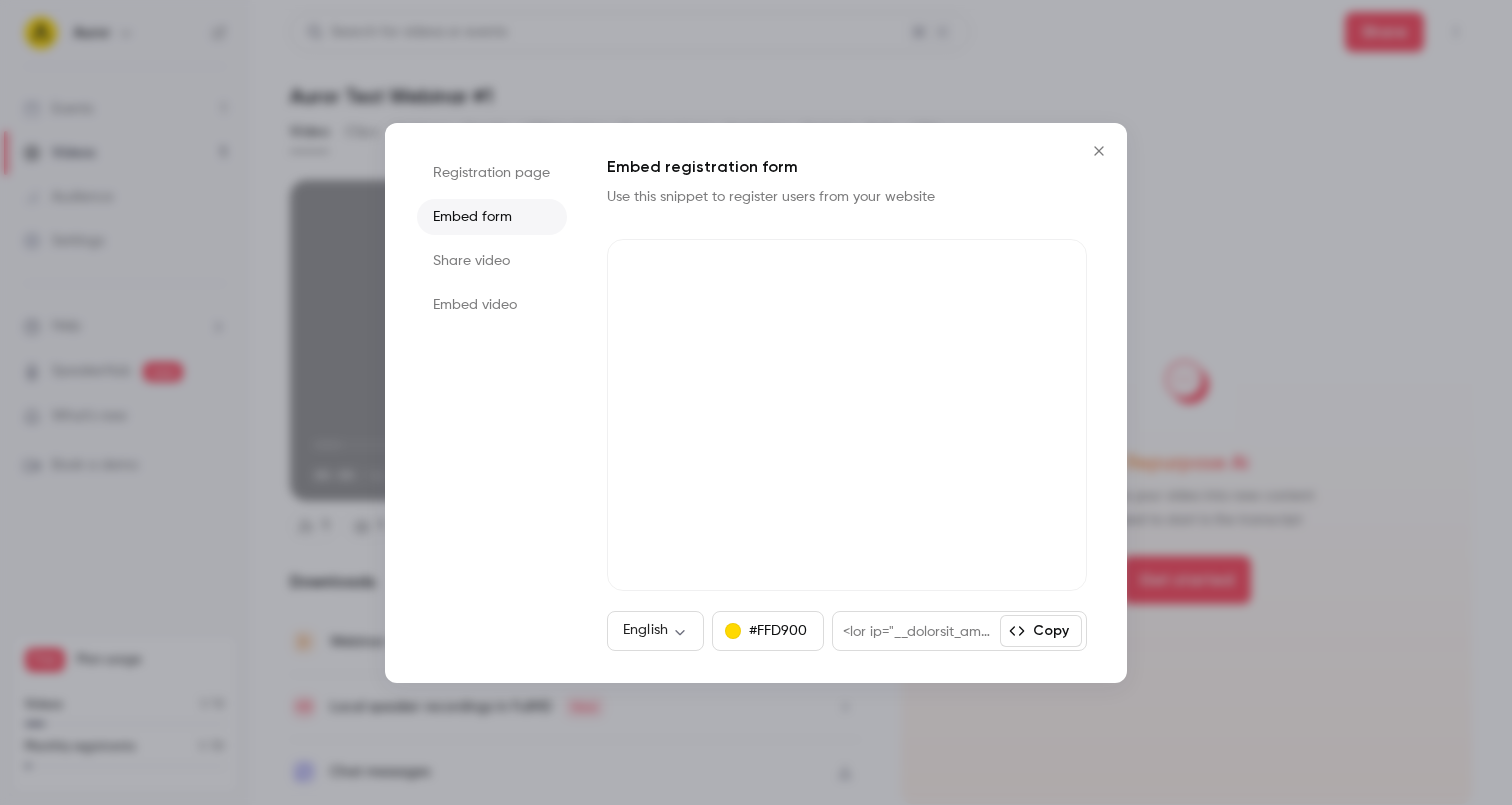 click on "Use this snippet to register users from your website" at bounding box center [787, 197] 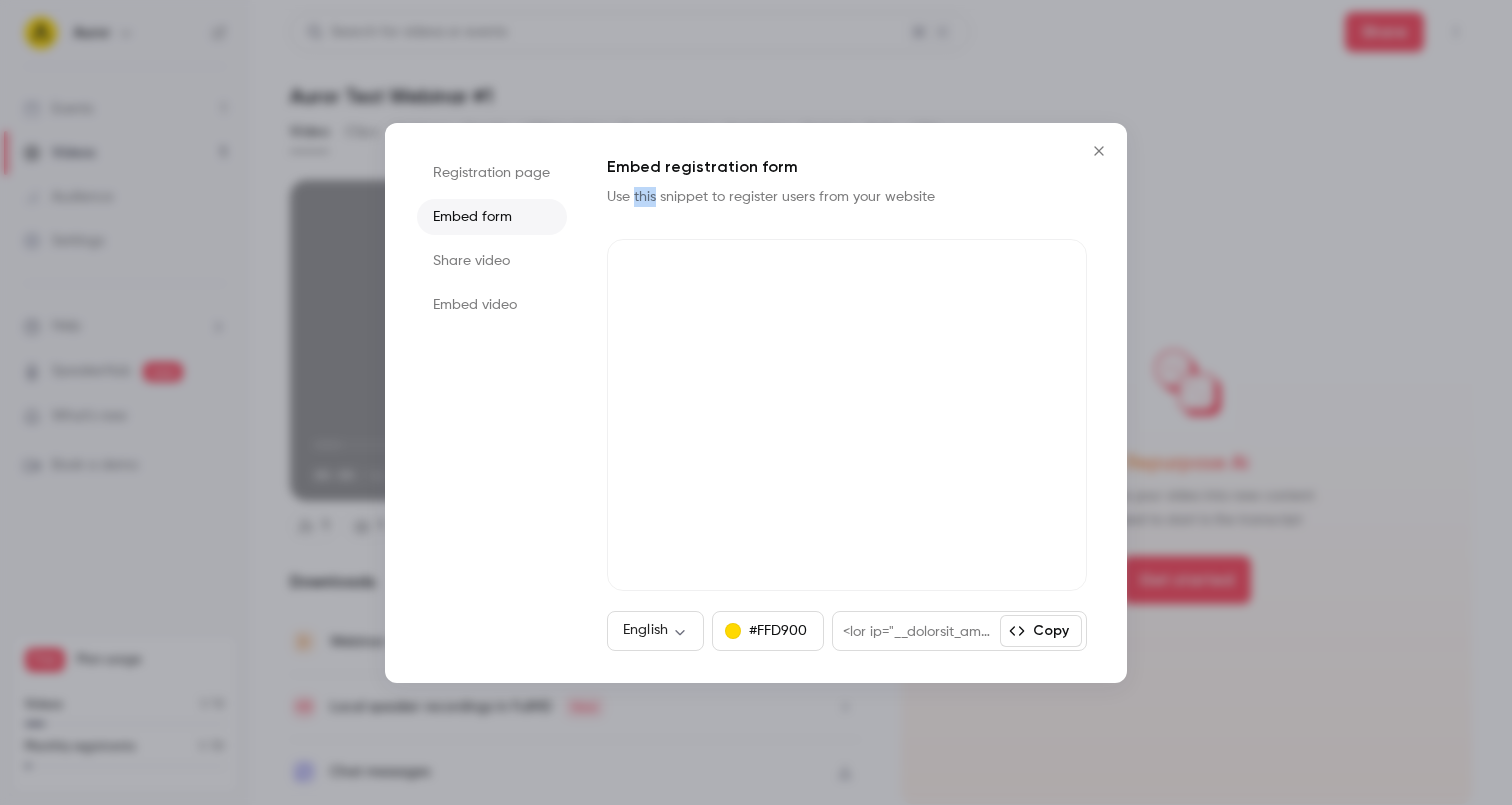 click on "Use this snippet to register users from your website" at bounding box center [787, 197] 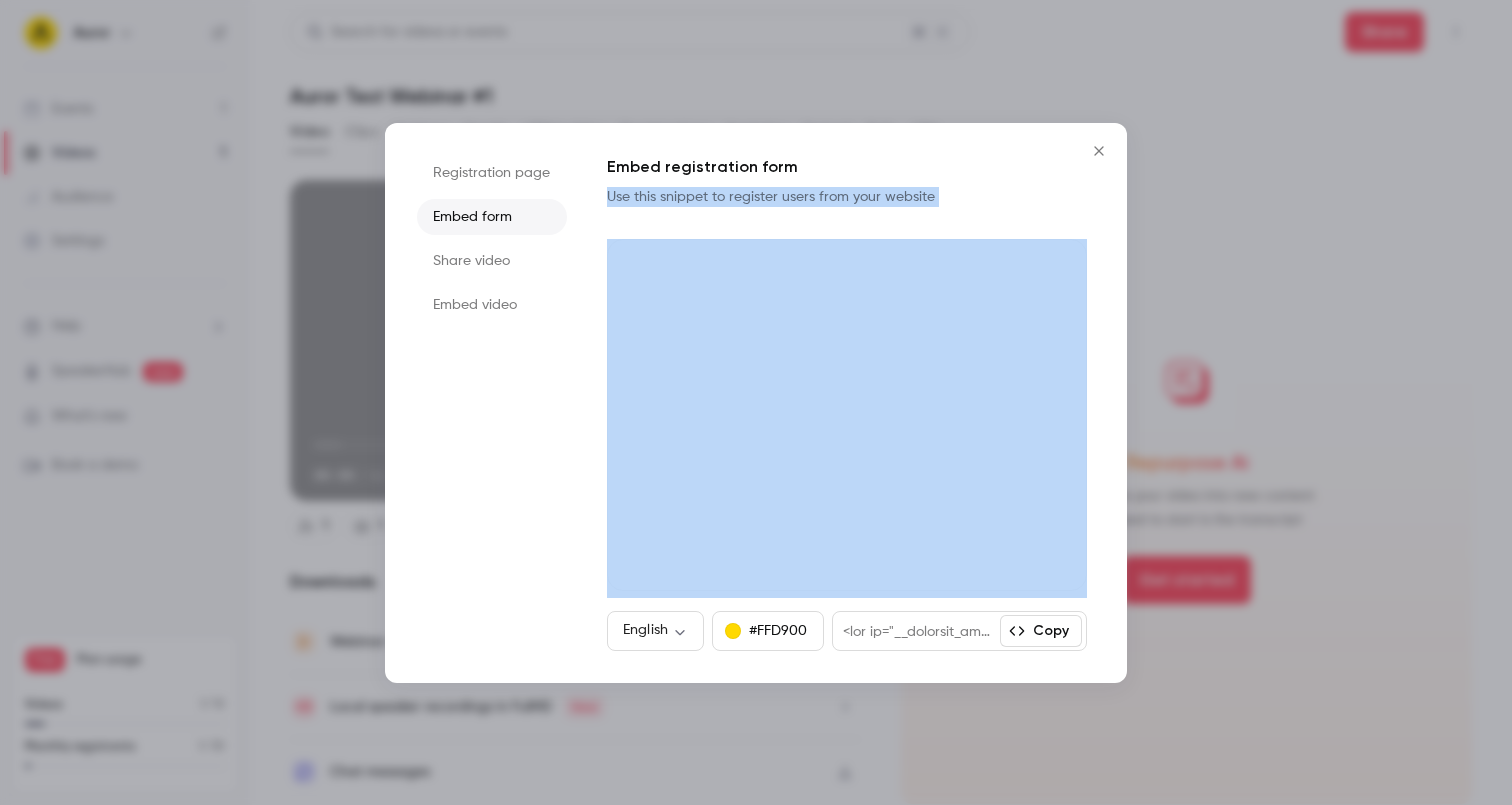 click on "Use this snippet to register users from your website" at bounding box center [787, 197] 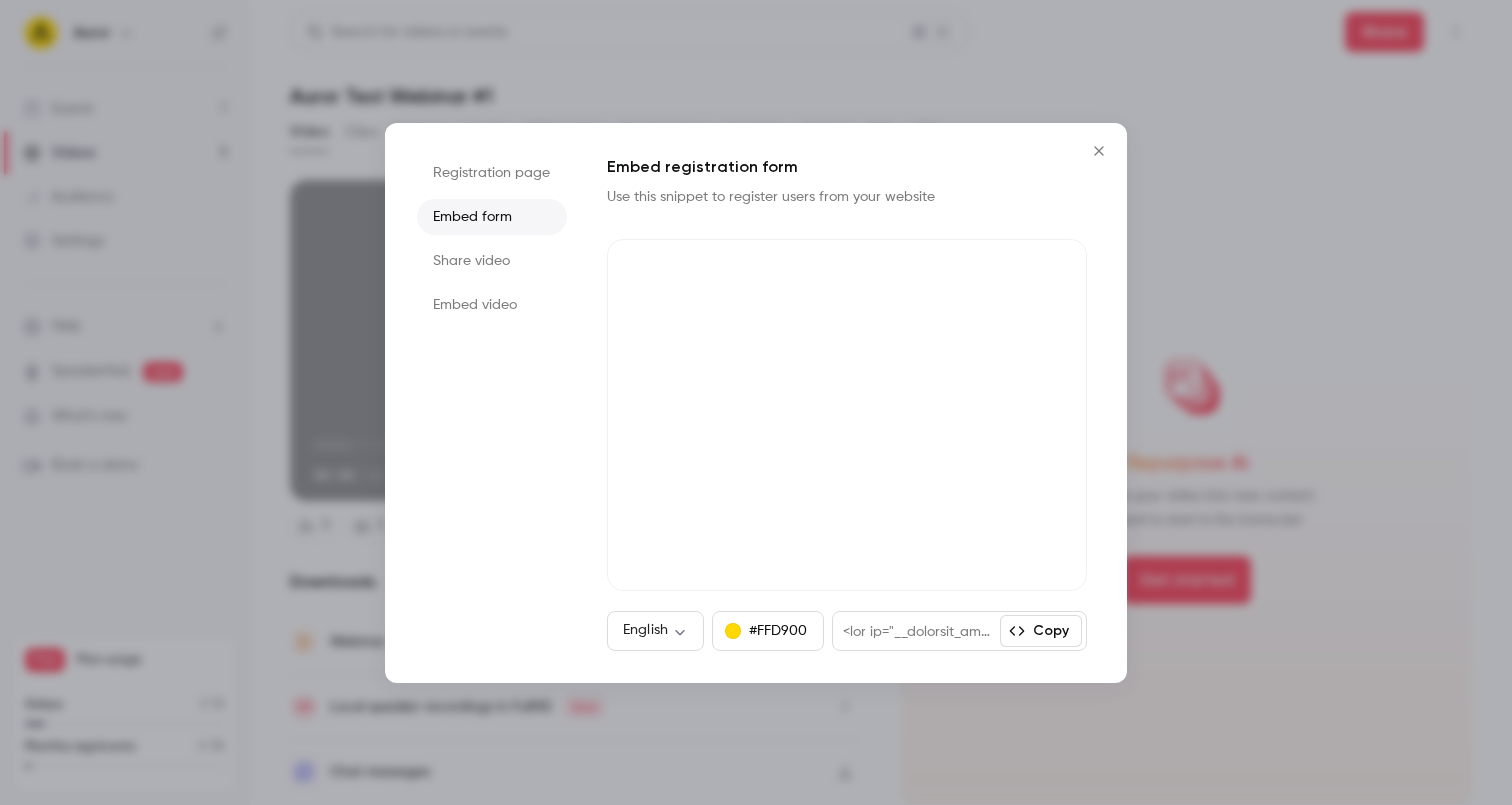 click on "Share video" at bounding box center (492, 261) 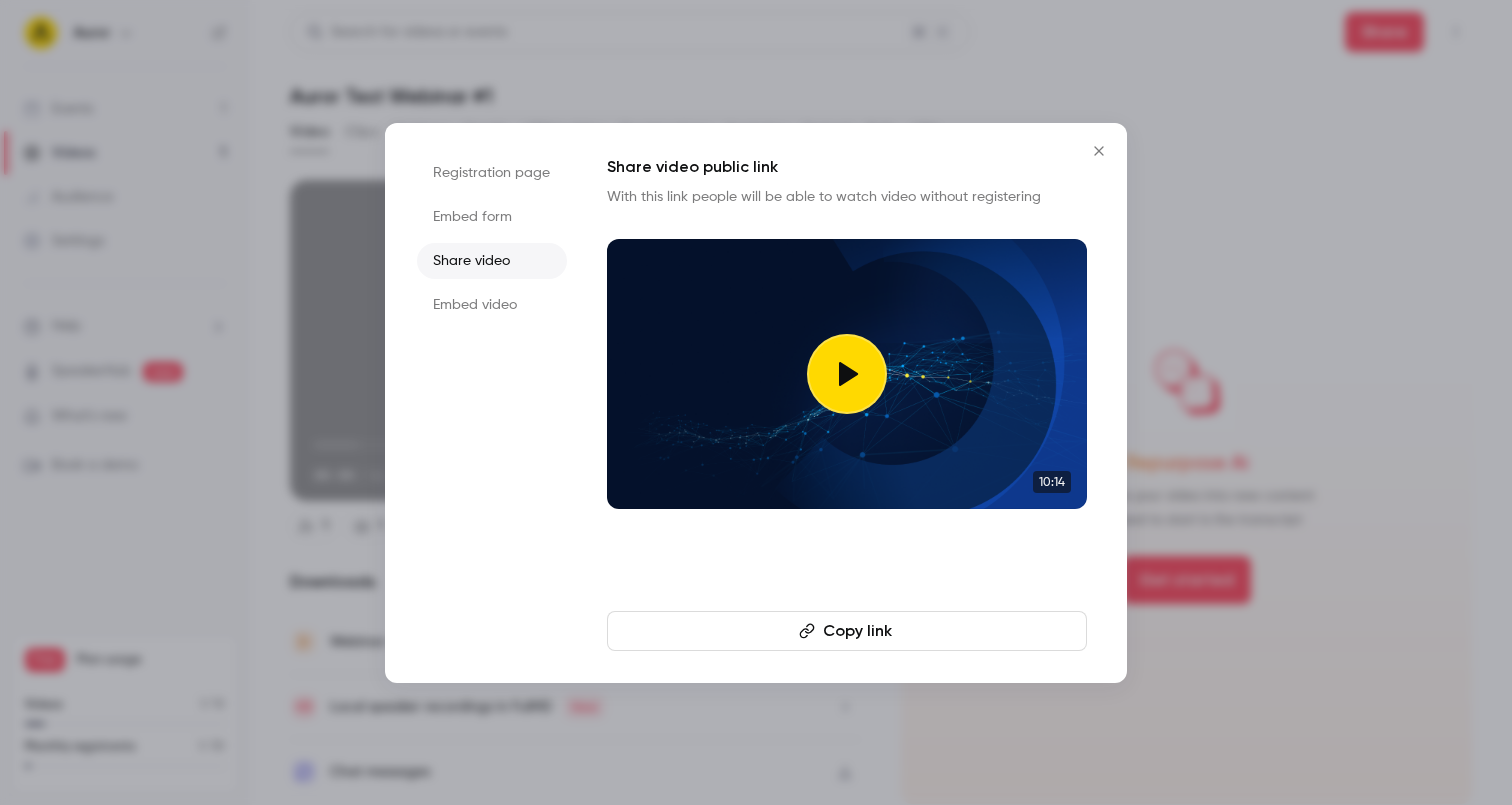 click 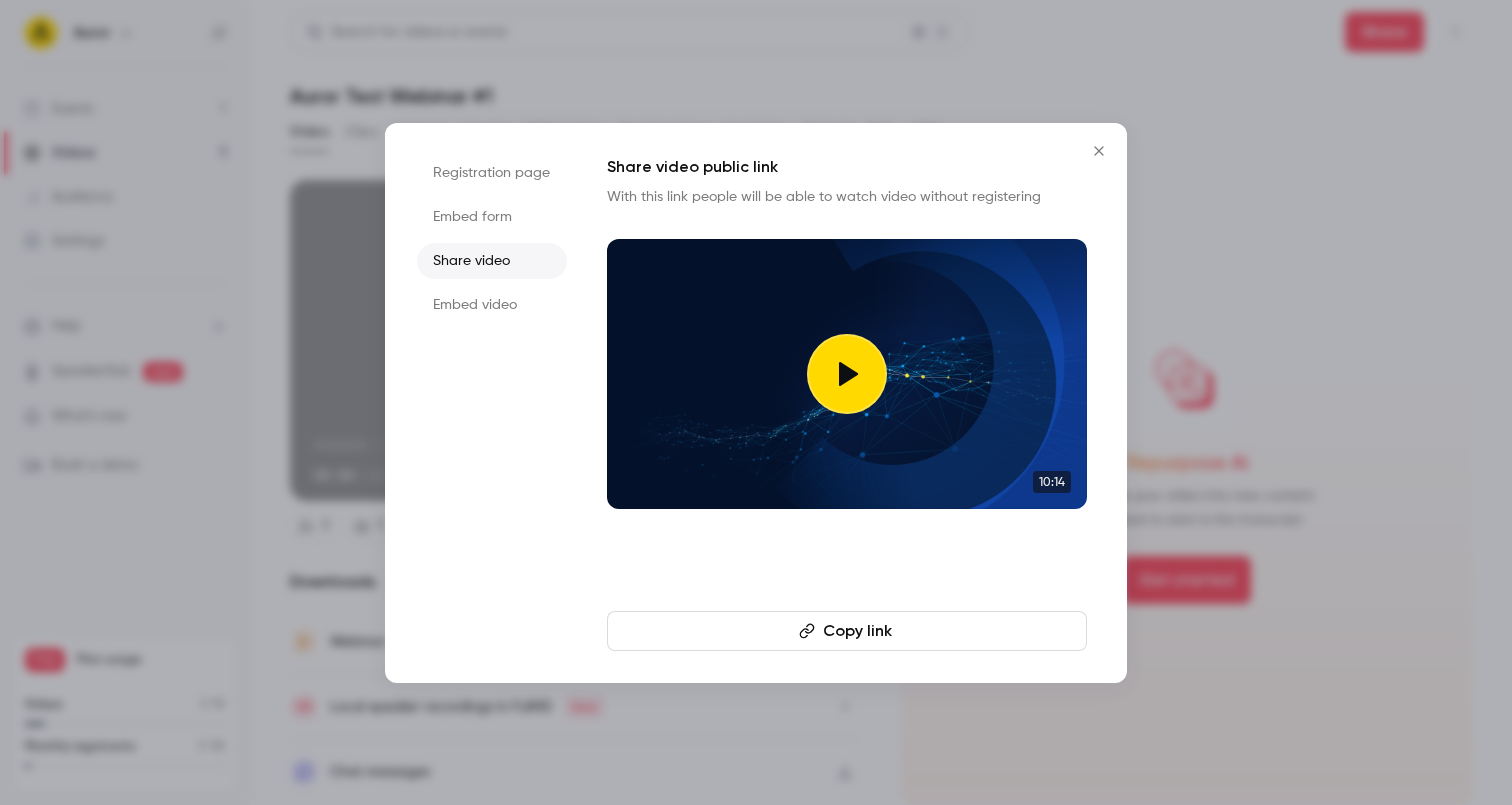 click on "Embed video" at bounding box center (492, 305) 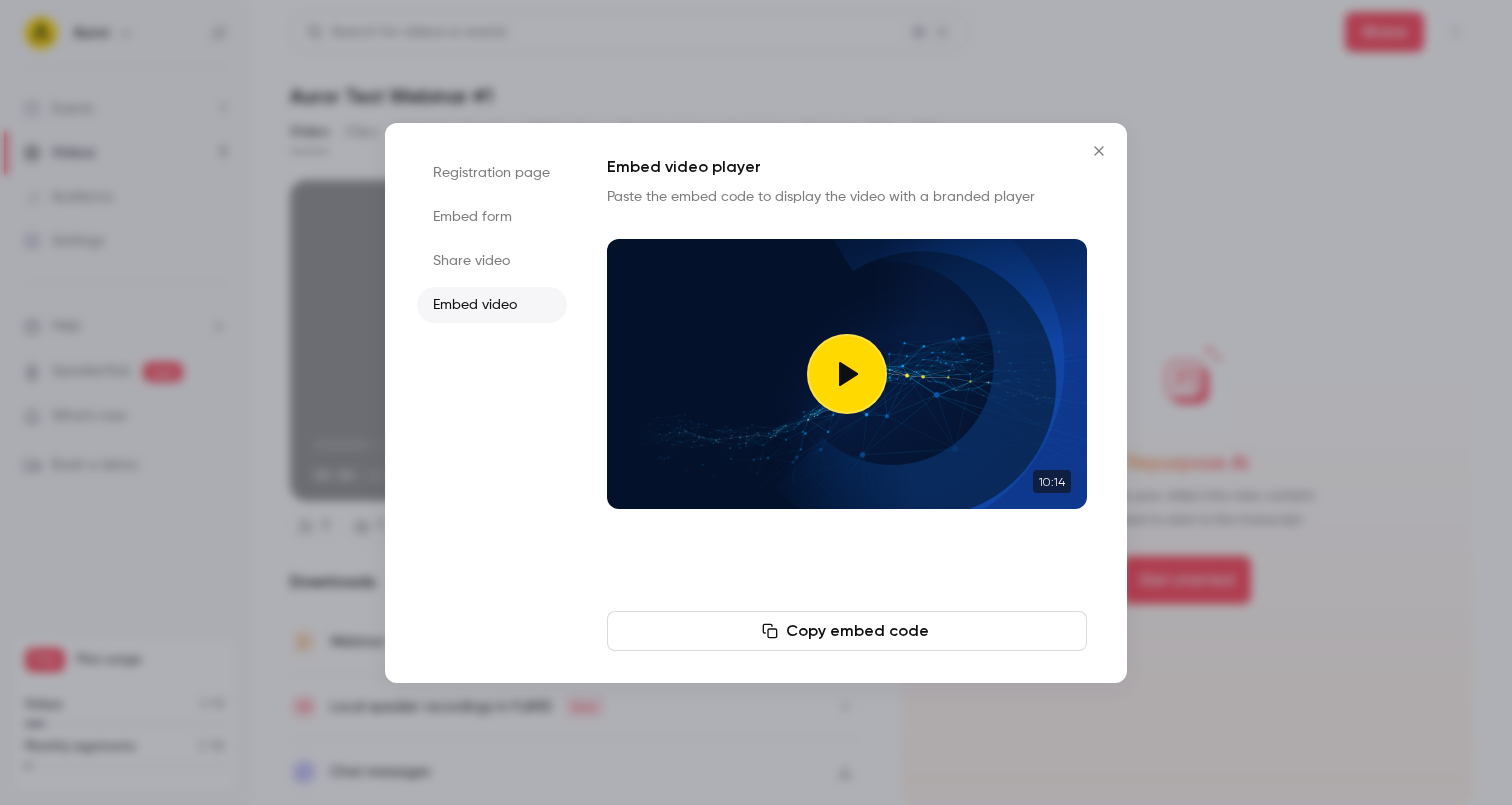 click at bounding box center [847, 374] 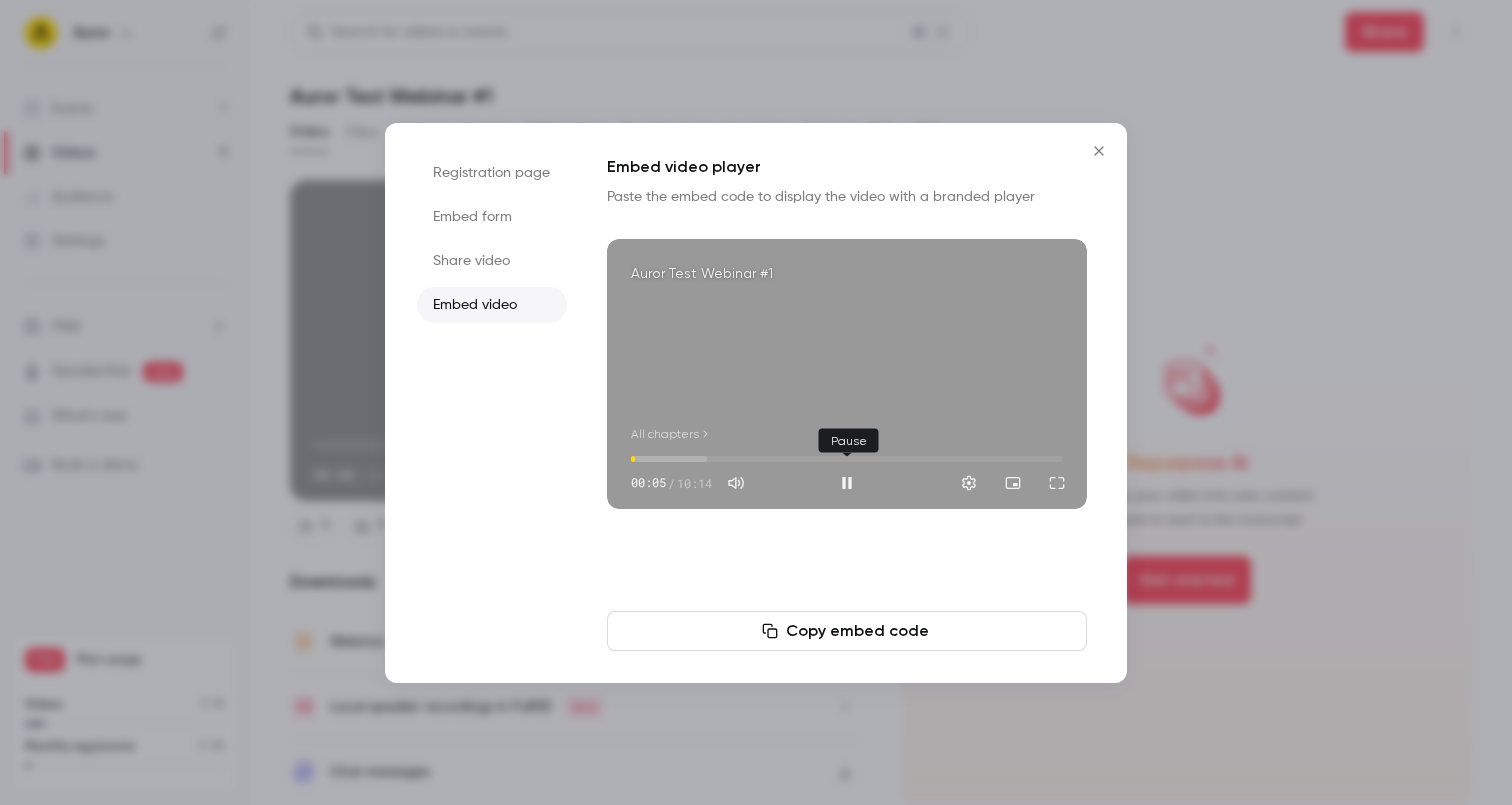 click at bounding box center (847, 483) 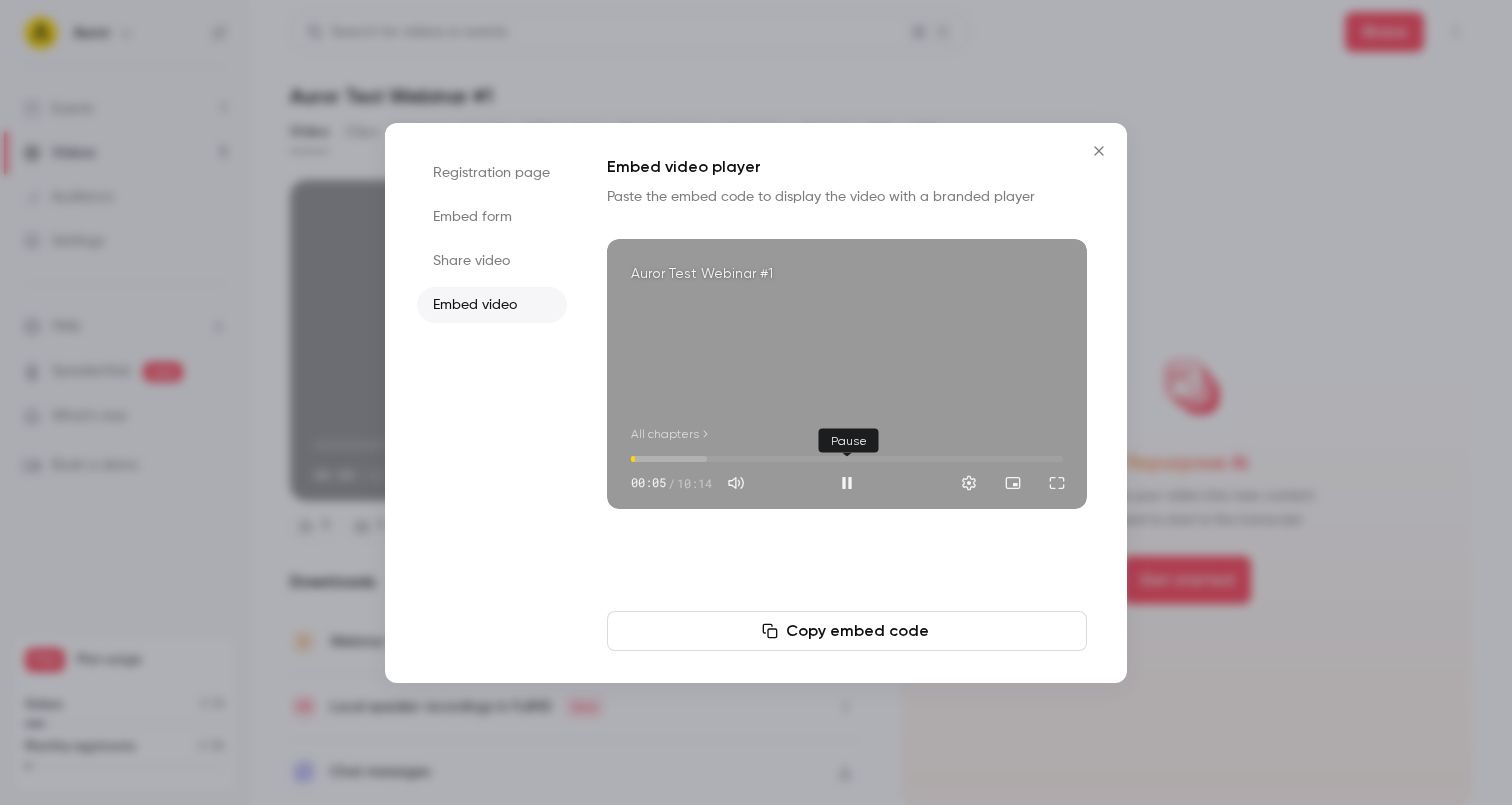type on "***" 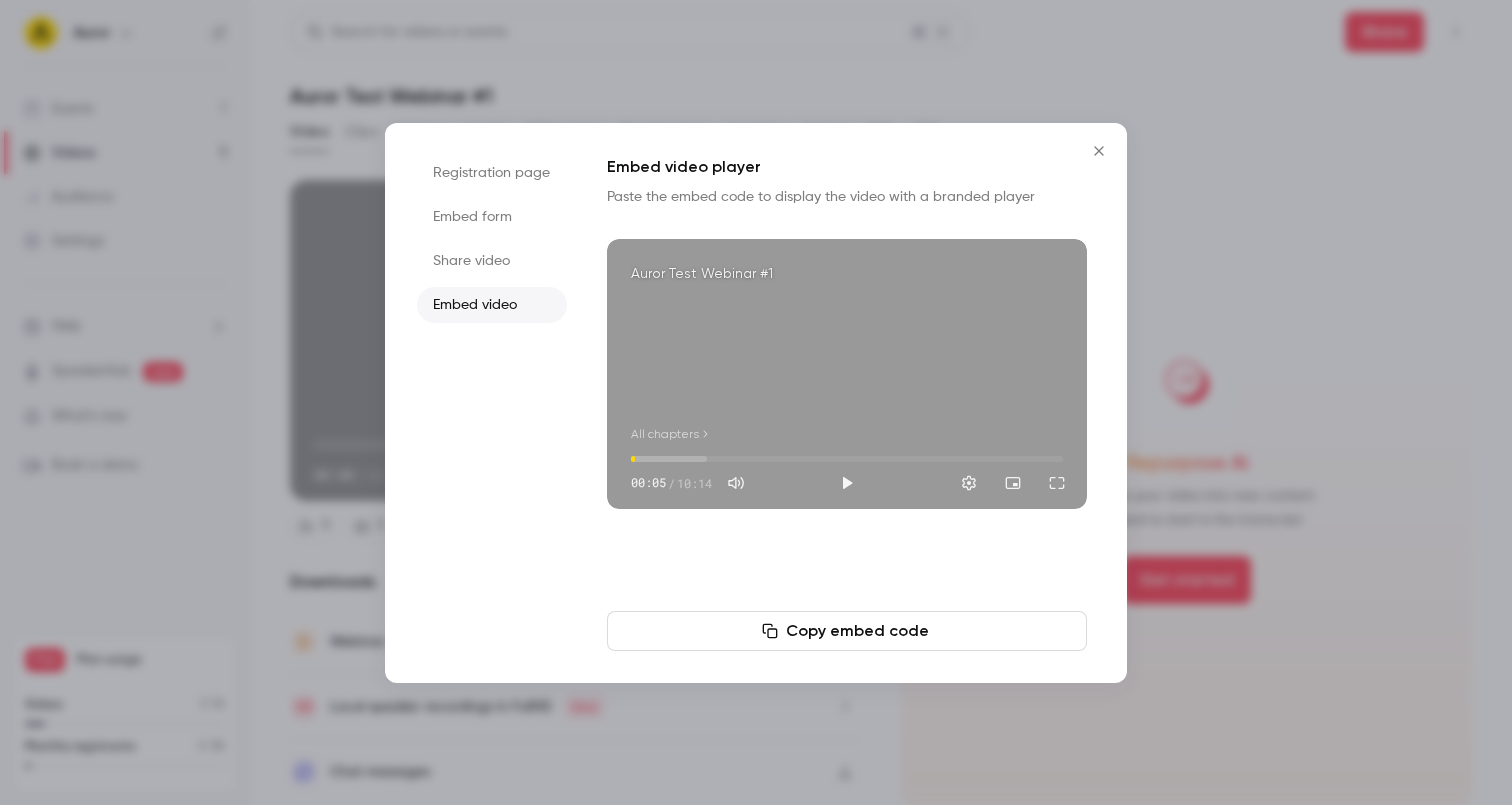click 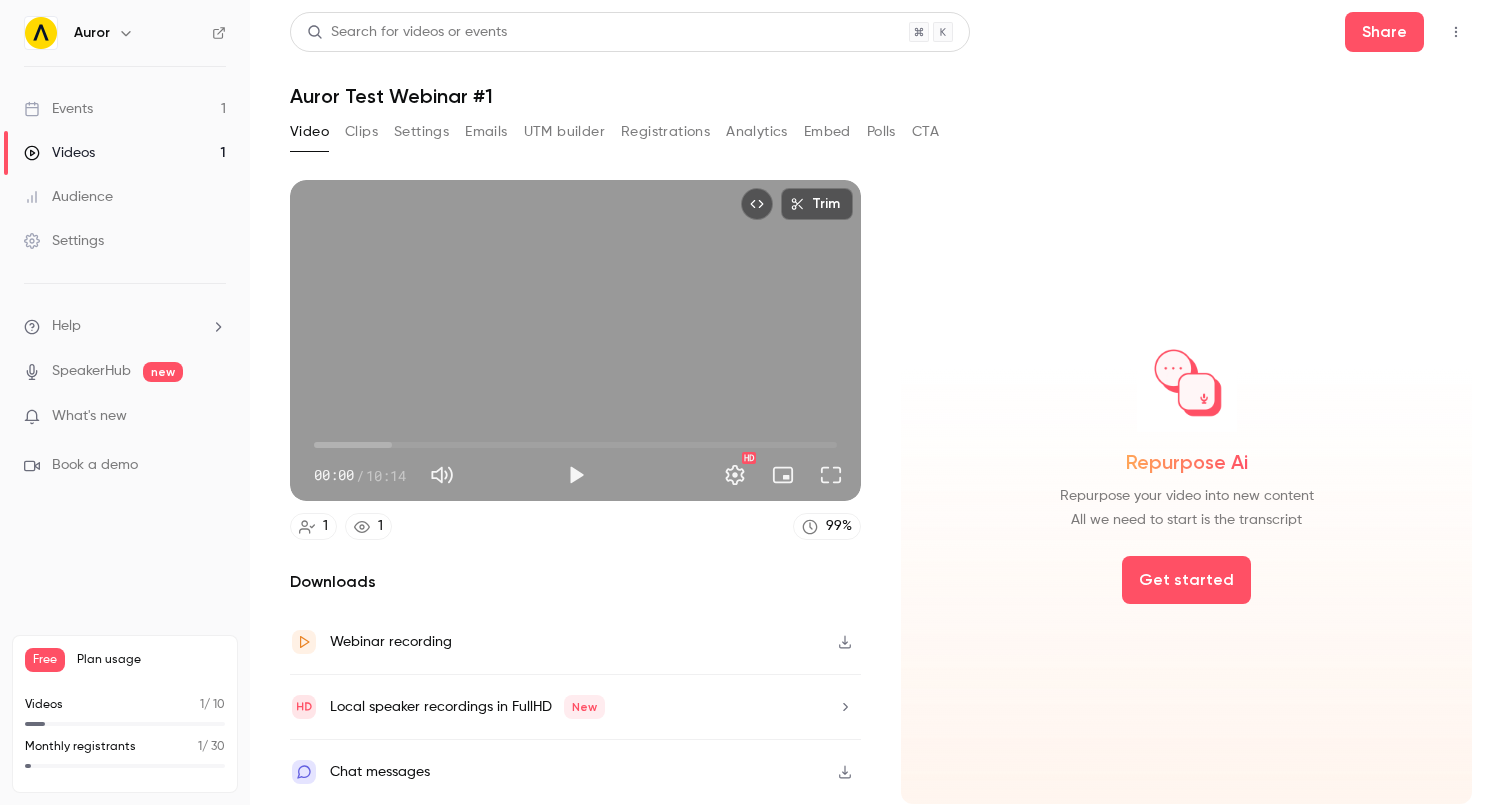 drag, startPoint x: 1109, startPoint y: 158, endPoint x: 1121, endPoint y: 170, distance: 16.970562 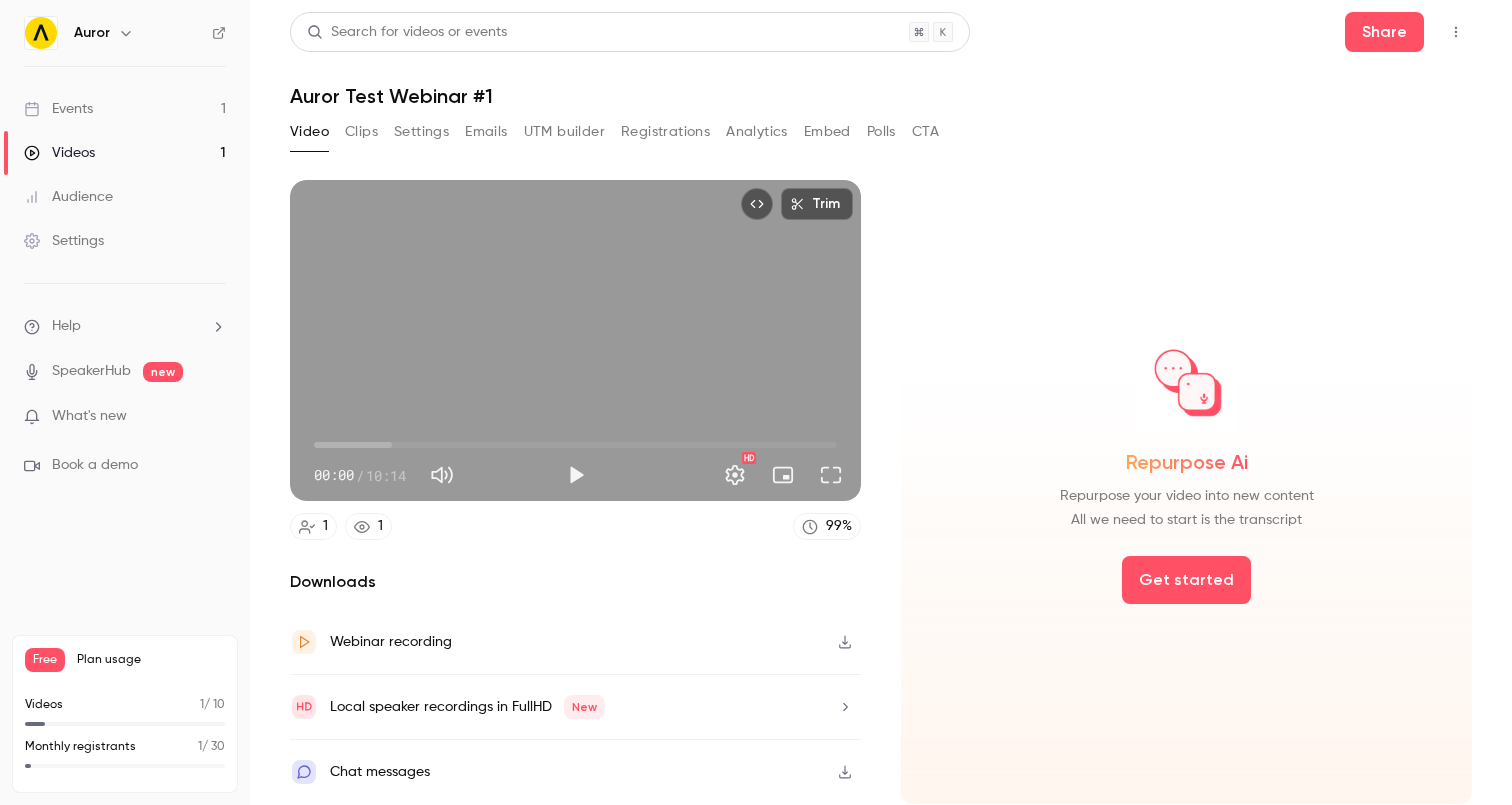 click on "Trim 00:00 00:00 / 10:14 HD 1 1 99 % Downloads Webinar recording Local speaker recordings in FullHD New Chat messages Repurpose Ai Repurpose your video into new content
All we need to start is the transcript Get started" at bounding box center (881, 455) 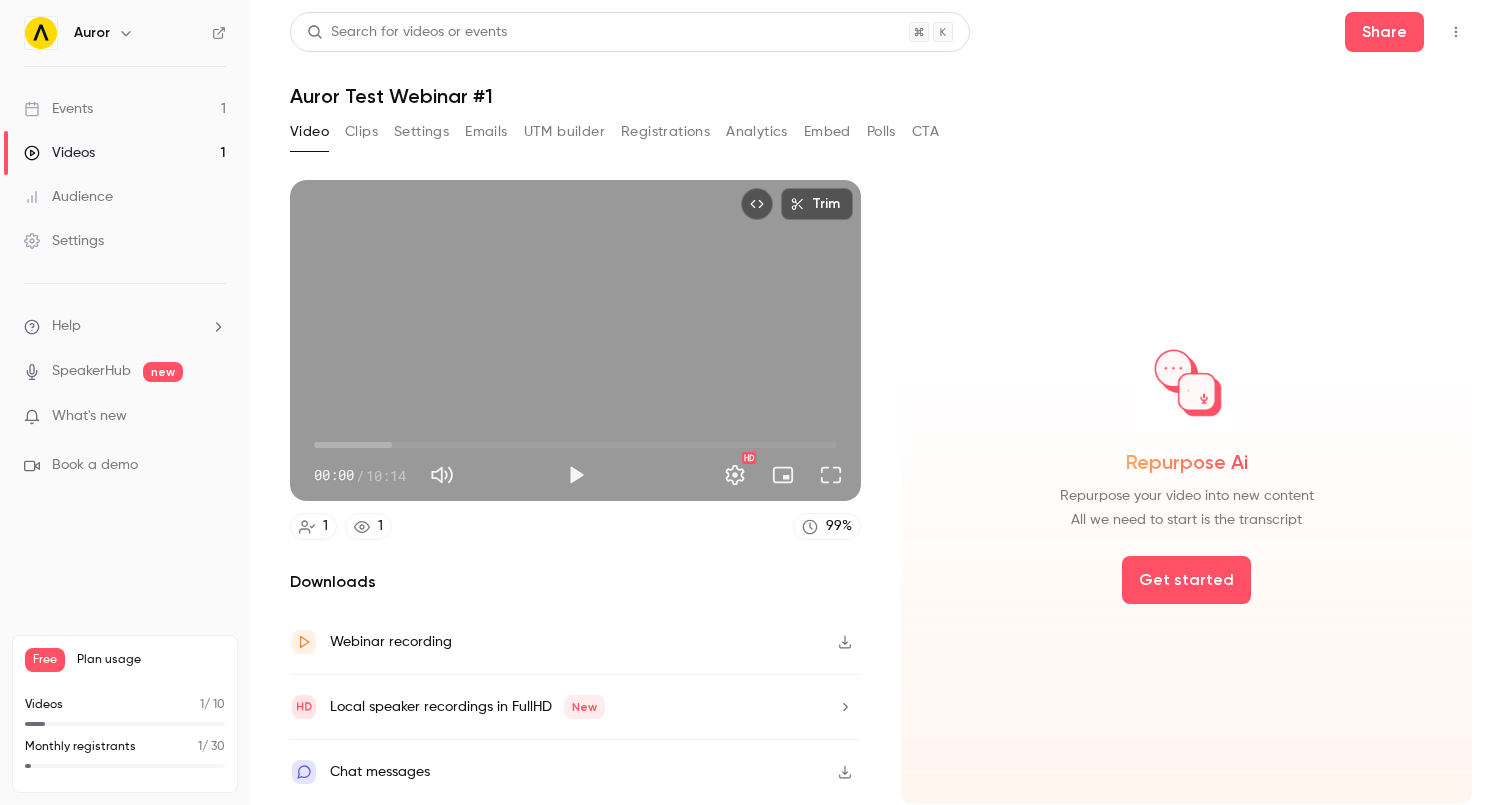 click at bounding box center [41, 33] 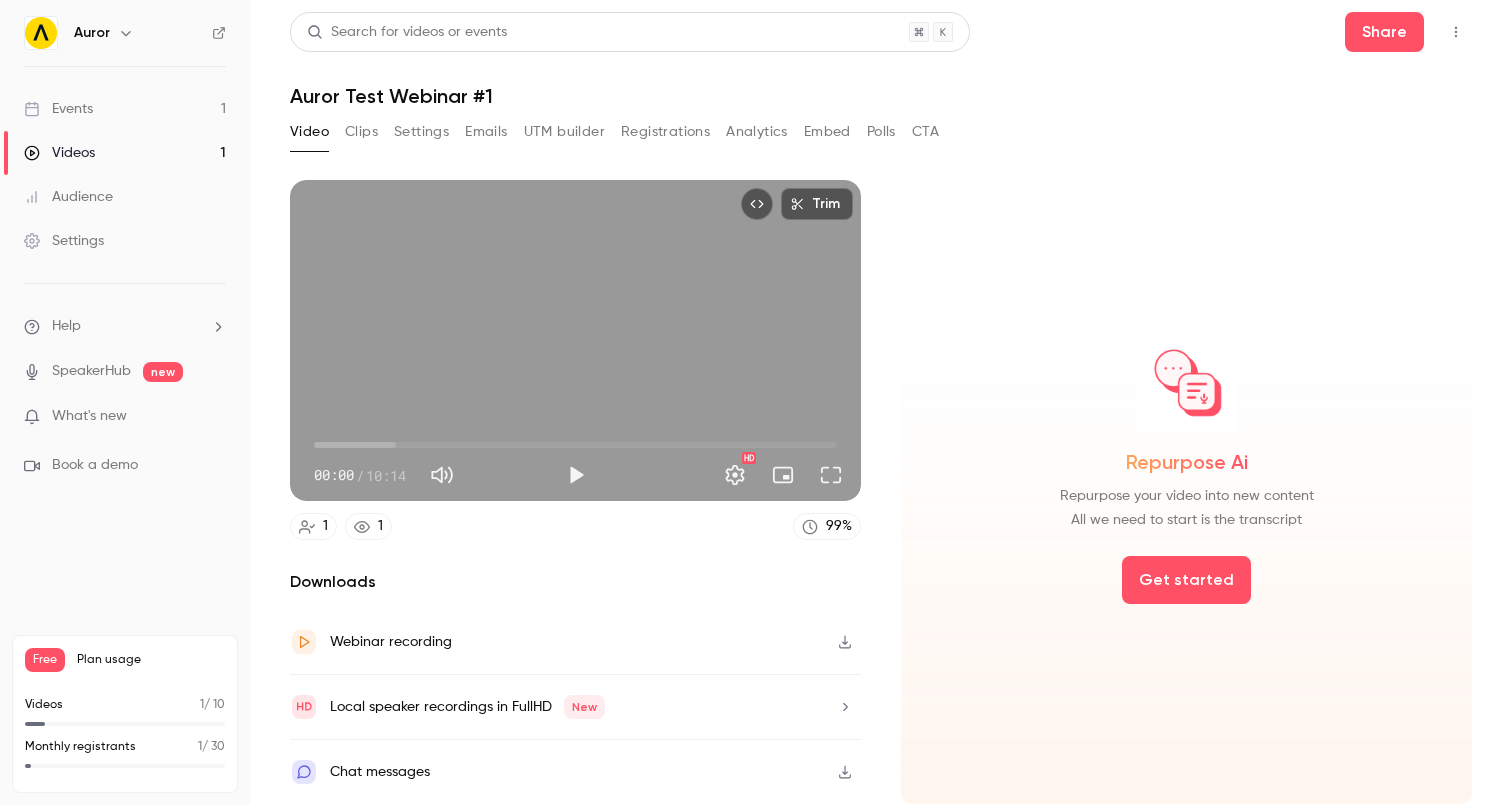click at bounding box center [41, 33] 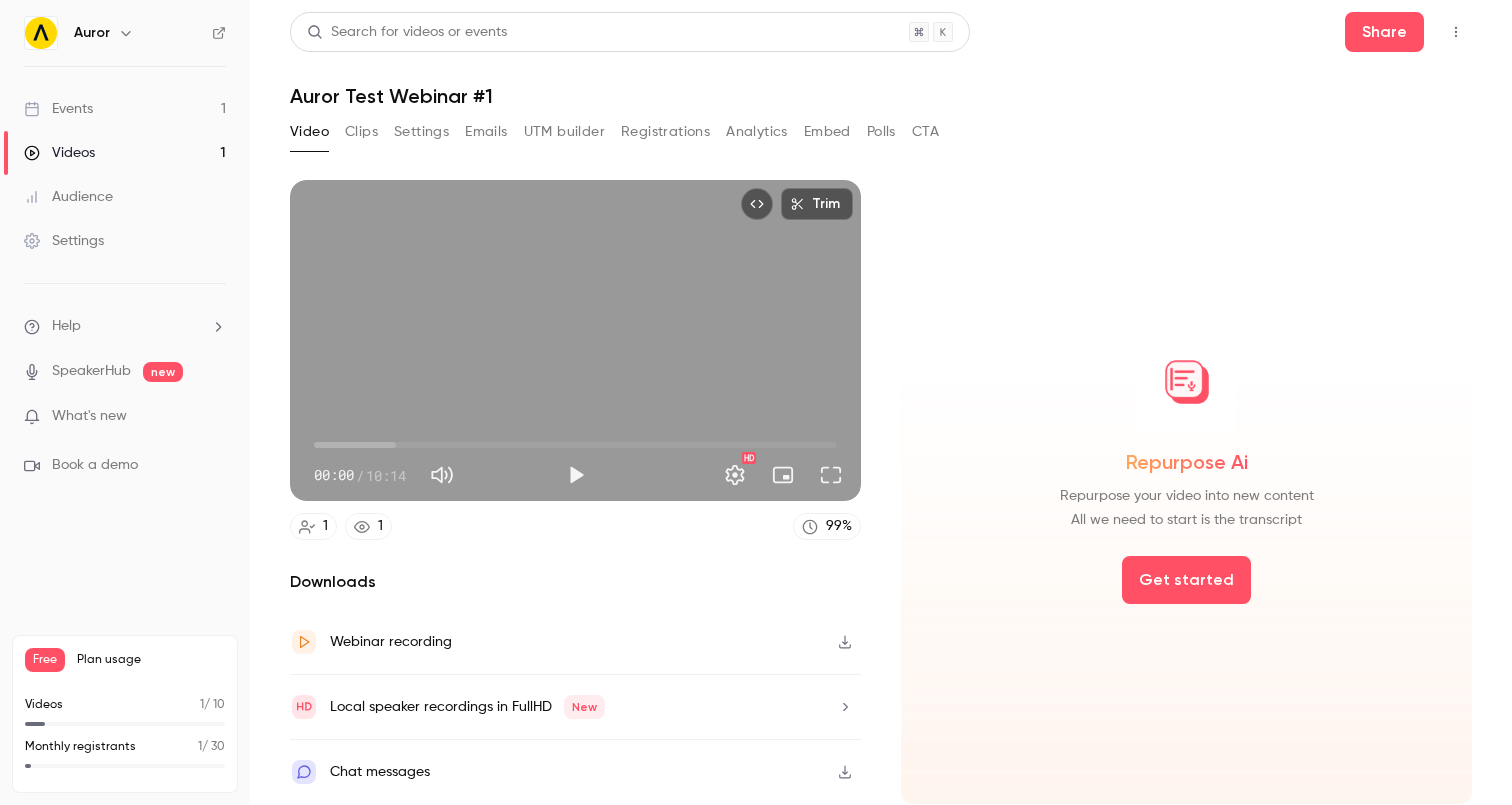 click on "Events" at bounding box center (58, 109) 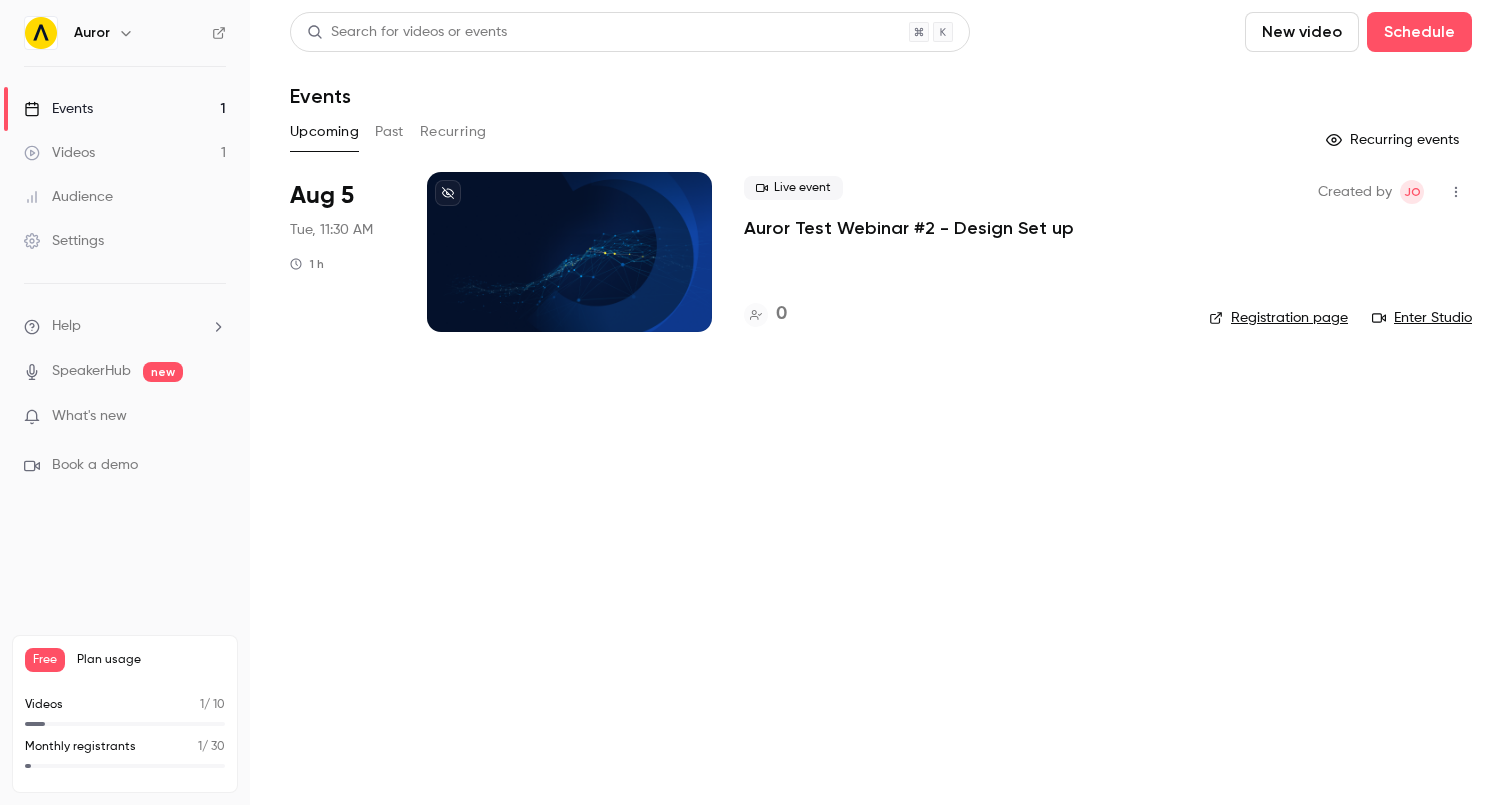 click on "Aug 5 Tue, 11:30 AM 1 h Live event Auror Test Webinar #2 - Design Set up 0 Created by JO Registration page Enter Studio" at bounding box center [881, 402] 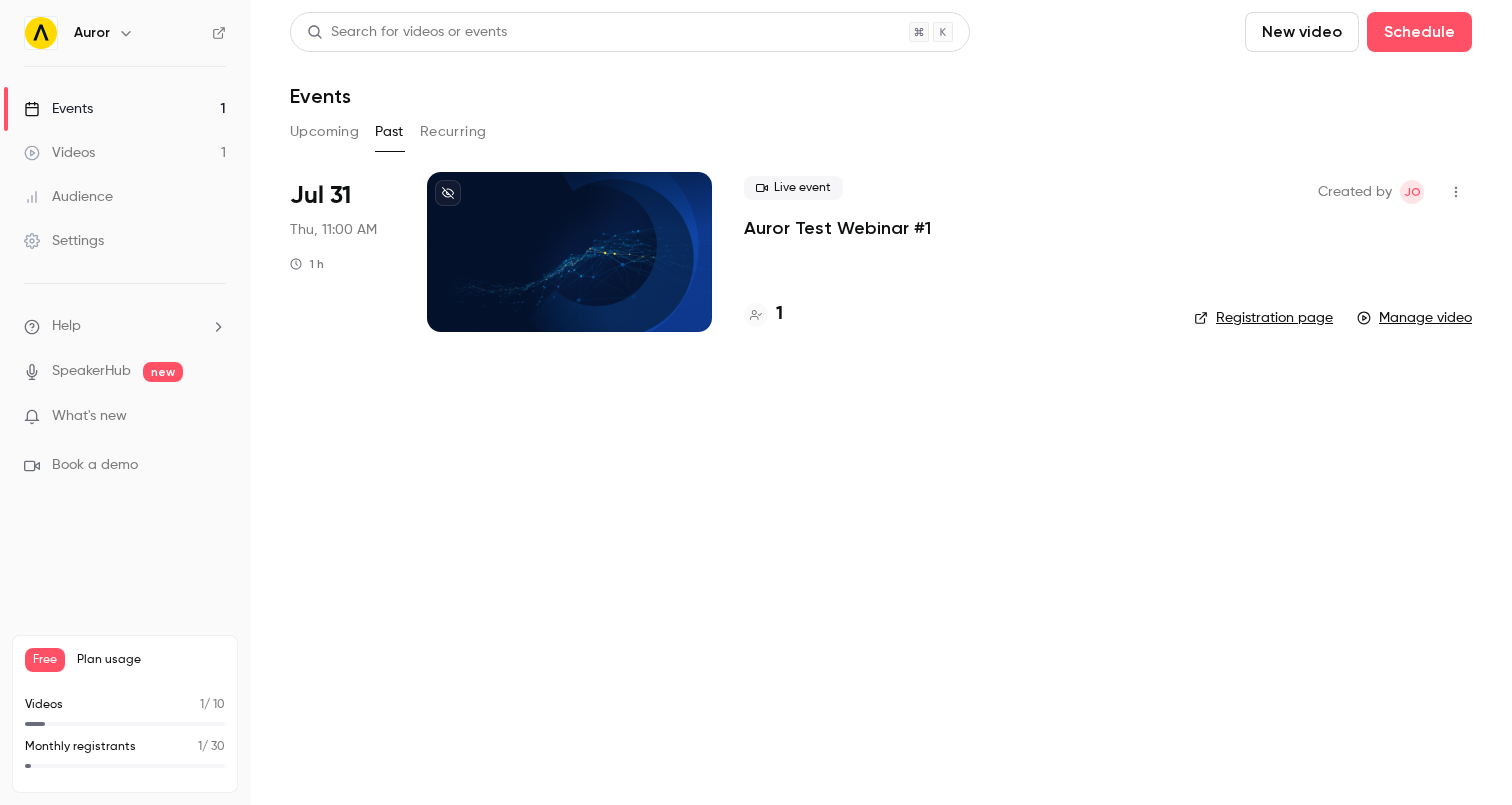 click on "Recurring" at bounding box center (453, 132) 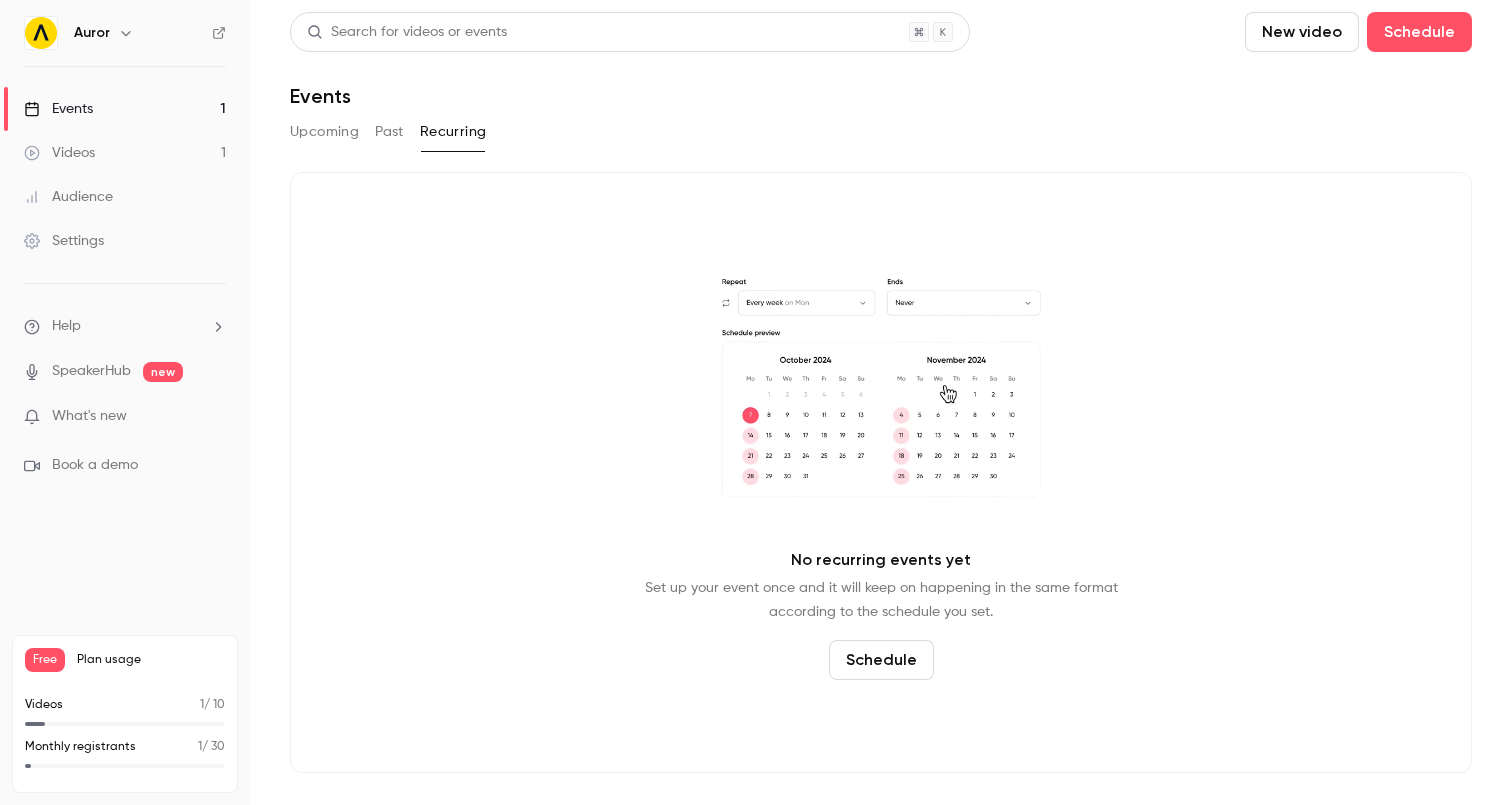 click on "Past" at bounding box center [389, 132] 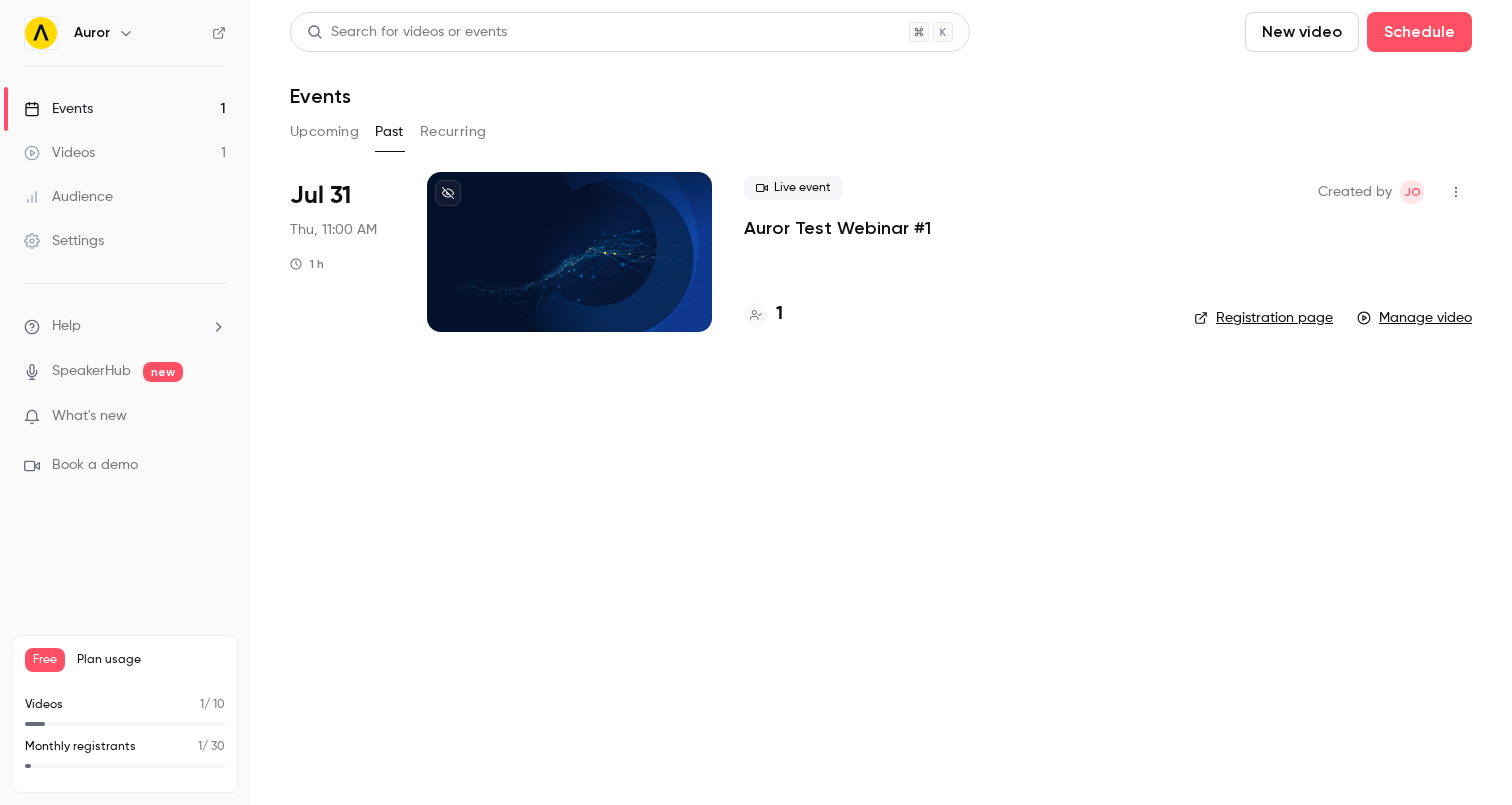 click on "Upcoming" at bounding box center (324, 132) 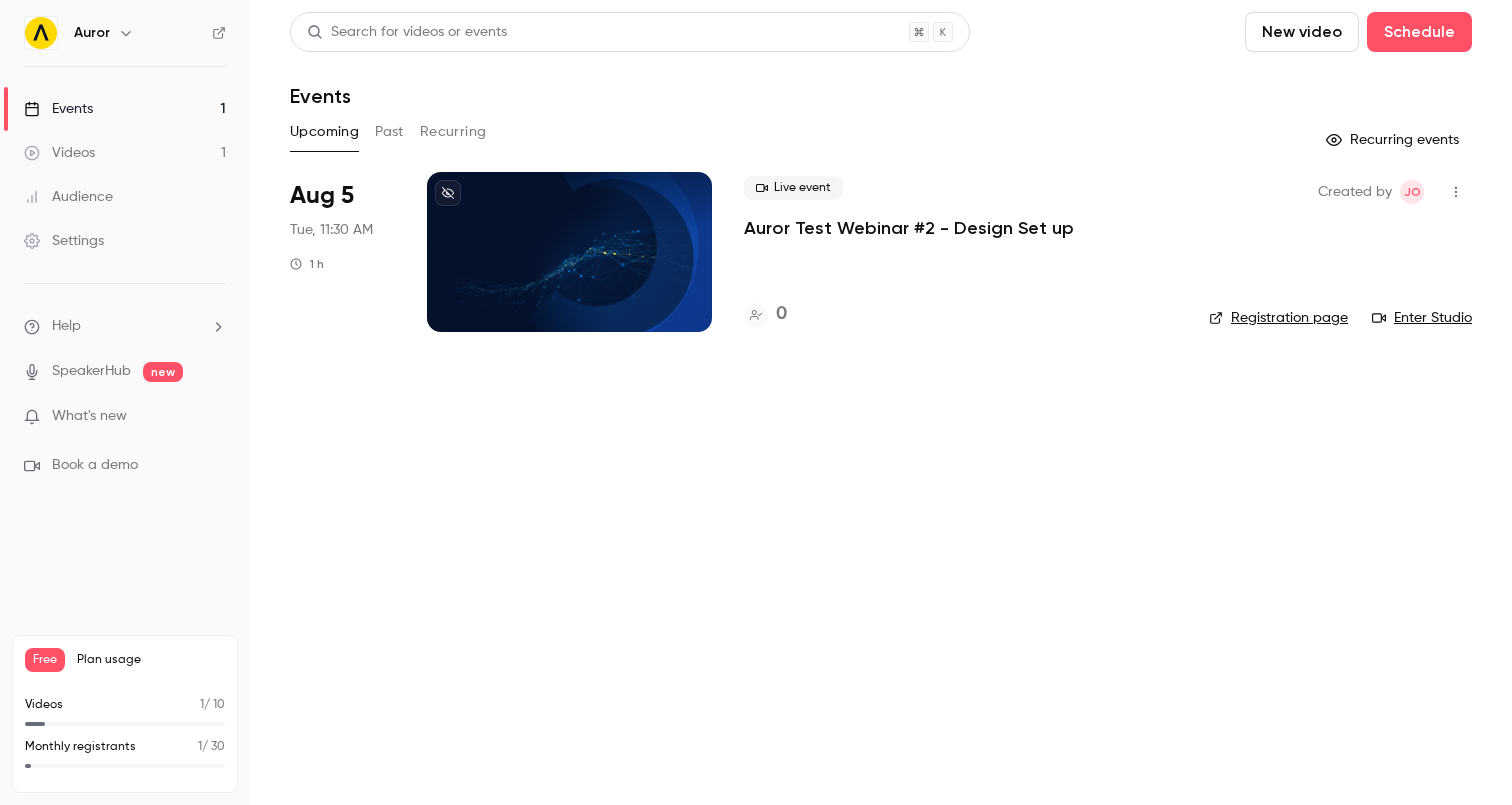click on "Aug 5" at bounding box center [322, 196] 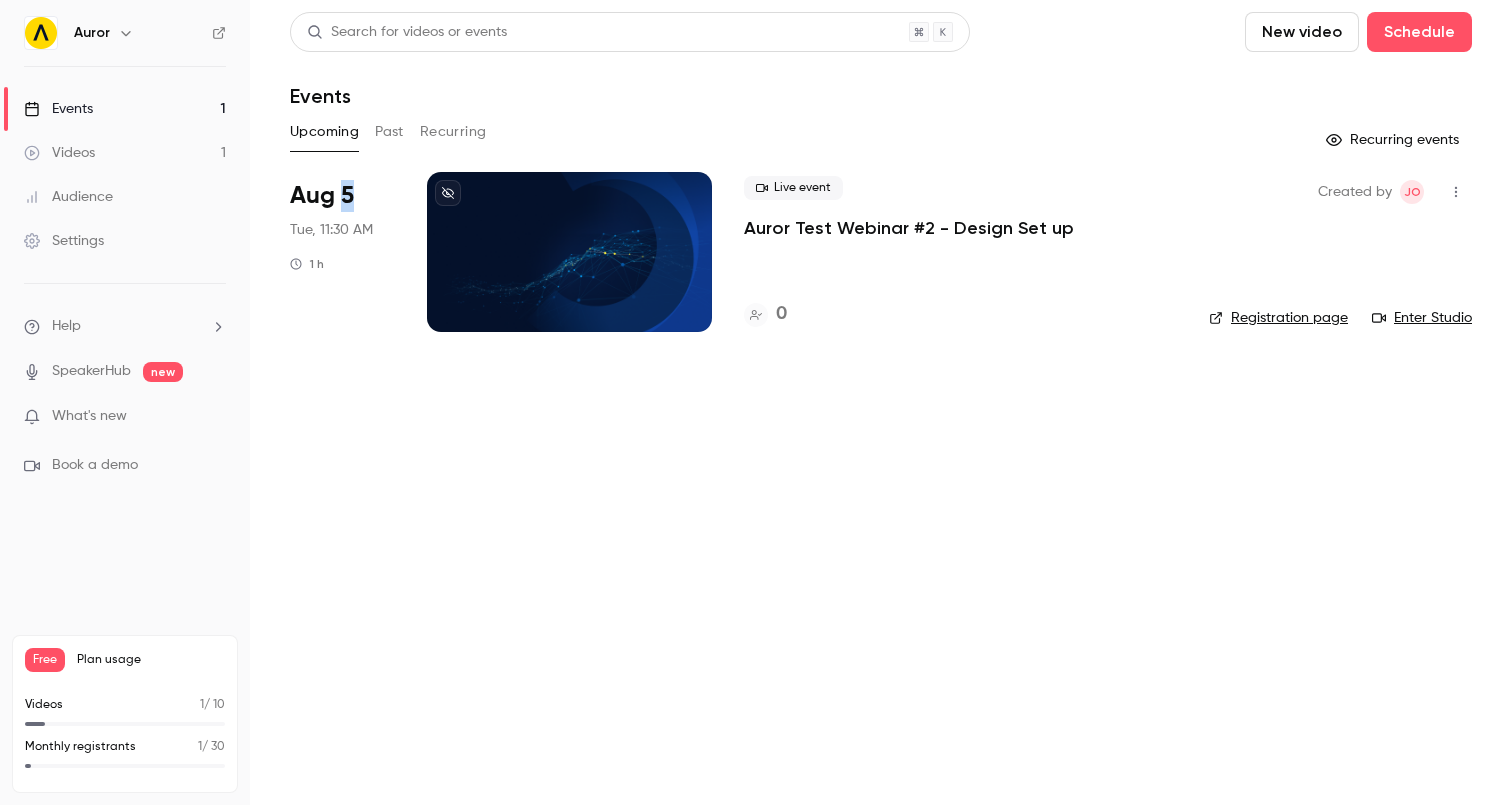 click on "Aug 5" at bounding box center (322, 196) 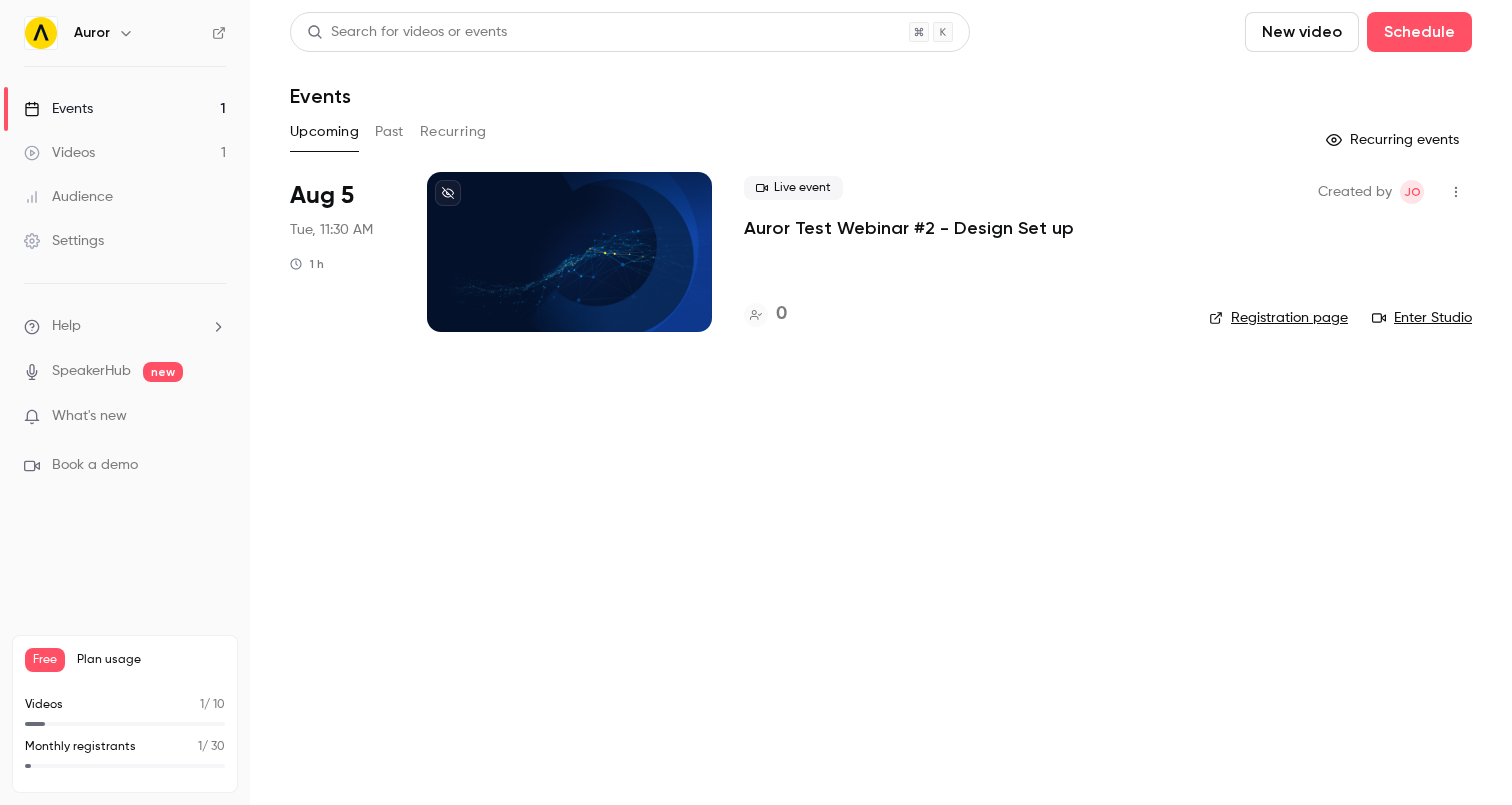 click on "Aug 5" at bounding box center [322, 196] 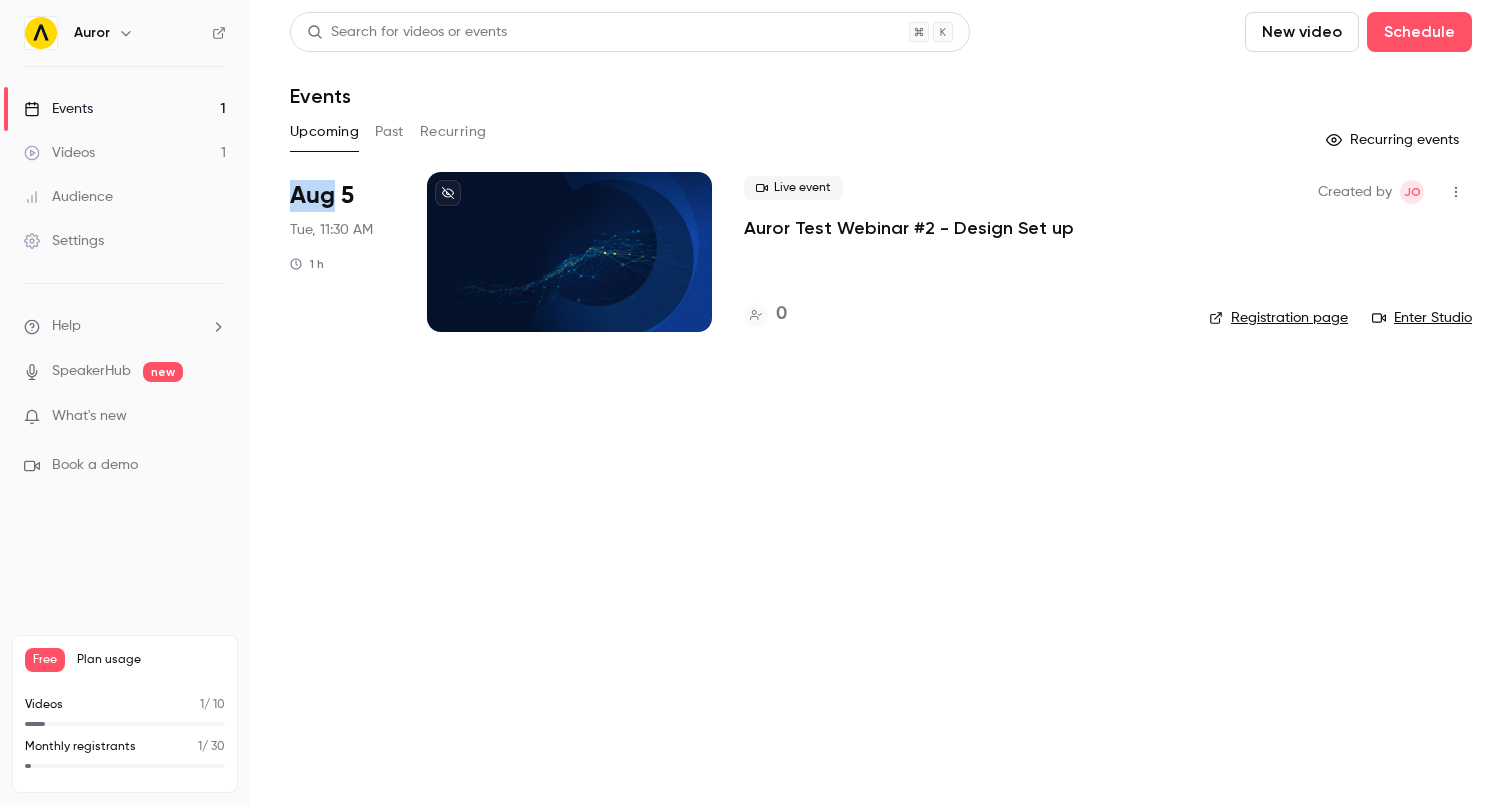 click on "Aug 5" at bounding box center [322, 196] 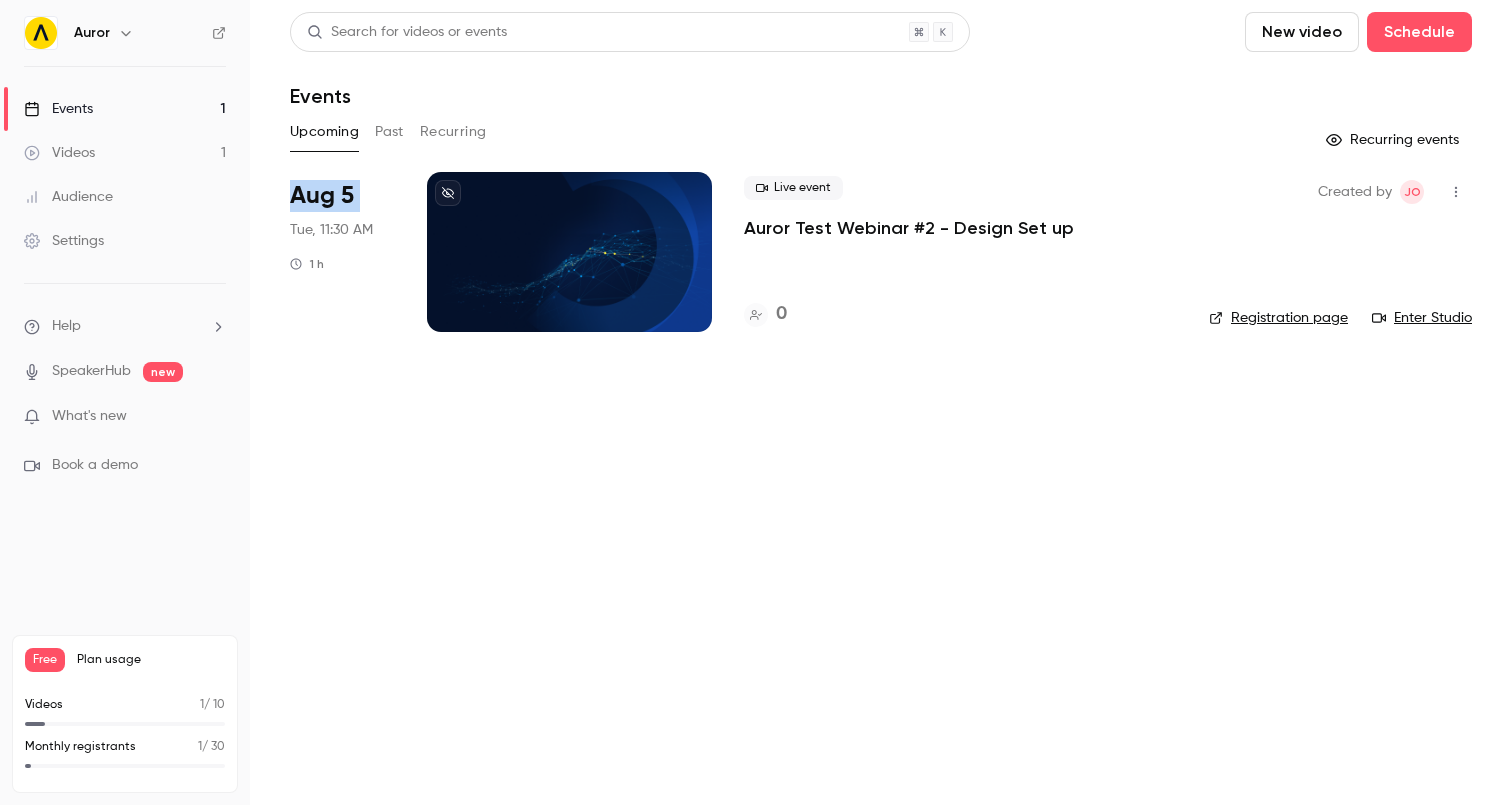 click on "Aug 5" at bounding box center [322, 196] 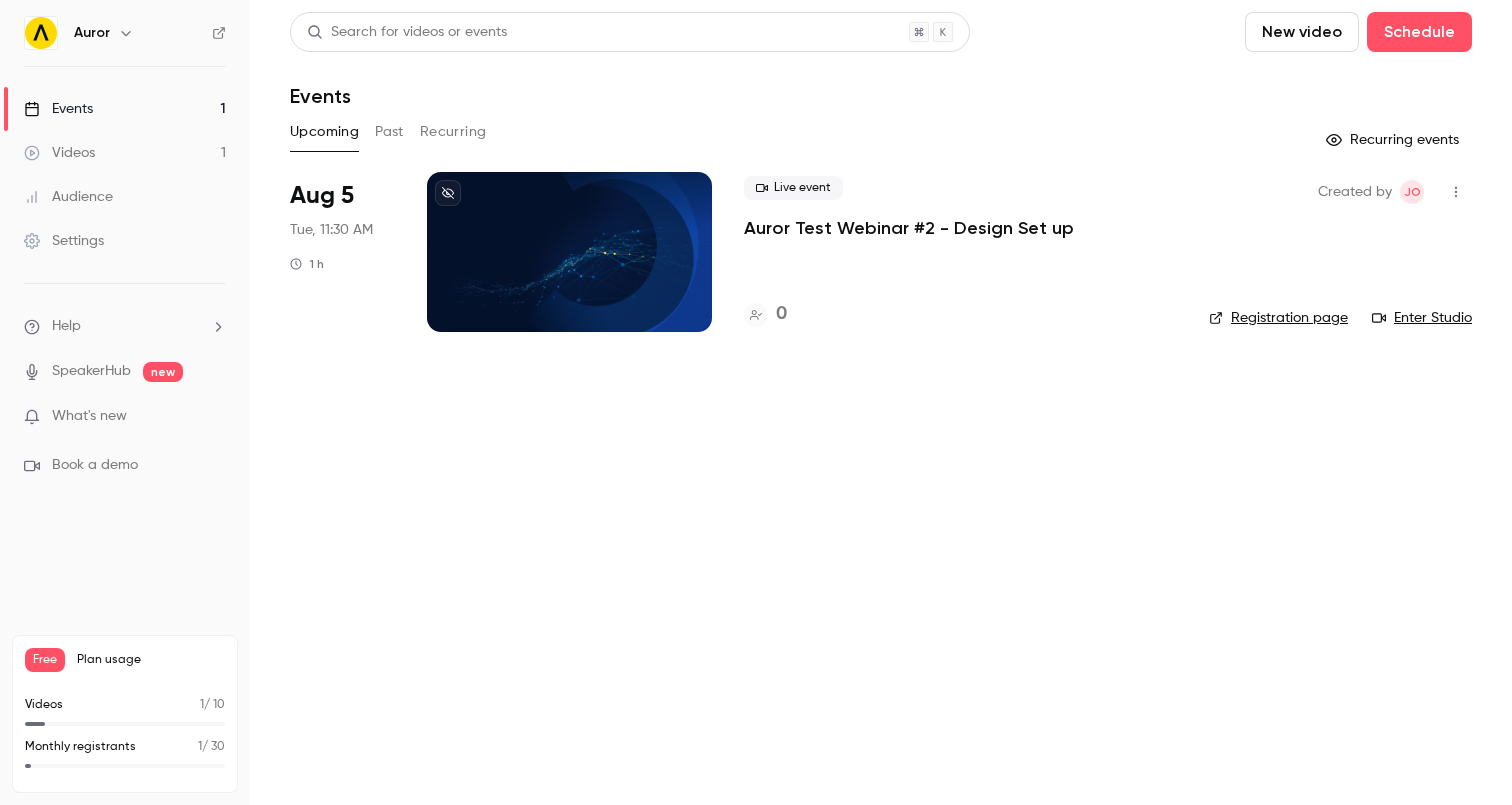 click on "Aug 5 Tue, 11:30 AM 1 h Live event Auror Test Webinar #2 - Design Set up 0 Created by JO Registration page Enter Studio" at bounding box center (881, 402) 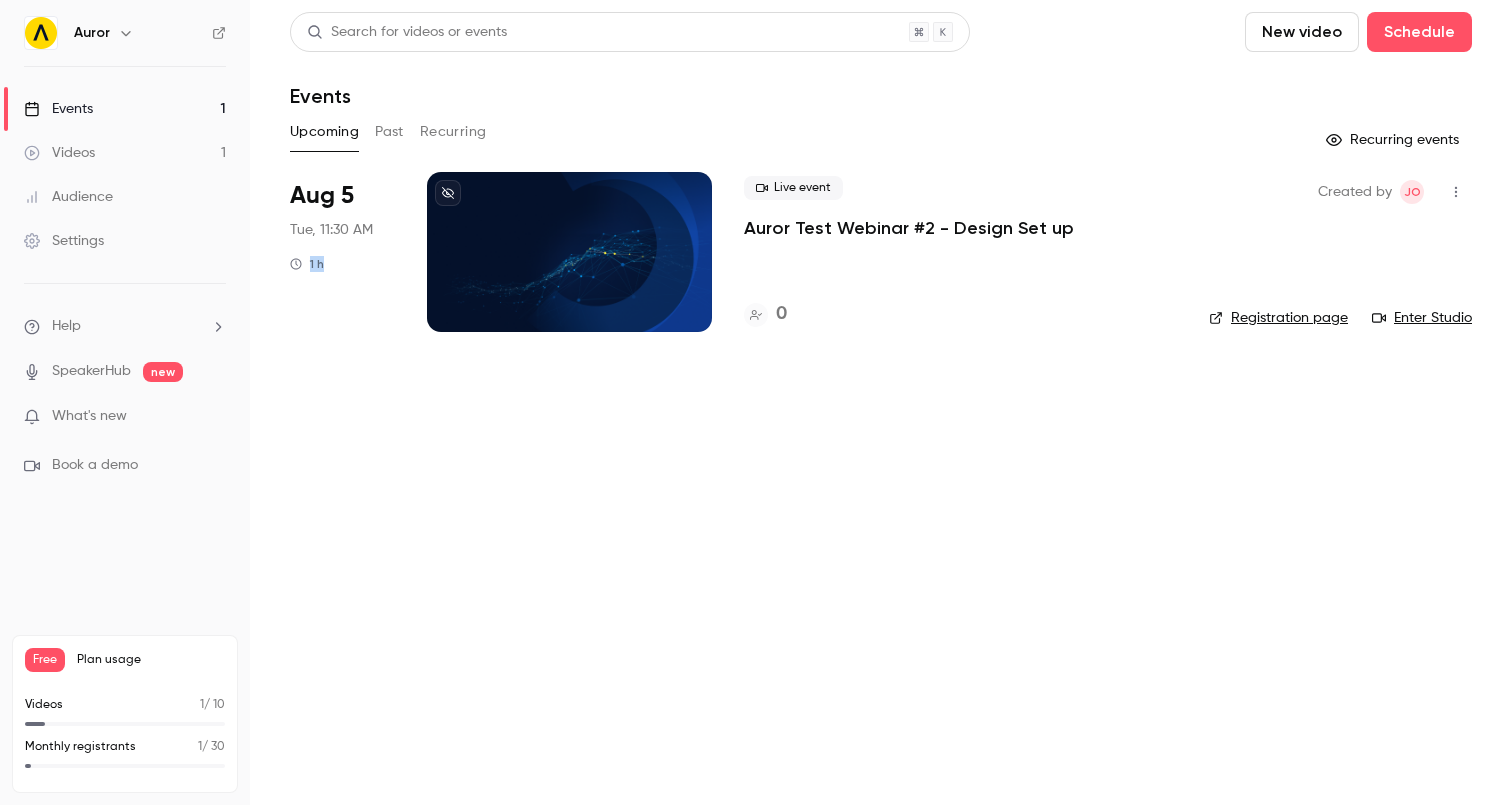 drag, startPoint x: 310, startPoint y: 476, endPoint x: 260, endPoint y: 310, distance: 173.36667 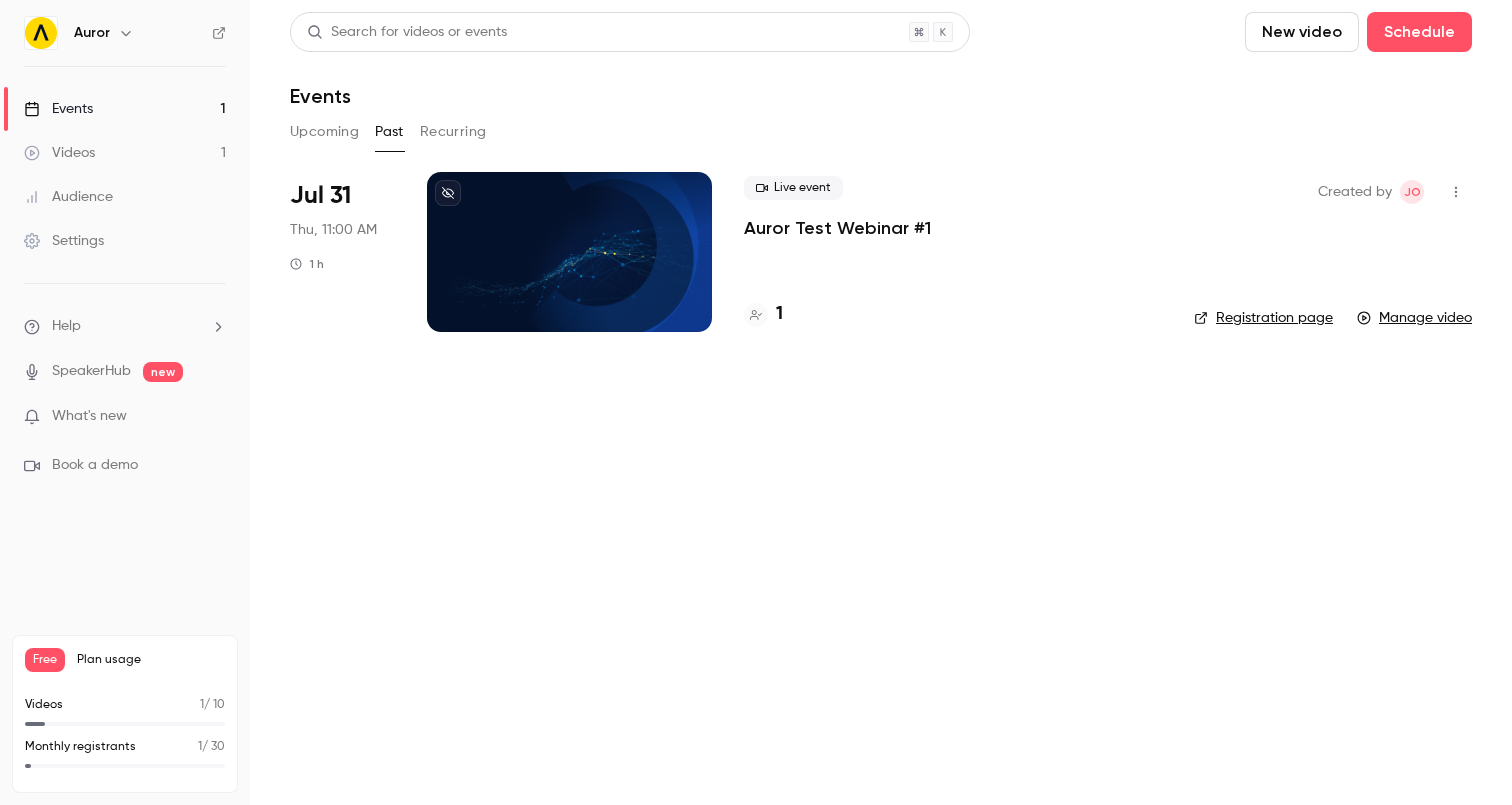click on "Recurring" at bounding box center [453, 132] 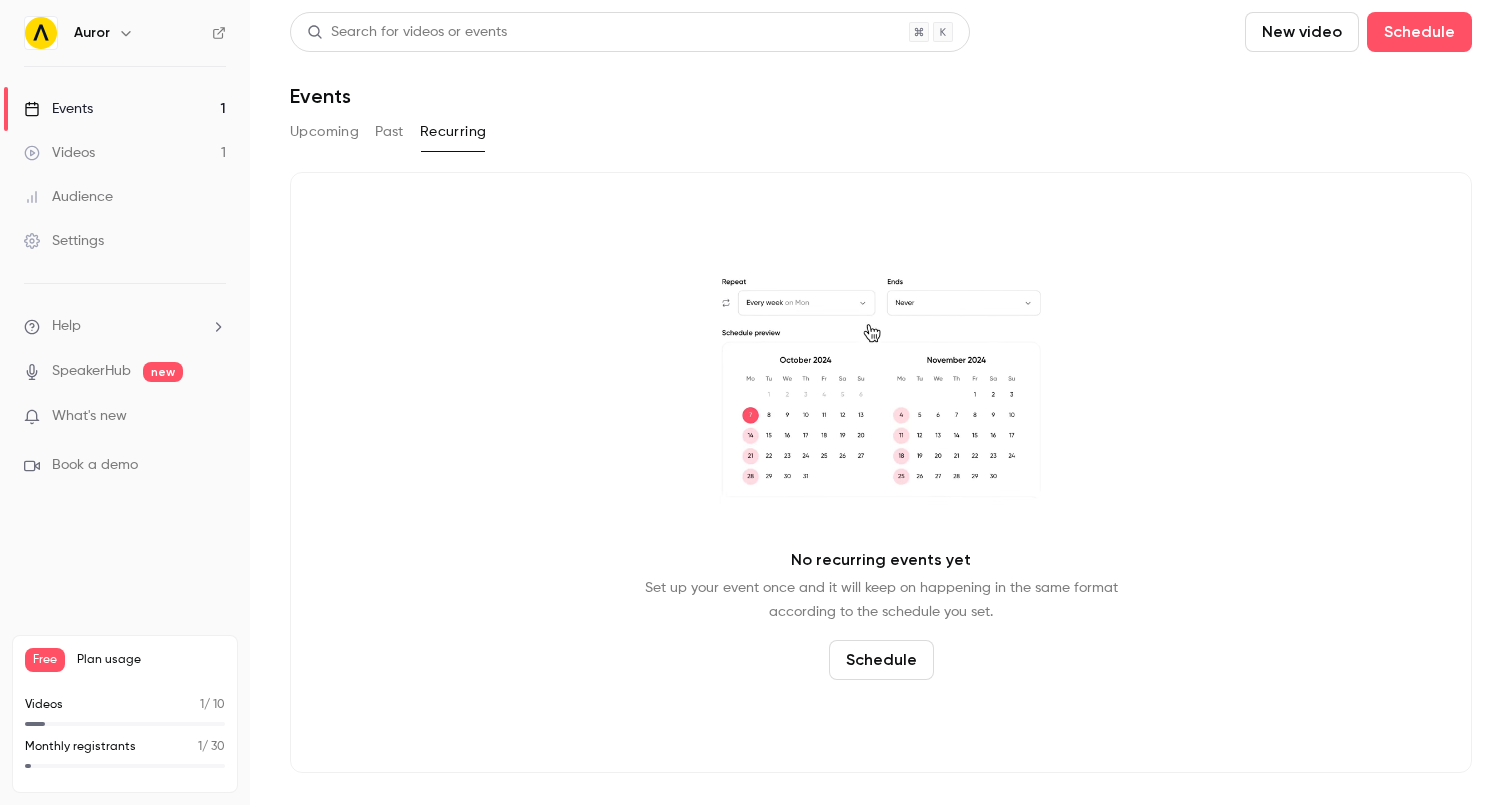 click on "Past" at bounding box center [389, 132] 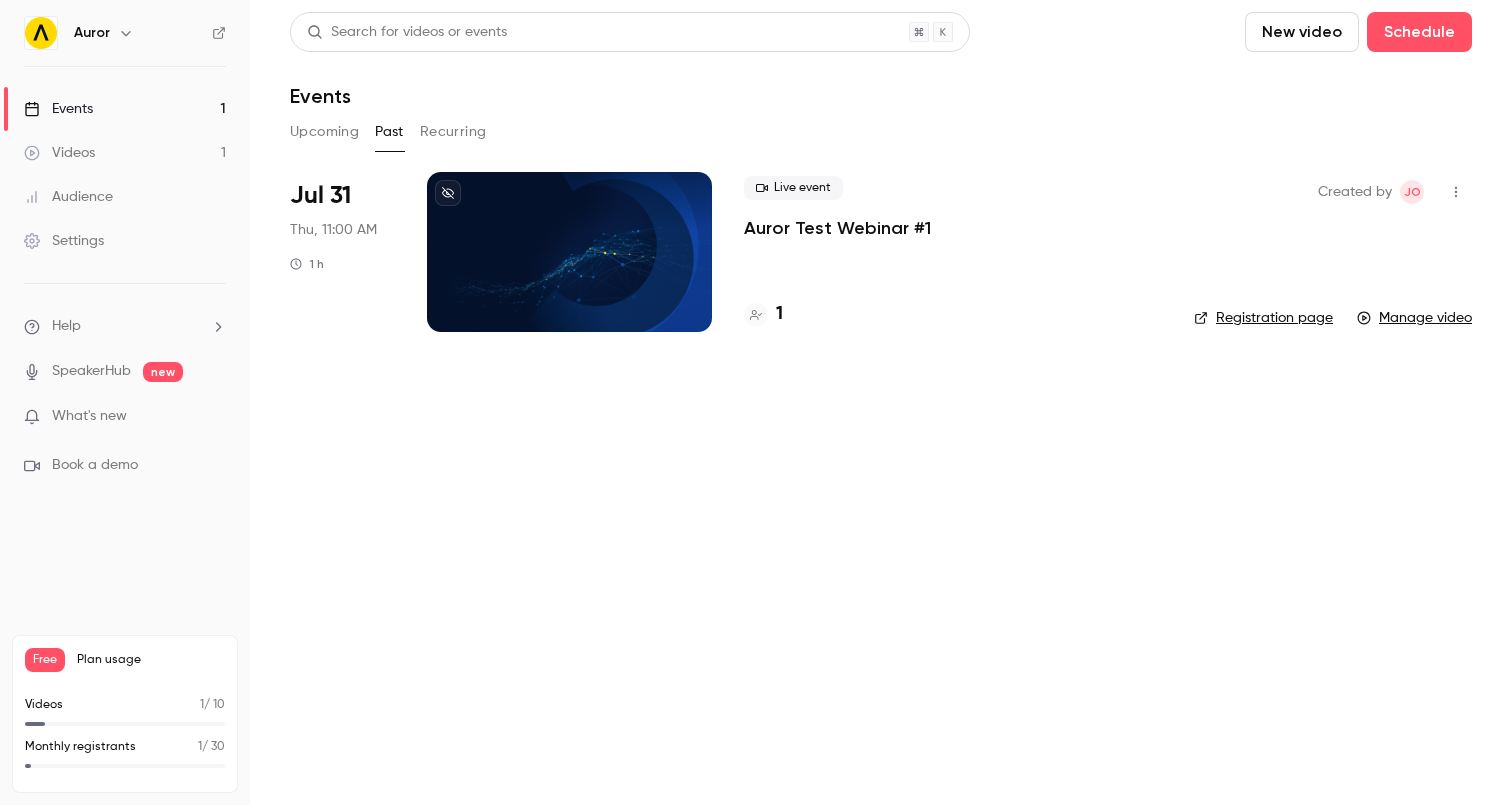 click on "Upcoming" at bounding box center (324, 132) 